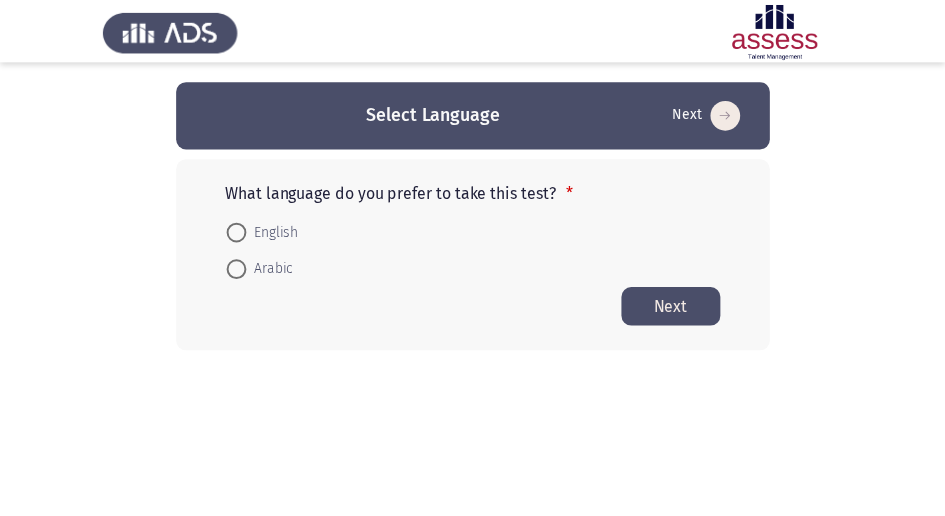 scroll, scrollTop: 0, scrollLeft: 0, axis: both 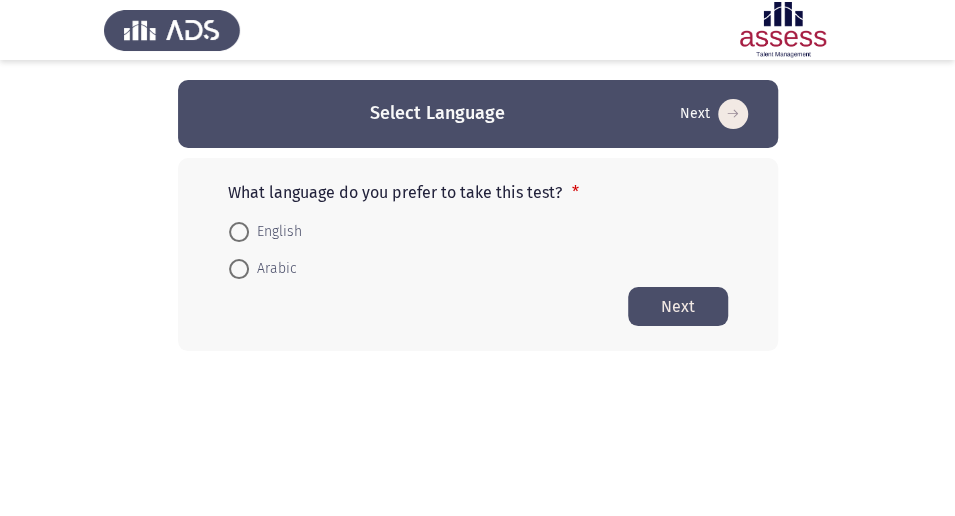 click at bounding box center (239, 269) 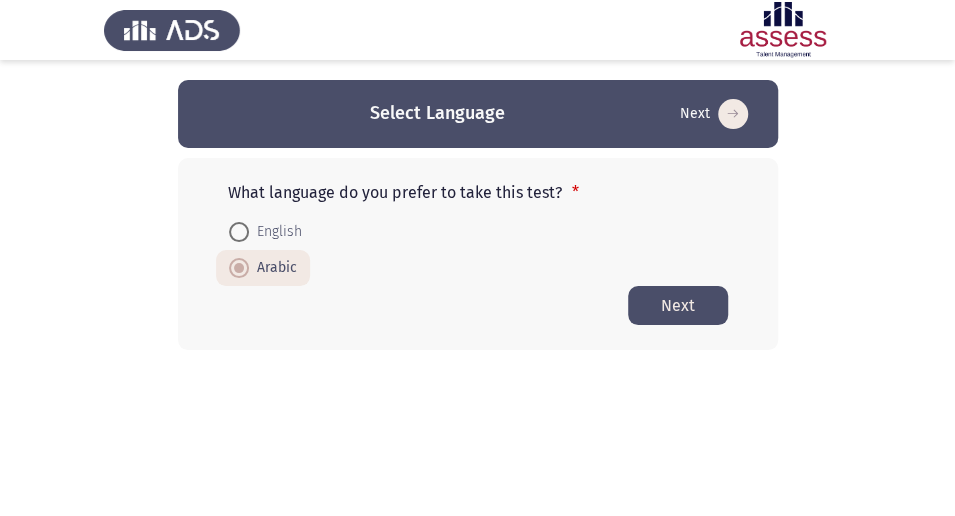 click on "Next" 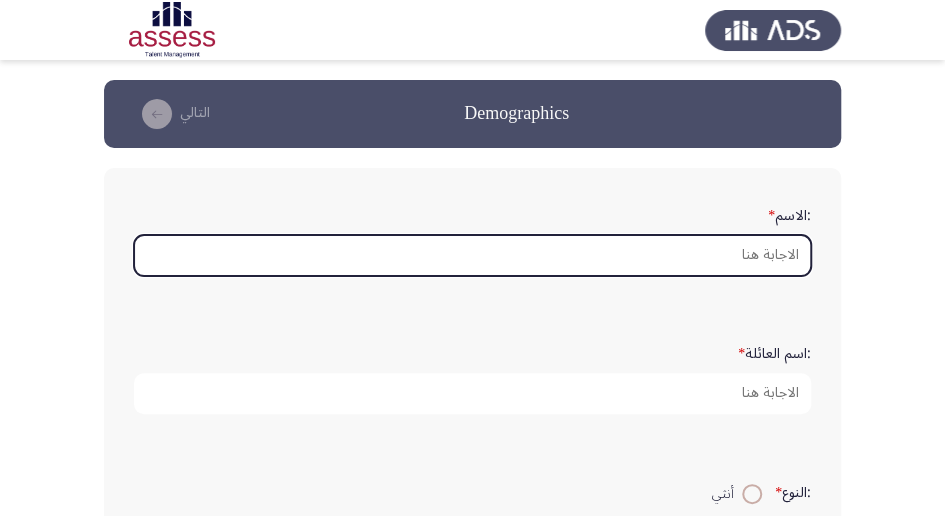 click on ":الاسم   *" at bounding box center [472, 255] 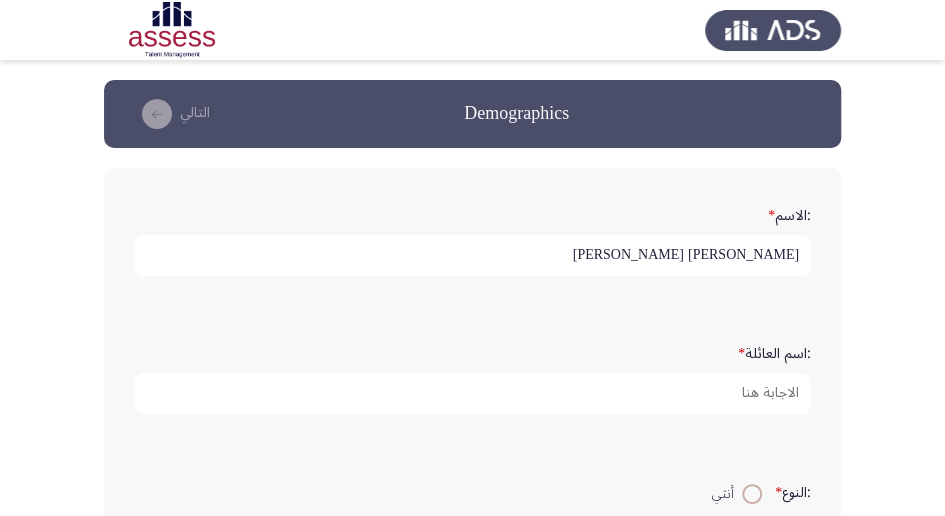 type on "[PERSON_NAME] [PERSON_NAME]" 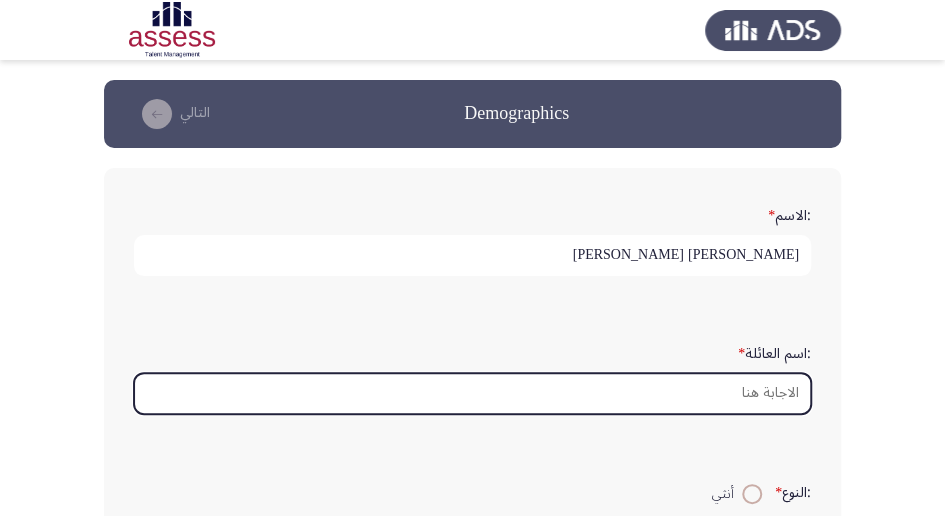 click on ":اسم العائلة   *" at bounding box center (472, 393) 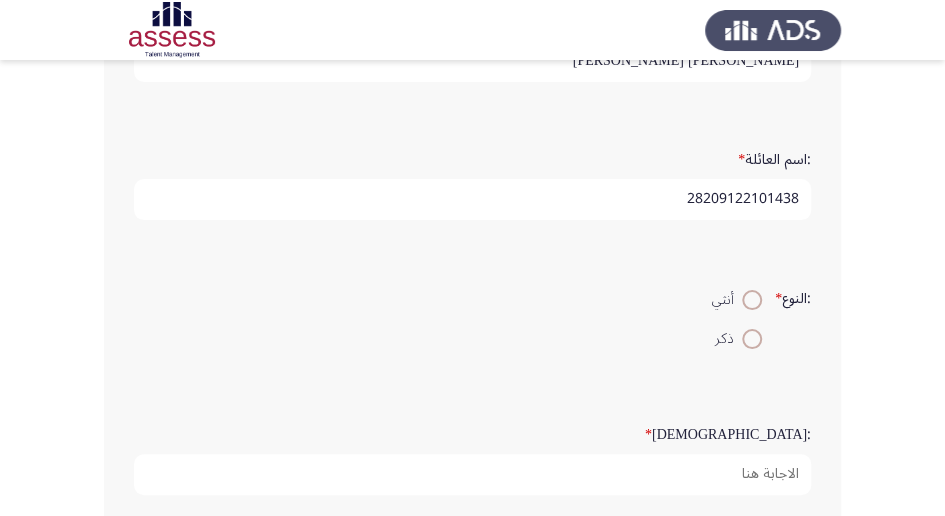 scroll, scrollTop: 238, scrollLeft: 0, axis: vertical 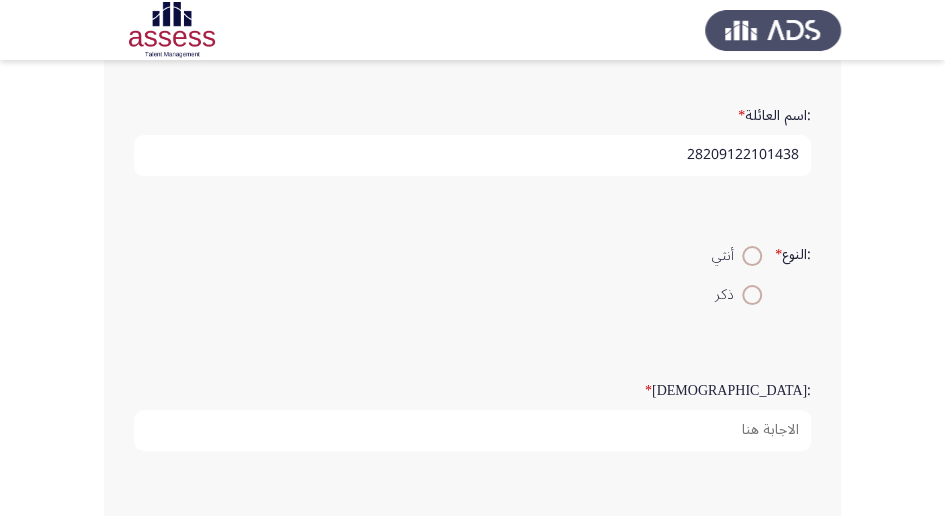 type on "28209122101438" 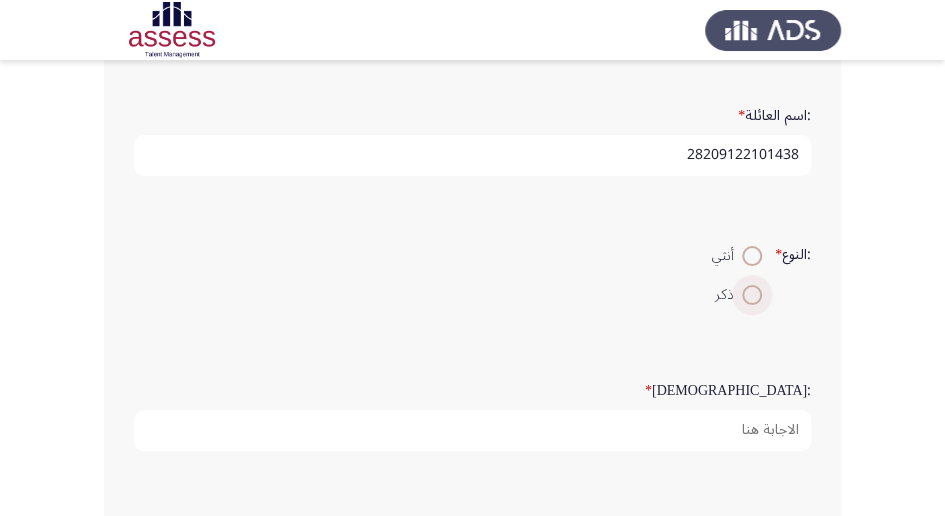 click at bounding box center [752, 295] 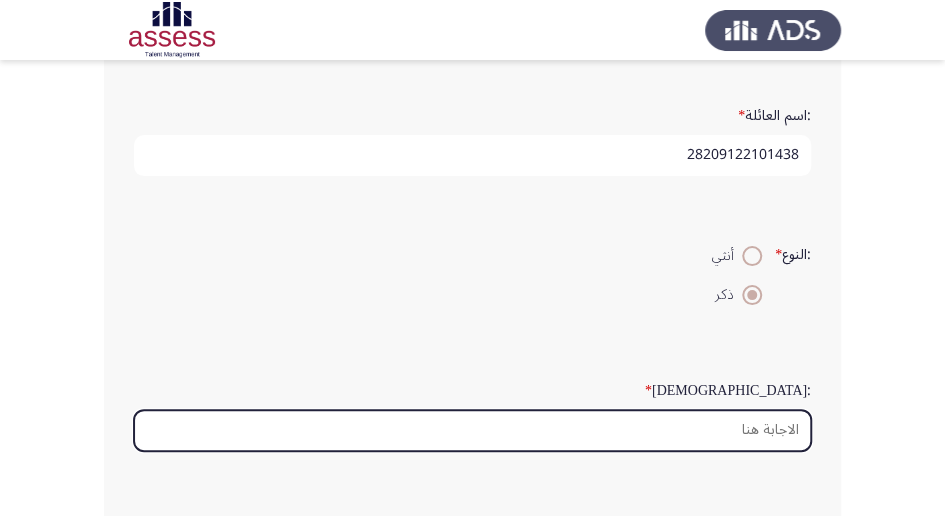 click on ":السن   *" at bounding box center (472, 430) 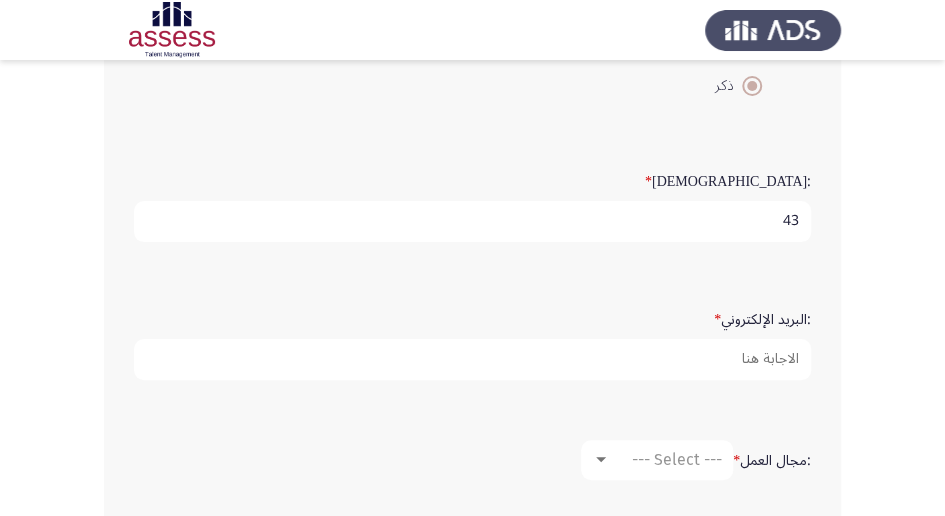 scroll, scrollTop: 452, scrollLeft: 0, axis: vertical 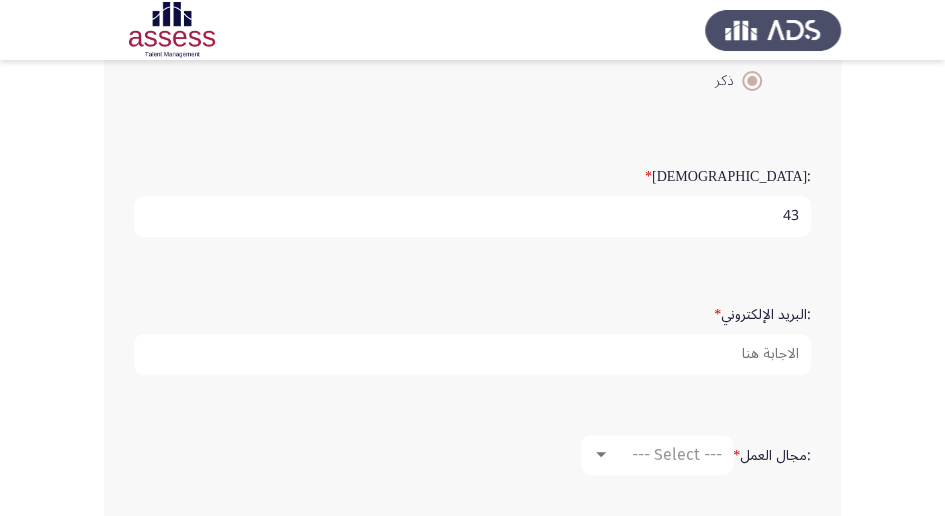 type on "43" 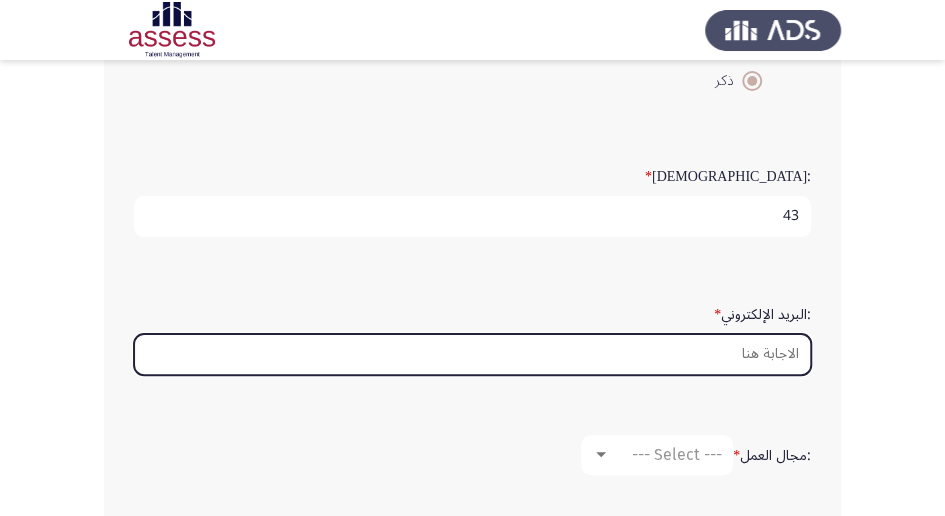 click on ":البريد الإلكتروني   *" at bounding box center [472, 354] 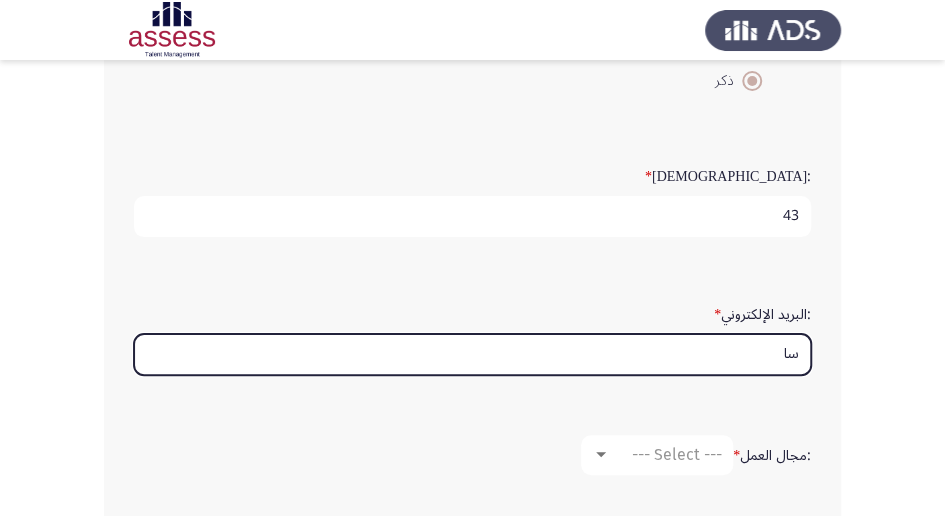 type on "س" 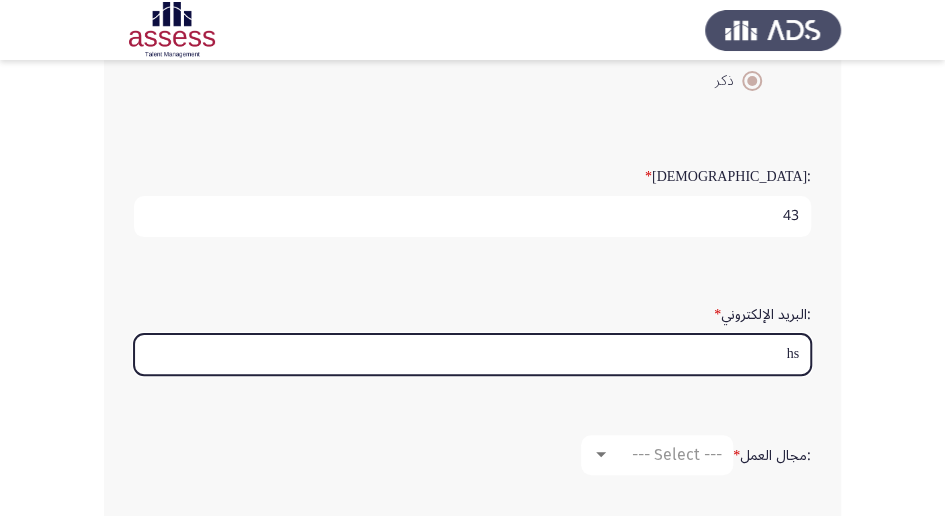 type on "h" 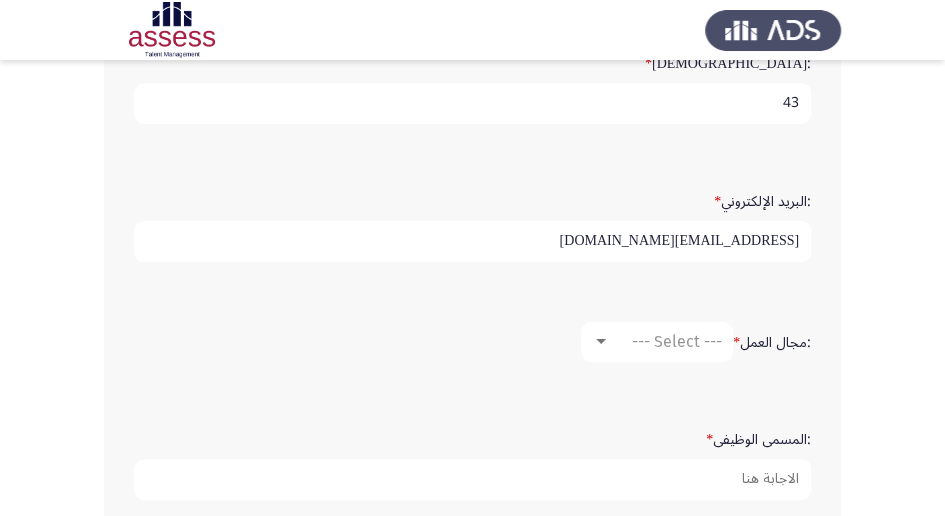 scroll, scrollTop: 585, scrollLeft: 0, axis: vertical 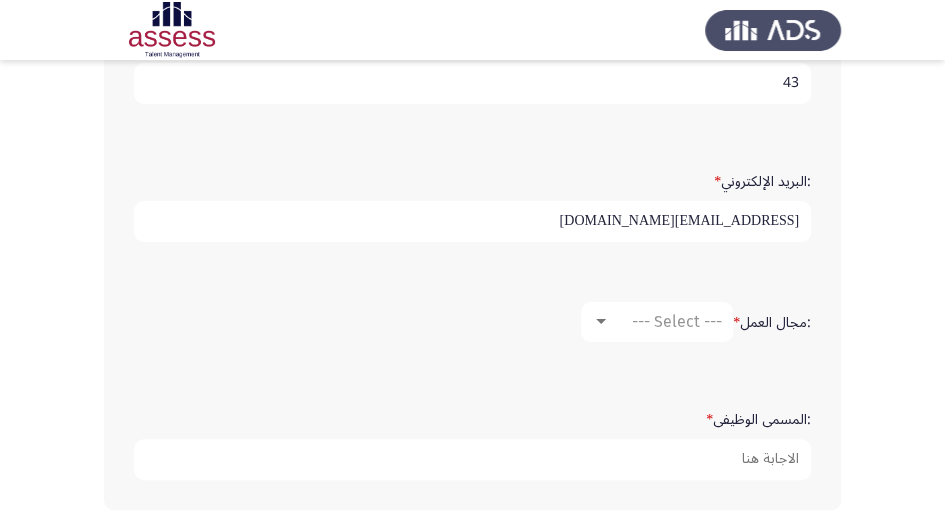 type on "[EMAIL_ADDRESS][DOMAIN_NAME]" 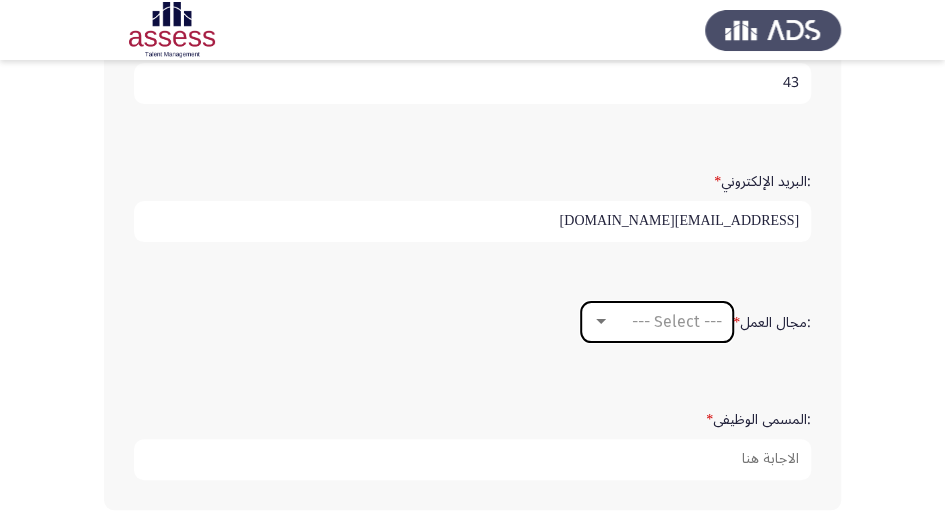 click on "--- Select ---" at bounding box center (657, 322) 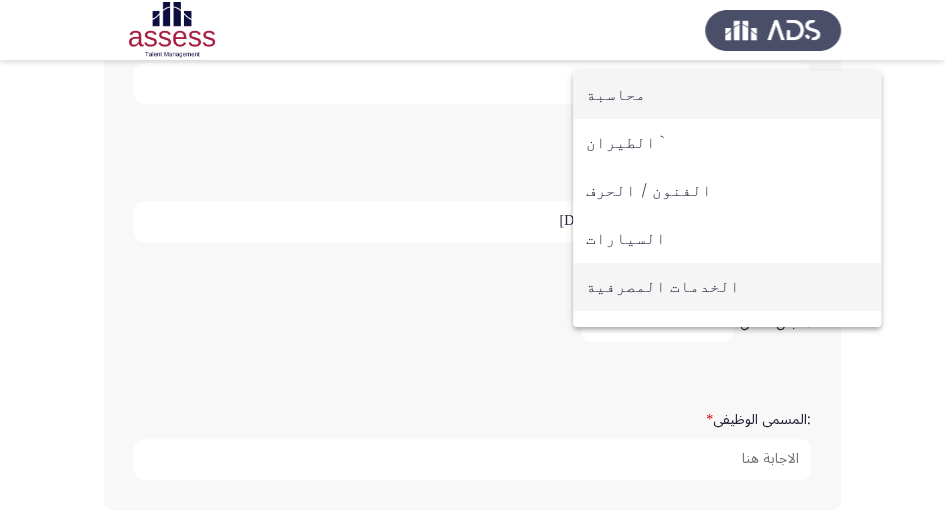 click on "الخدمات المصرفية" at bounding box center (727, 287) 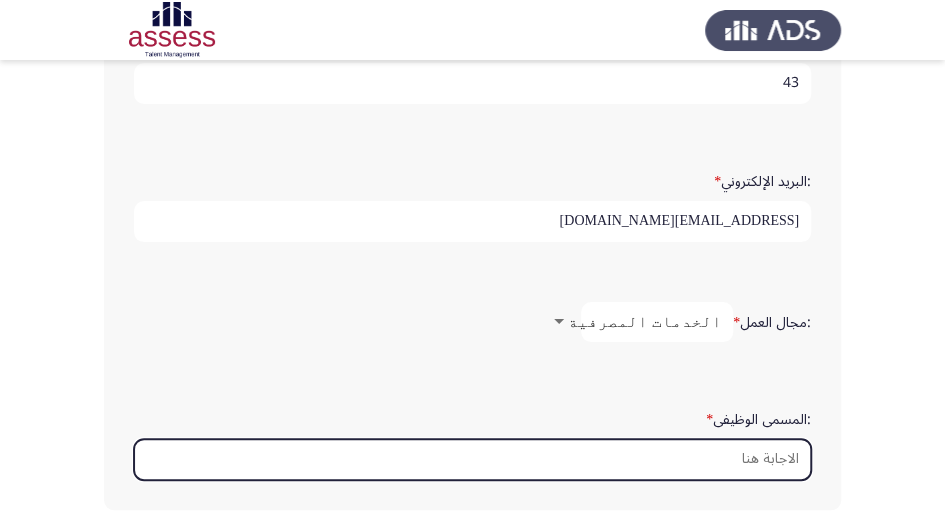 click on ":المسمى الوظيفى   *" at bounding box center [472, 459] 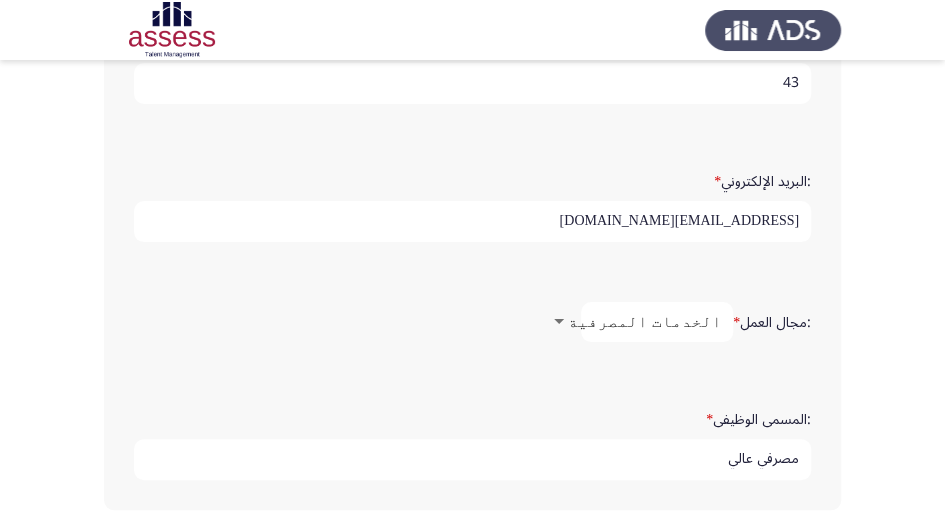 type on "مصرفي عالي" 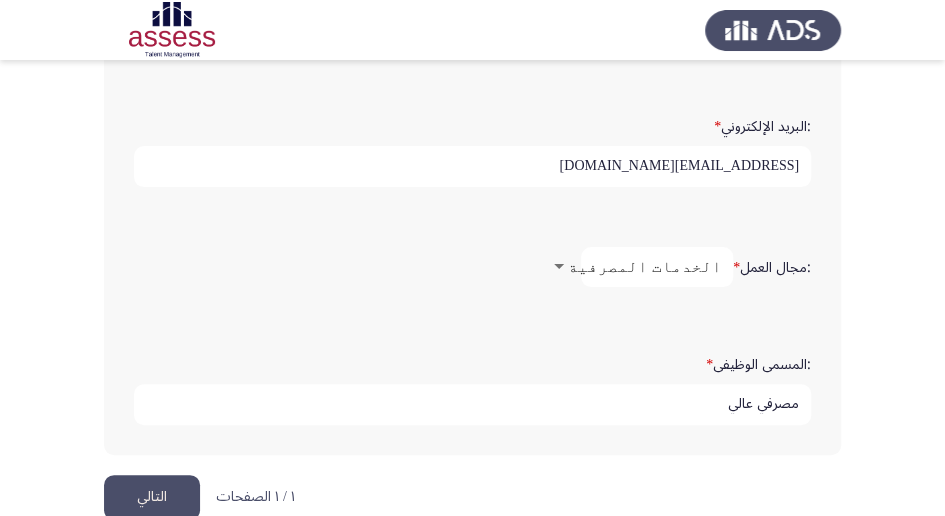 scroll, scrollTop: 665, scrollLeft: 0, axis: vertical 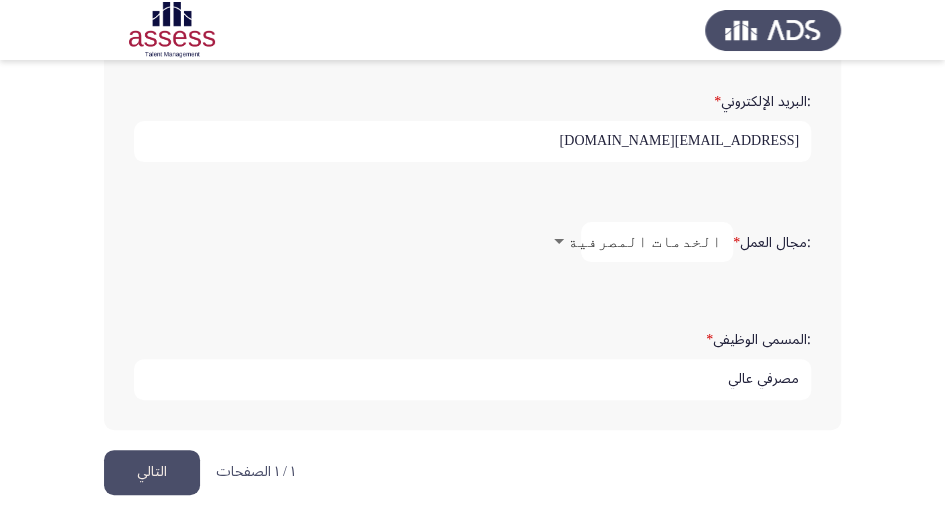 click on "التالي" 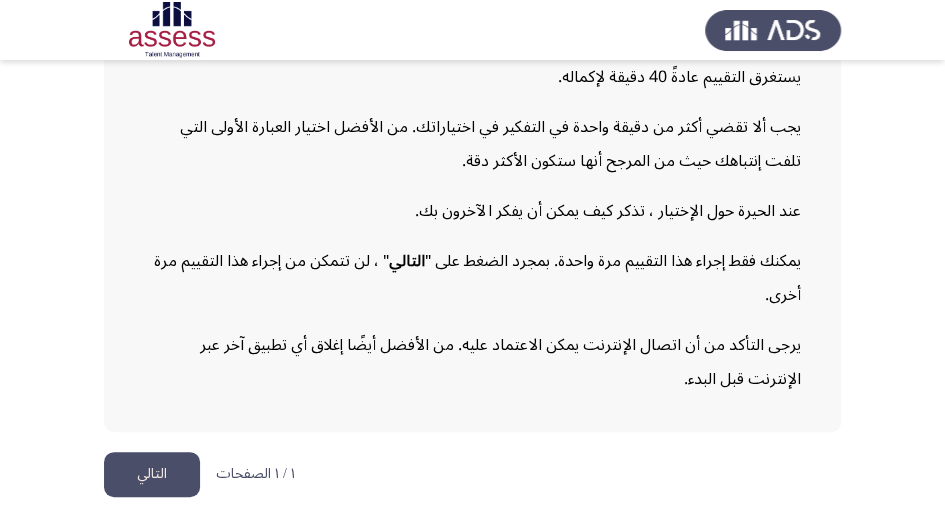 scroll, scrollTop: 320, scrollLeft: 0, axis: vertical 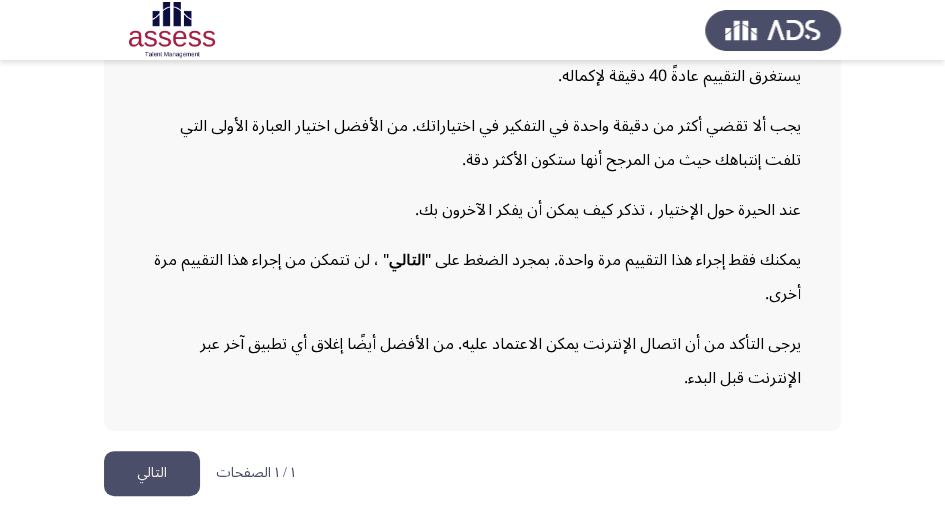 click on "التالي" 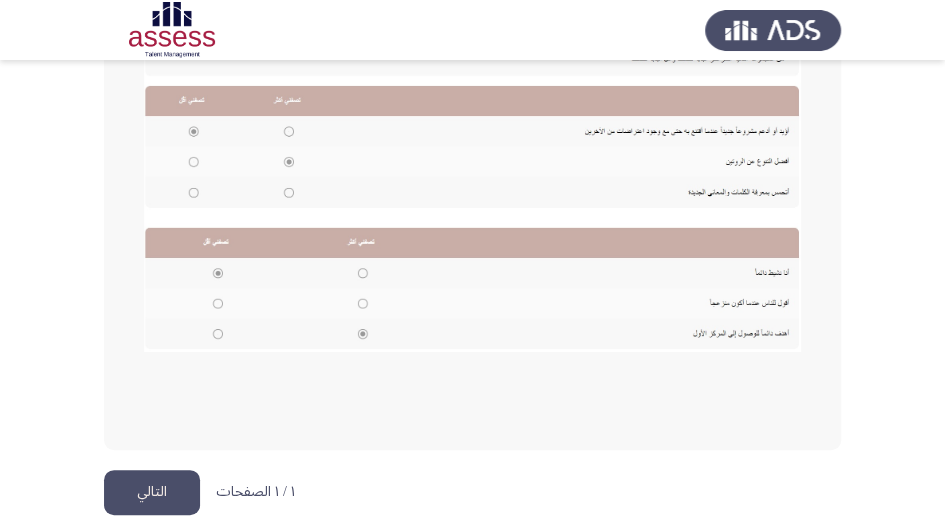 scroll, scrollTop: 526, scrollLeft: 0, axis: vertical 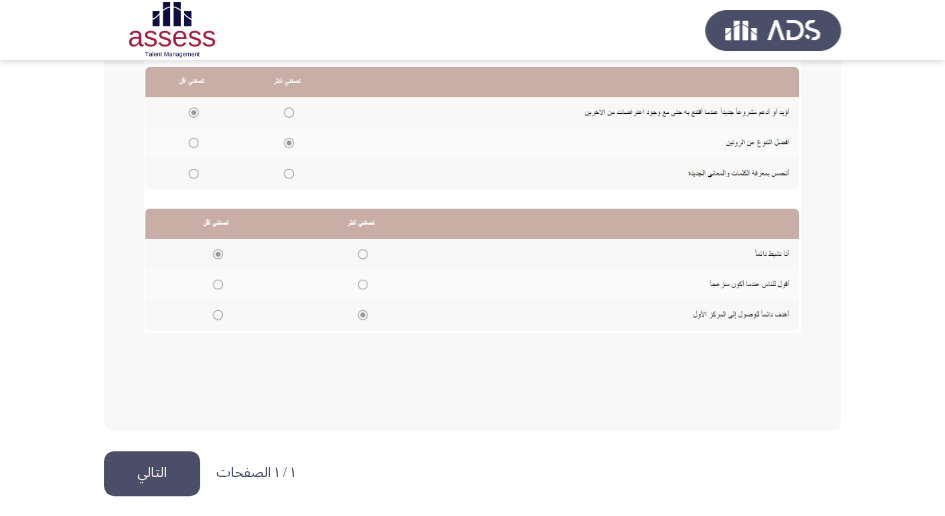 click on "التالي" 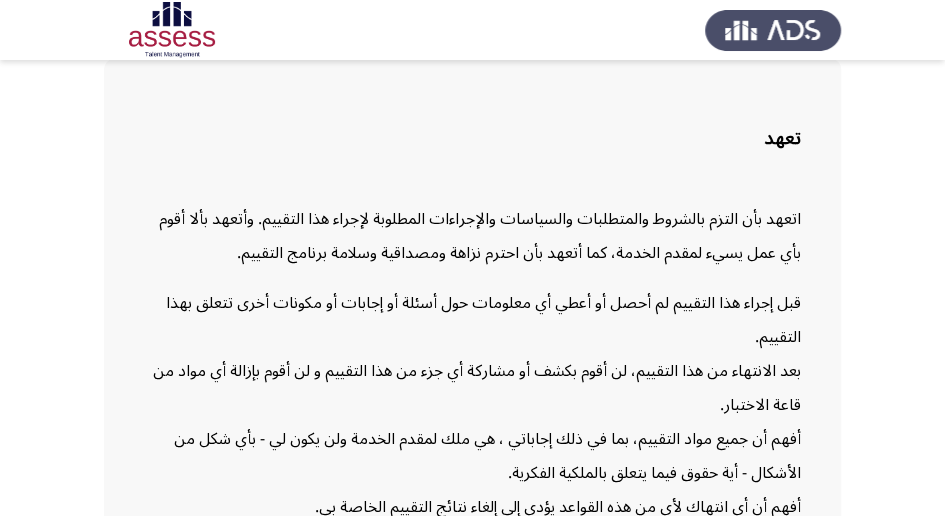 scroll, scrollTop: 266, scrollLeft: 0, axis: vertical 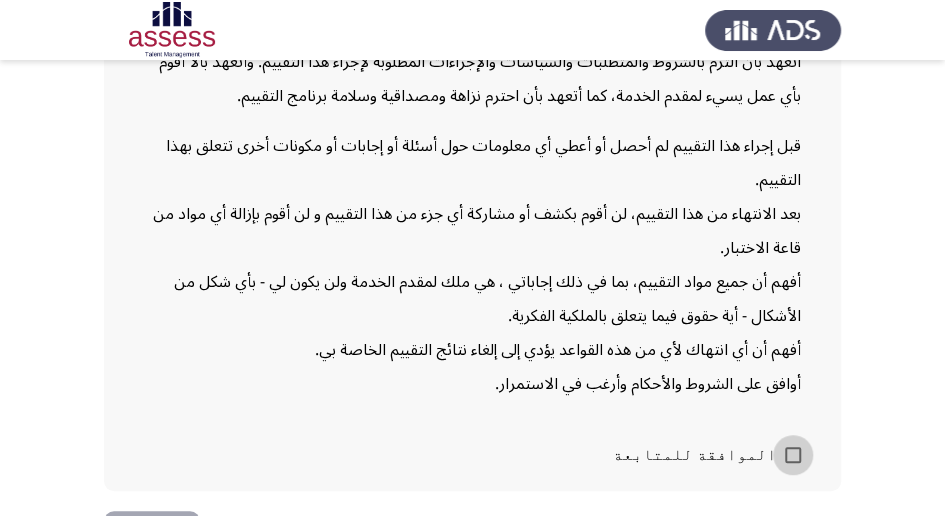 click at bounding box center (793, 455) 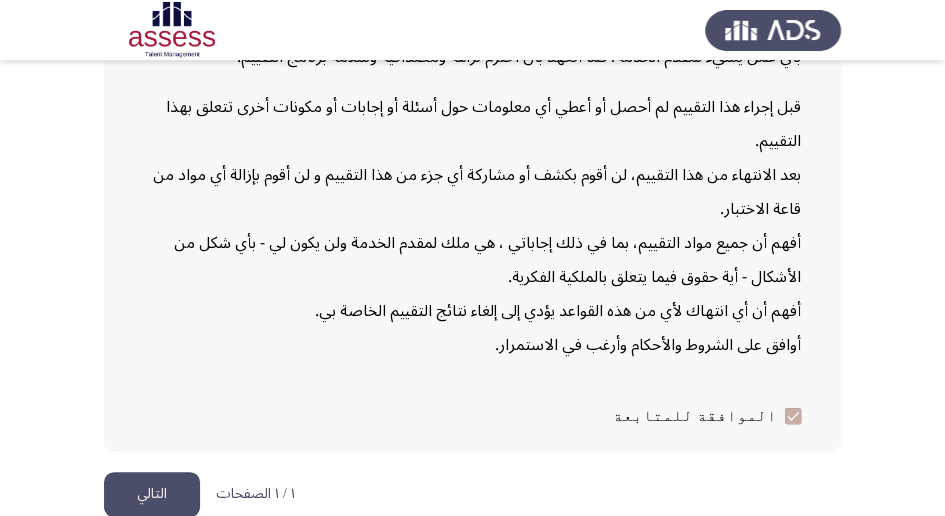 scroll, scrollTop: 326, scrollLeft: 0, axis: vertical 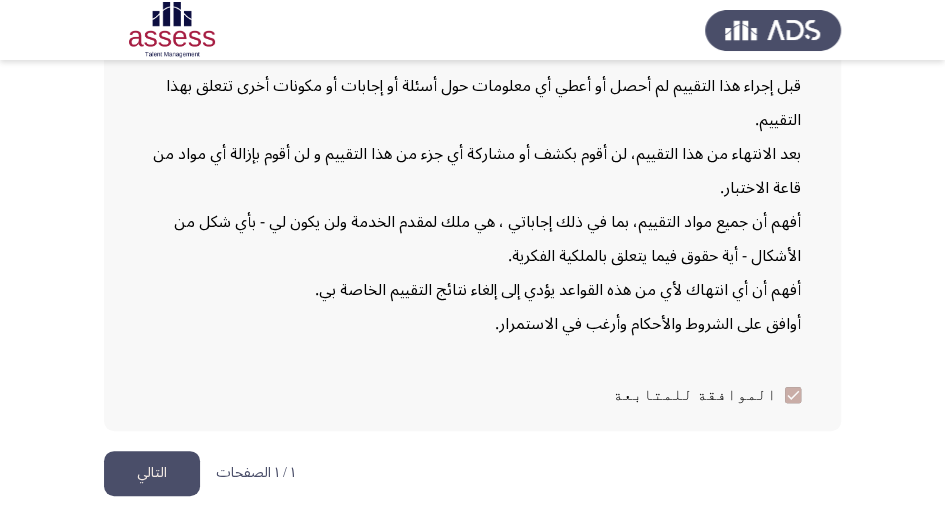 click on "التالي" 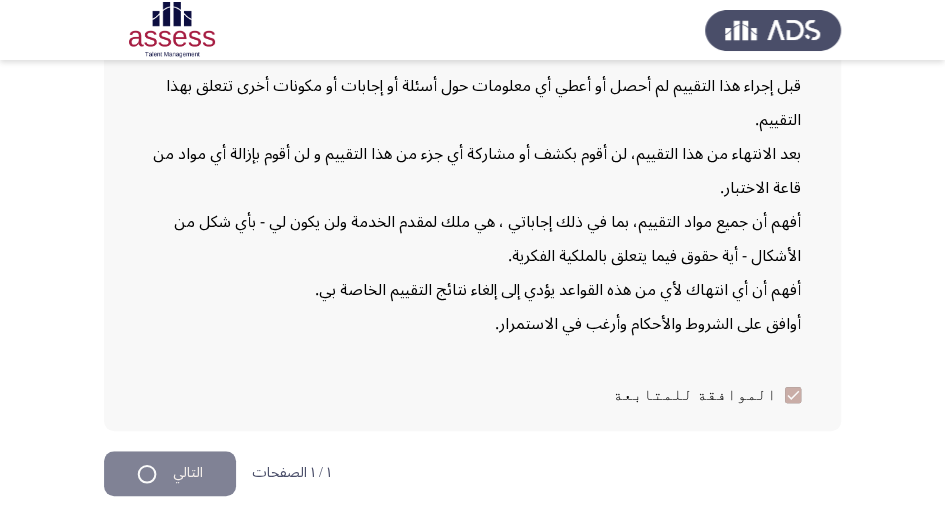scroll, scrollTop: 0, scrollLeft: 0, axis: both 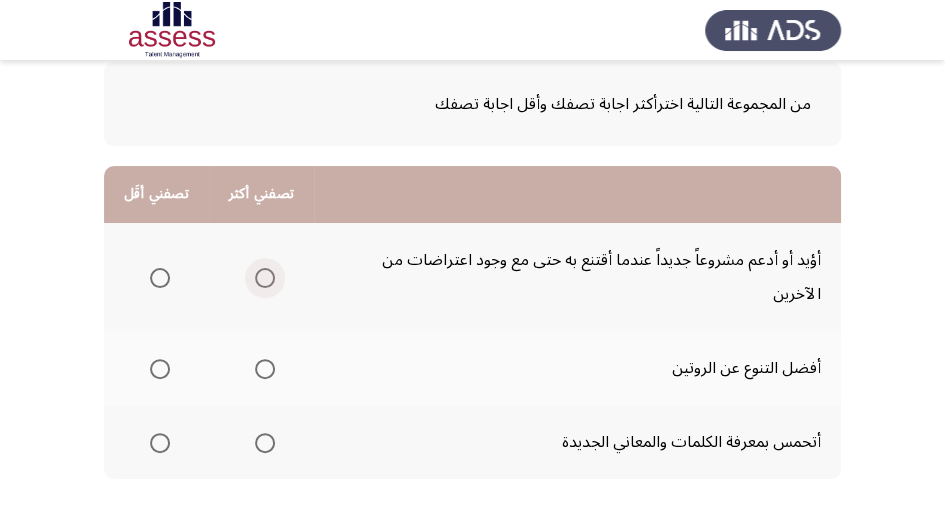 click at bounding box center (265, 278) 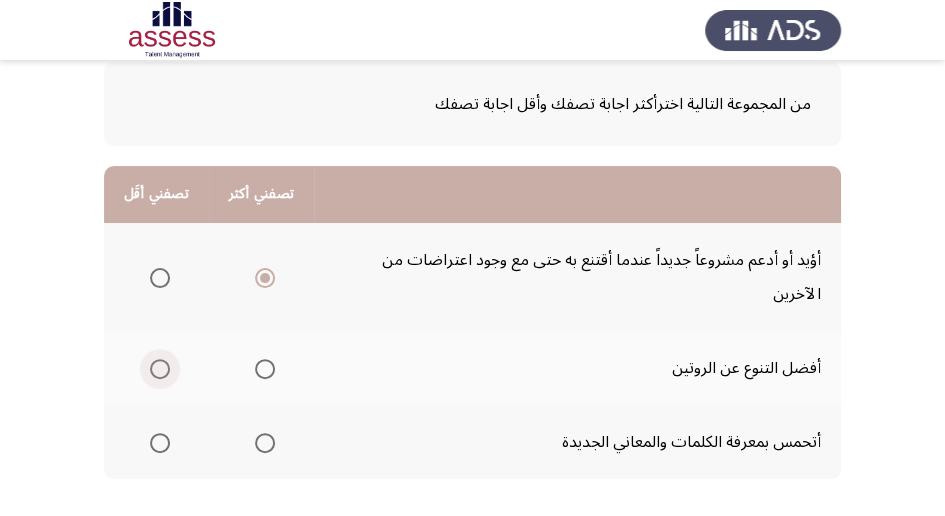 click at bounding box center [160, 369] 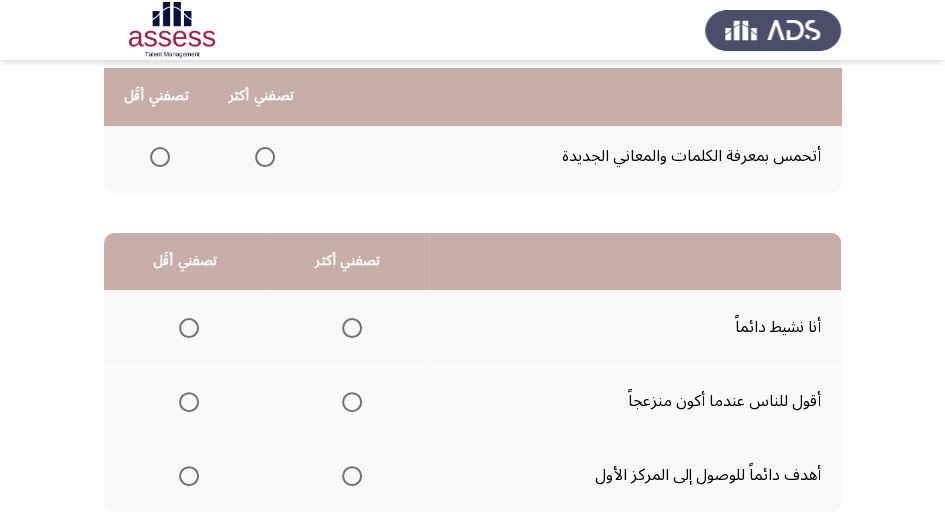 scroll, scrollTop: 400, scrollLeft: 0, axis: vertical 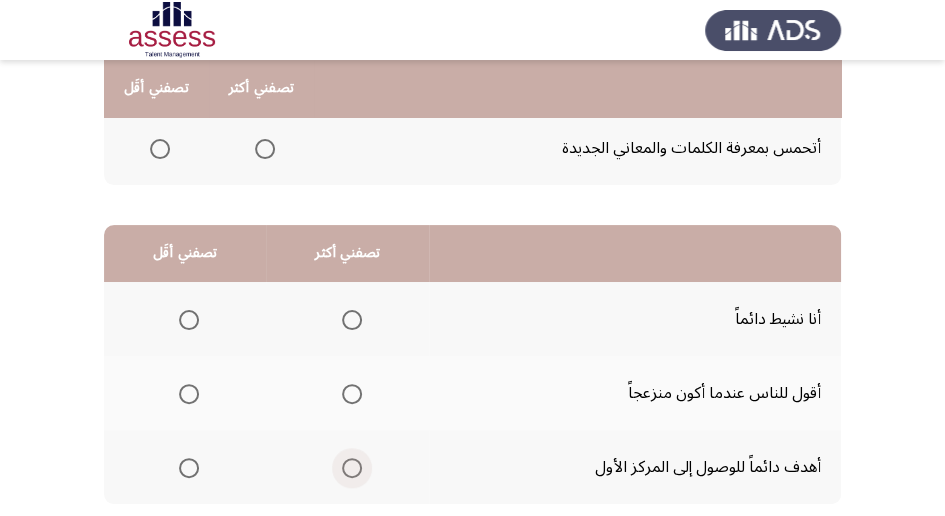 click at bounding box center (352, 468) 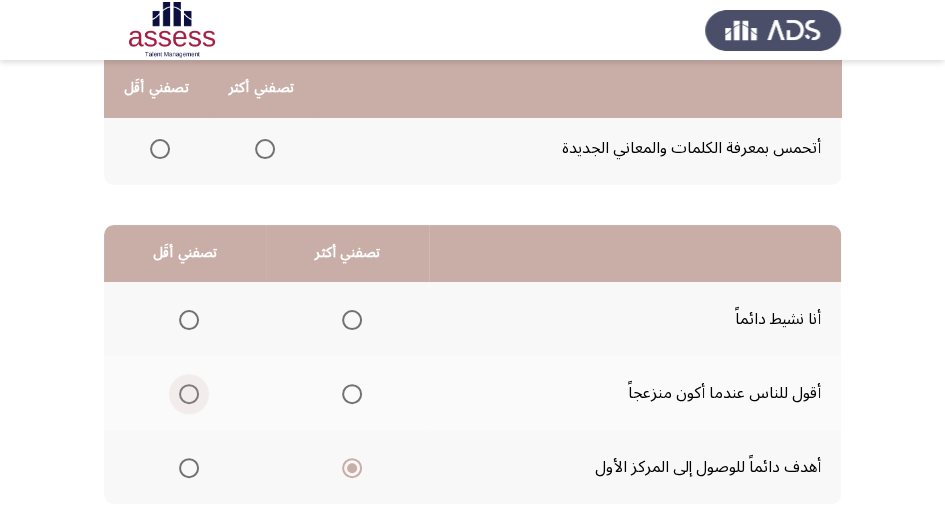 click at bounding box center [189, 394] 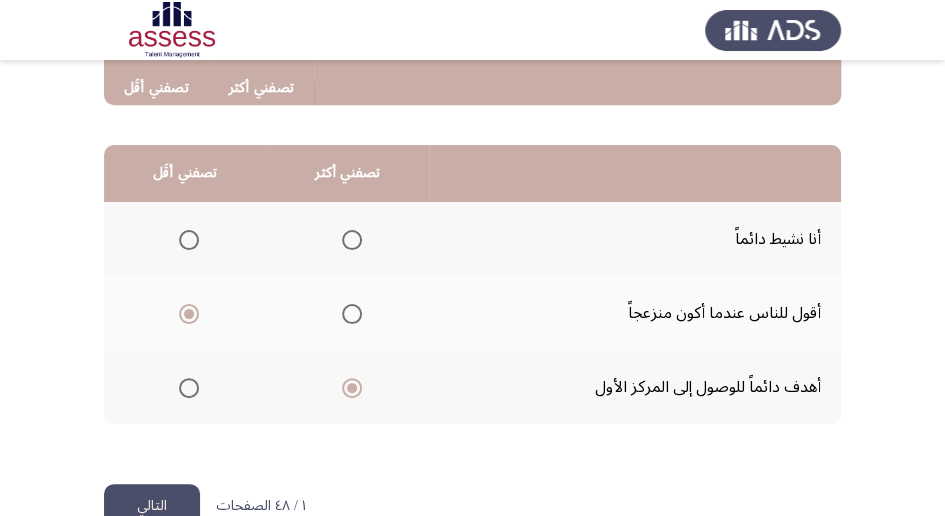 scroll, scrollTop: 494, scrollLeft: 0, axis: vertical 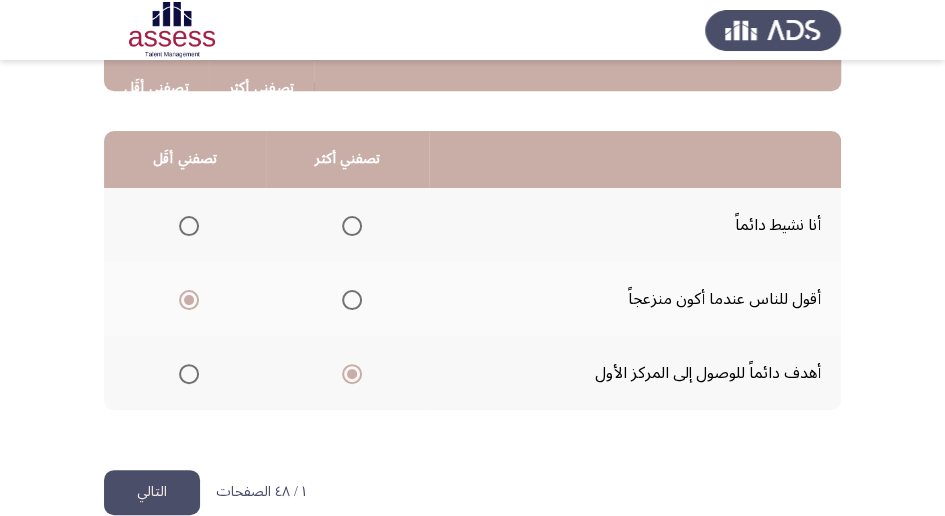 click on "التالي" 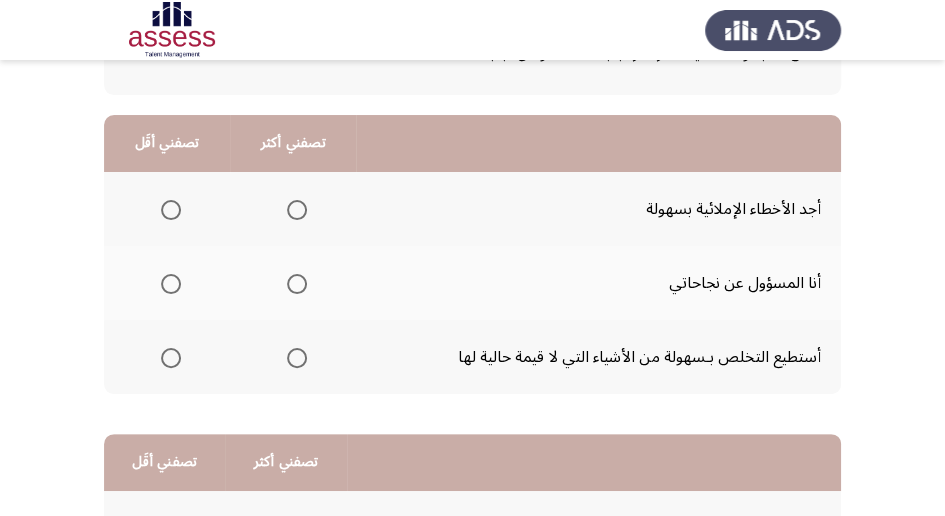 scroll, scrollTop: 160, scrollLeft: 0, axis: vertical 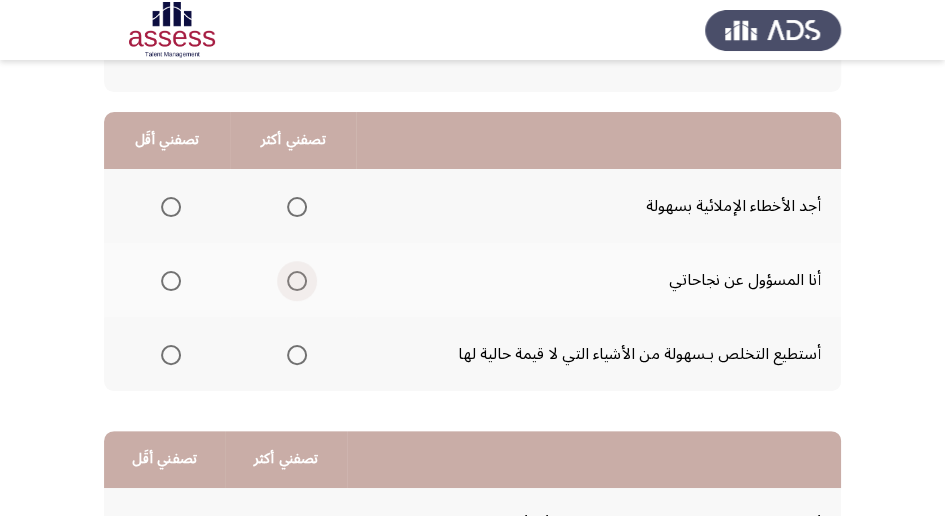 click at bounding box center (297, 281) 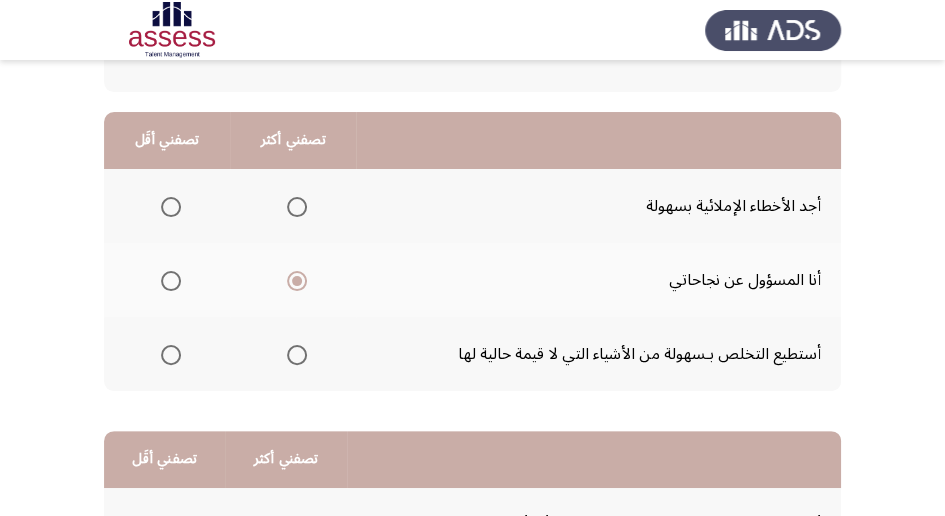 click at bounding box center [171, 207] 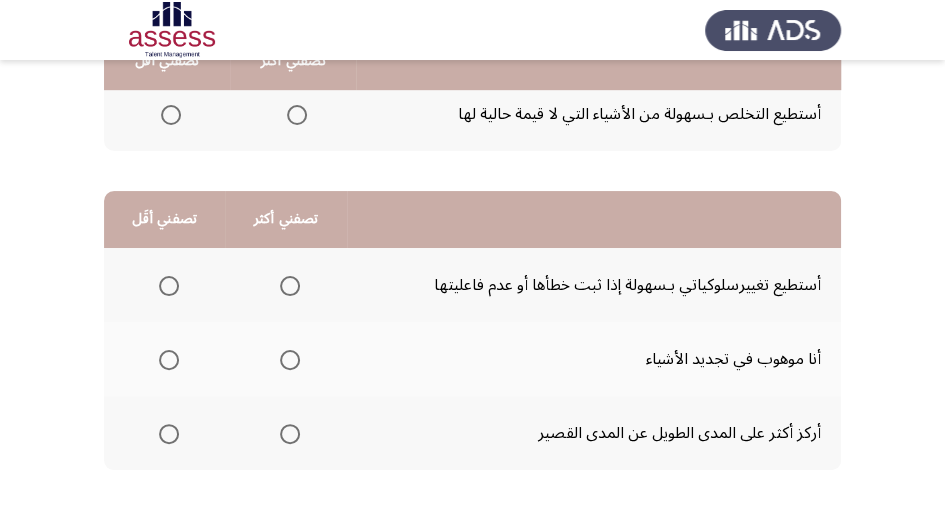 scroll, scrollTop: 462, scrollLeft: 0, axis: vertical 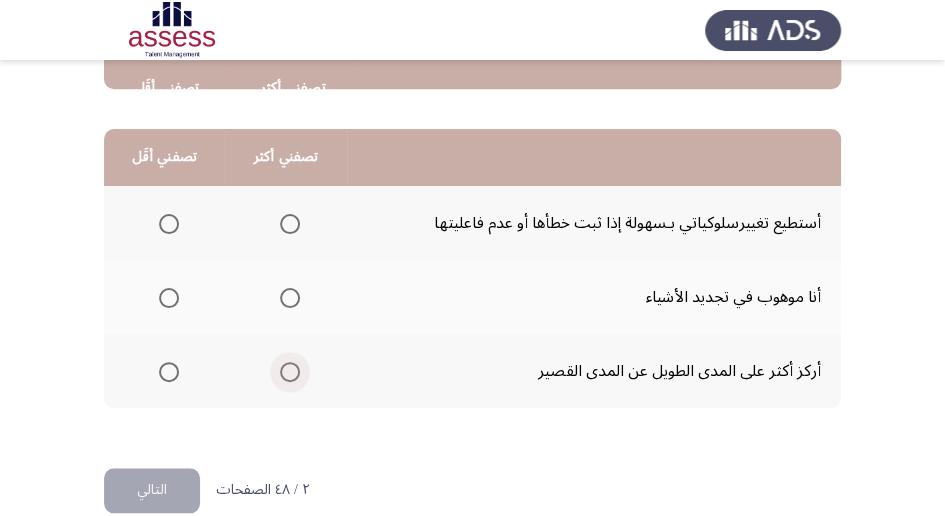 click at bounding box center [290, 372] 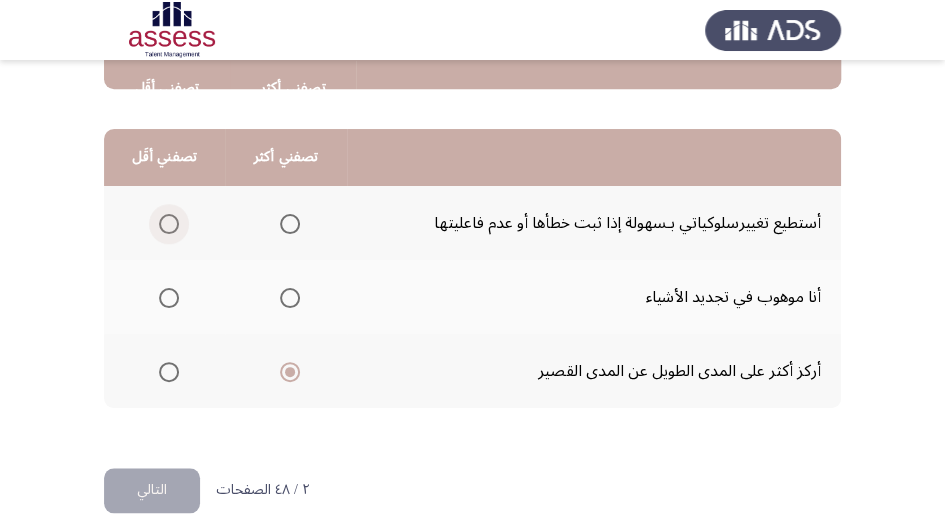 click at bounding box center [169, 224] 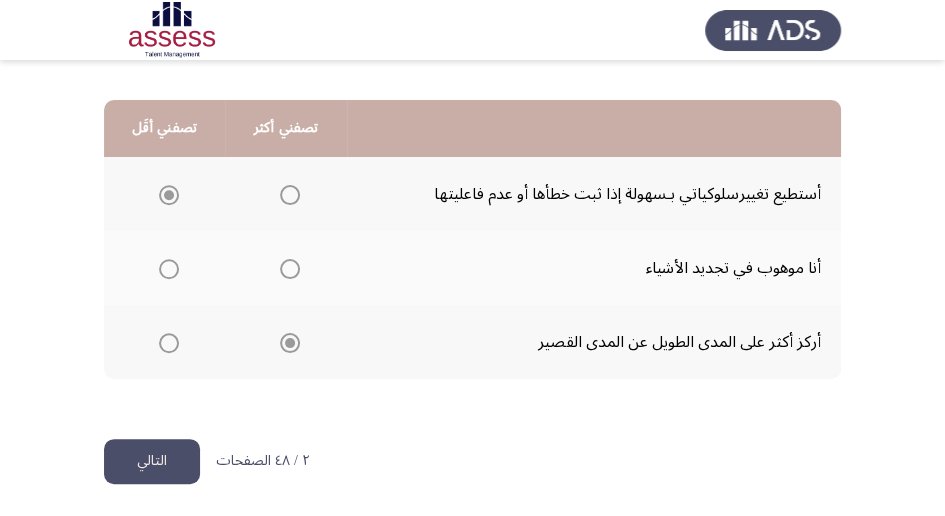 scroll, scrollTop: 494, scrollLeft: 0, axis: vertical 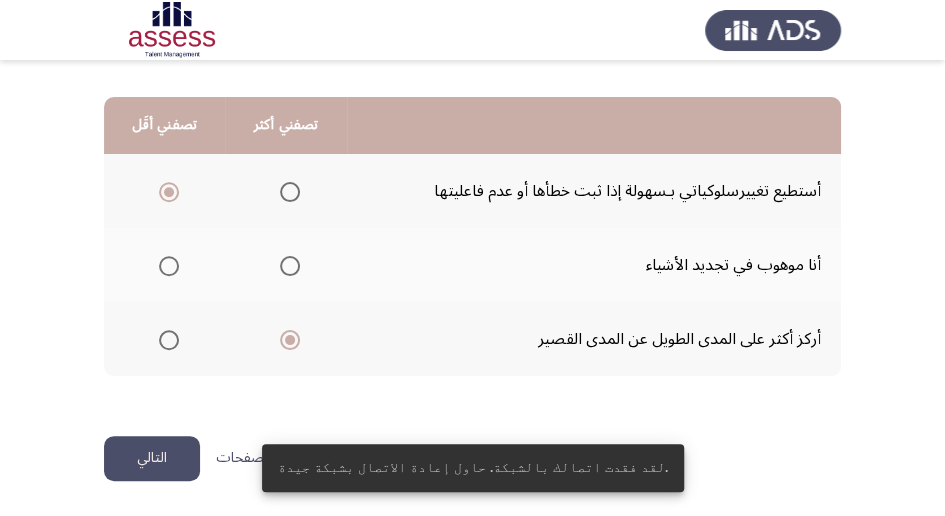 click on "التالي" 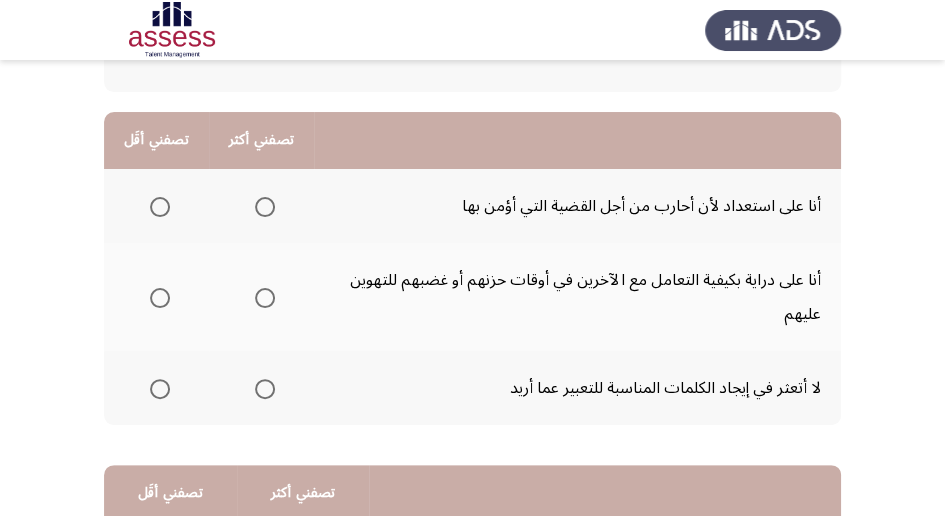 scroll, scrollTop: 222, scrollLeft: 0, axis: vertical 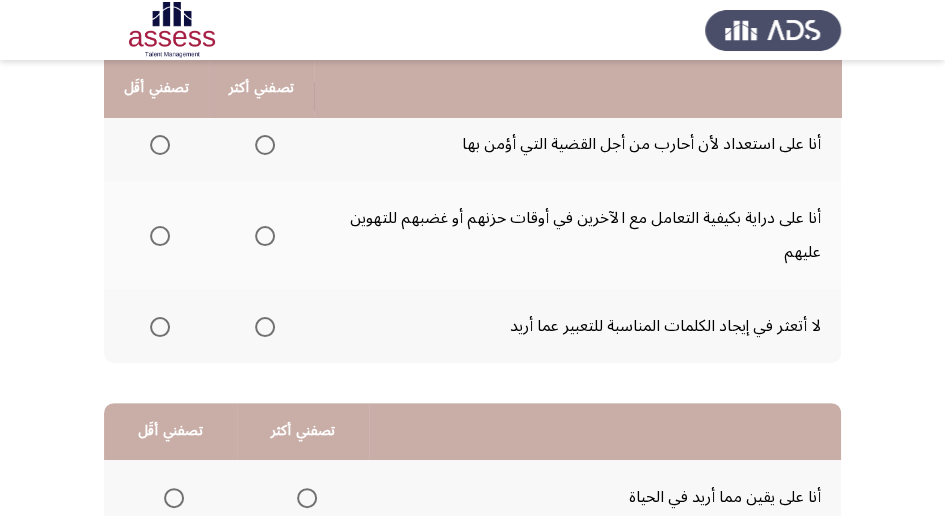 click at bounding box center (265, 145) 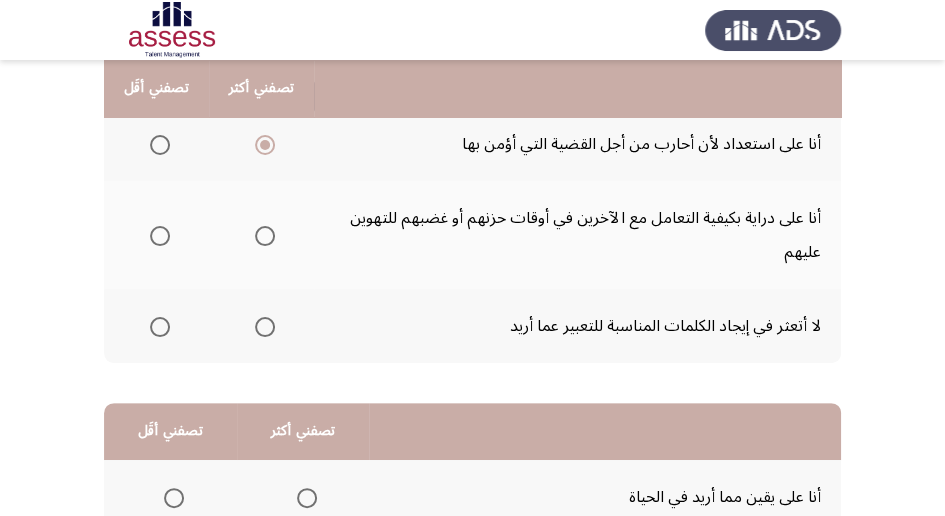 click at bounding box center (160, 327) 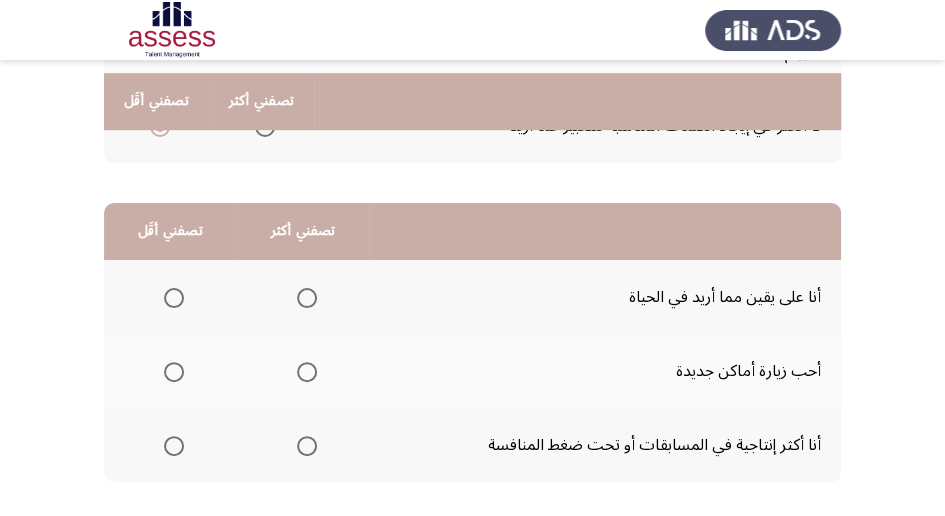 scroll, scrollTop: 435, scrollLeft: 0, axis: vertical 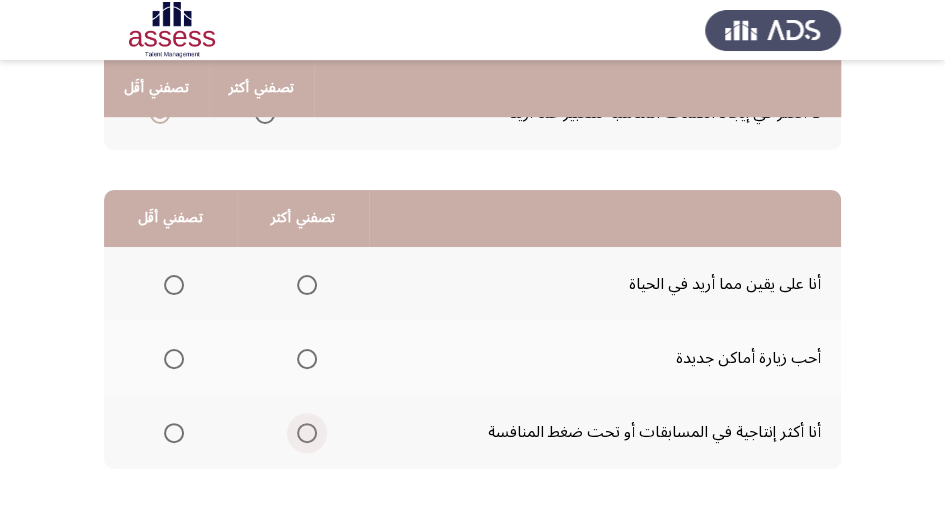click at bounding box center (307, 433) 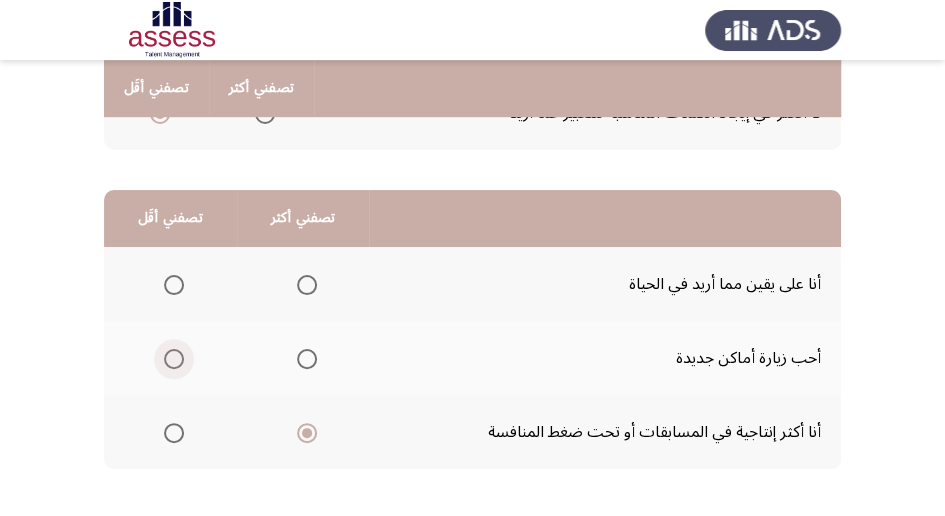 click at bounding box center (174, 359) 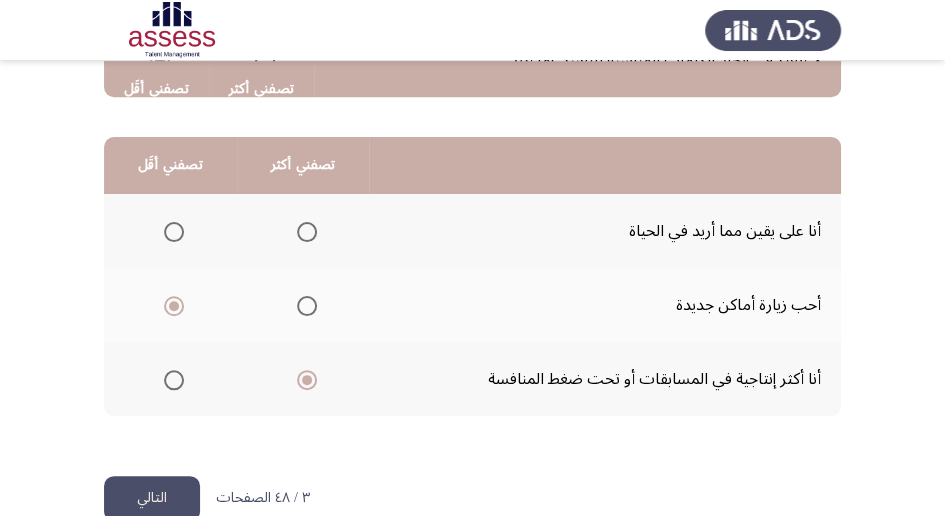 scroll, scrollTop: 528, scrollLeft: 0, axis: vertical 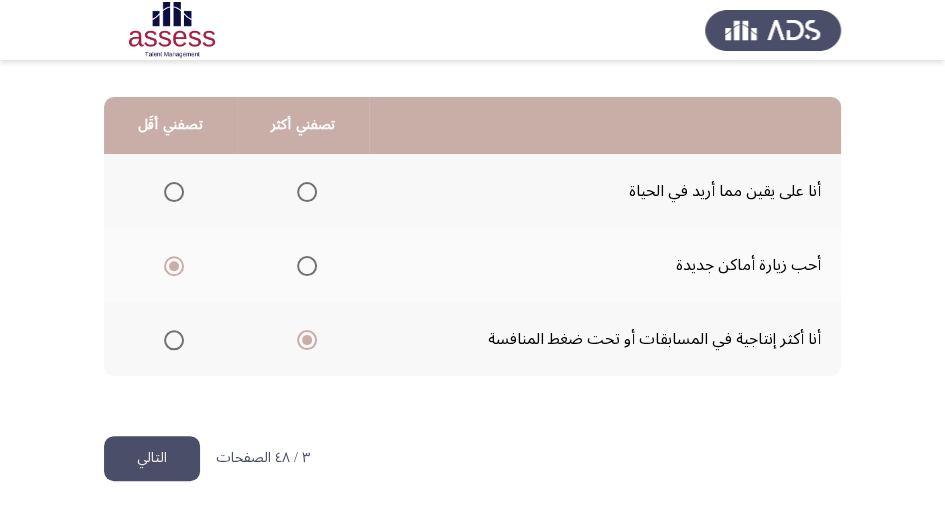 click on "التالي" 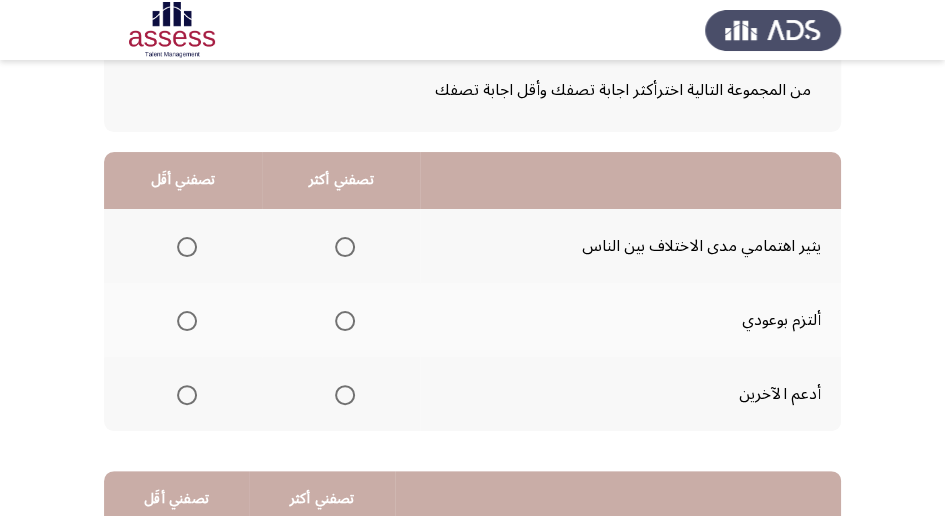 scroll, scrollTop: 133, scrollLeft: 0, axis: vertical 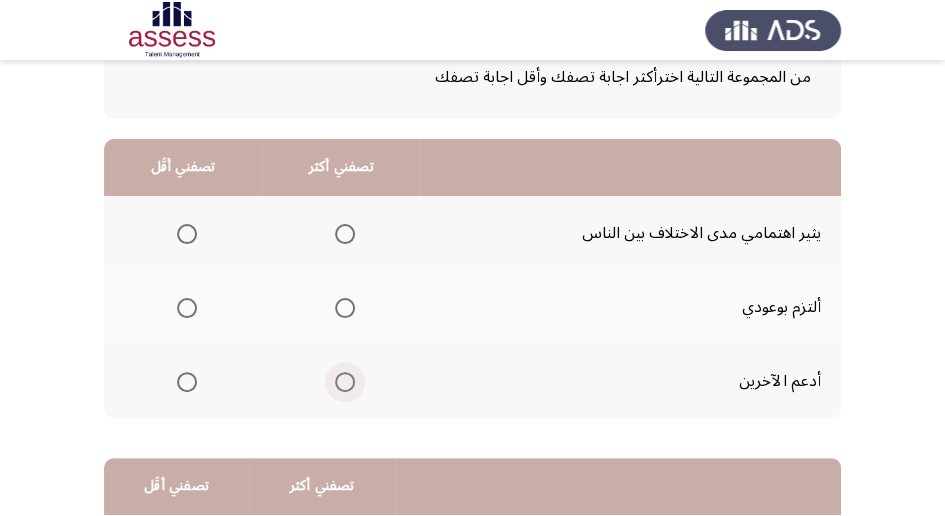 click at bounding box center (345, 382) 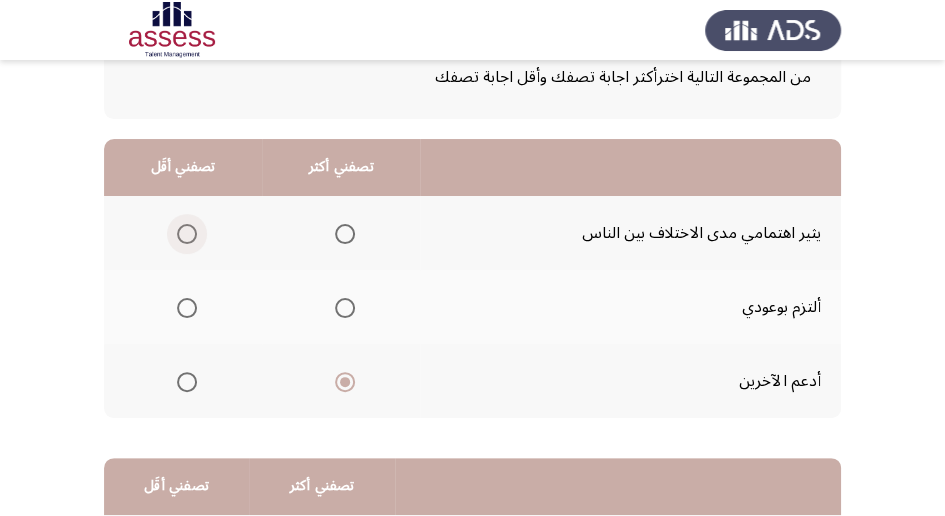 click at bounding box center (187, 234) 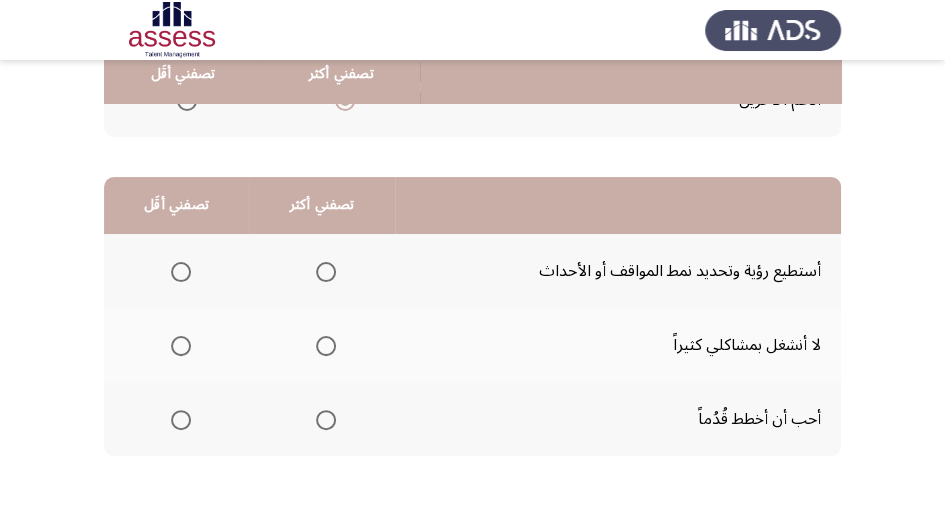 scroll, scrollTop: 426, scrollLeft: 0, axis: vertical 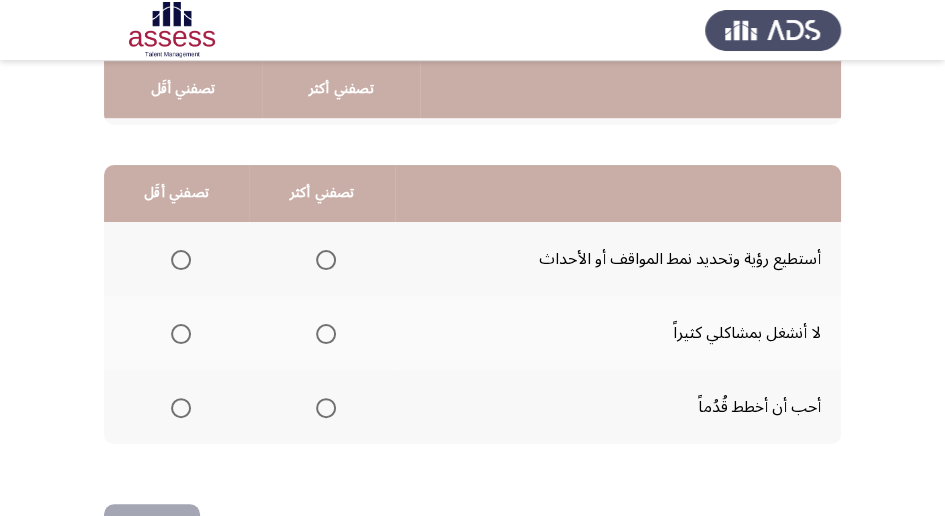 click at bounding box center [181, 334] 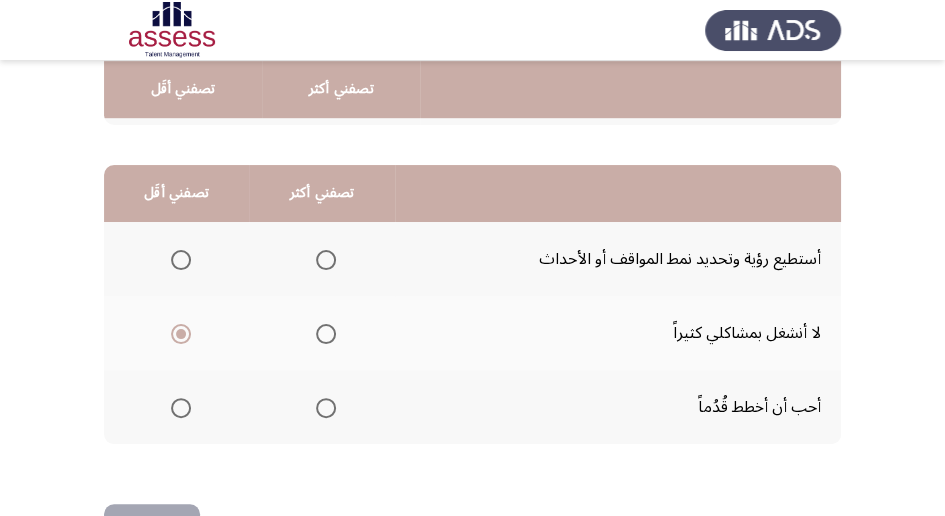 click at bounding box center (326, 260) 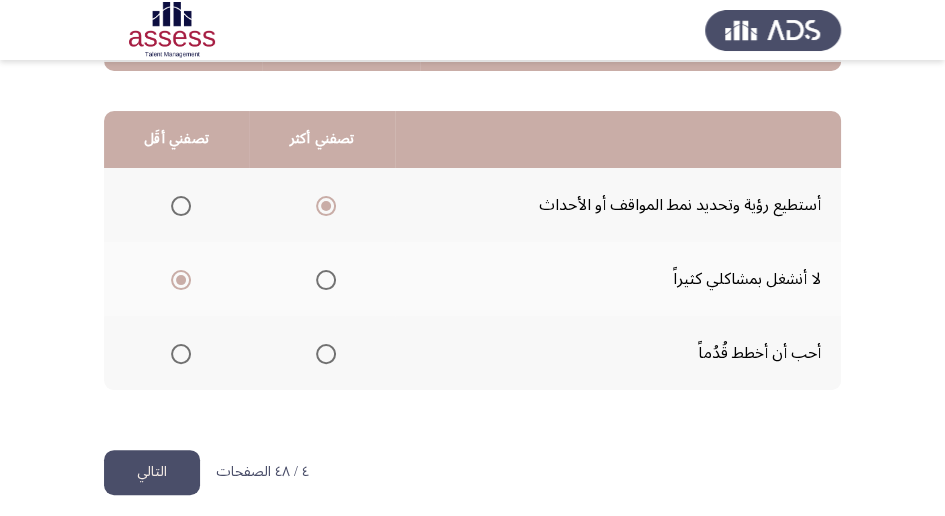 scroll, scrollTop: 494, scrollLeft: 0, axis: vertical 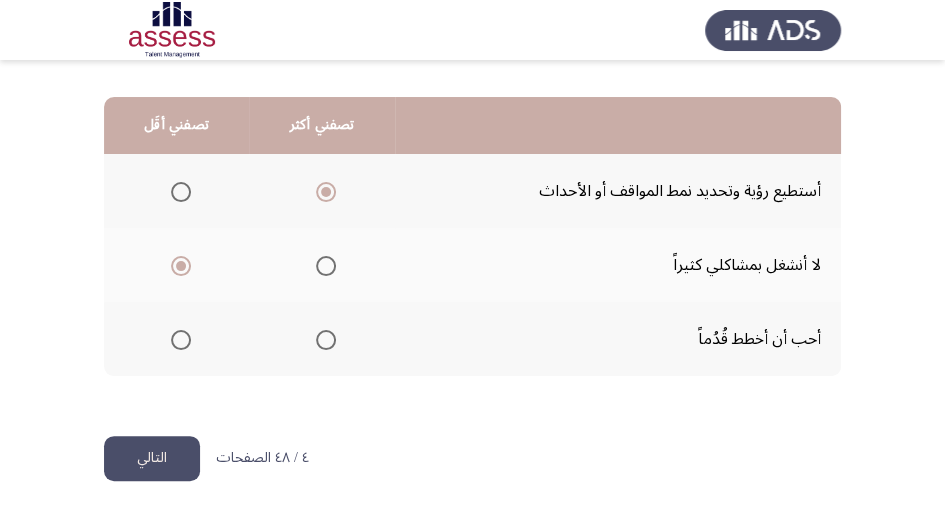 click on "التالي" 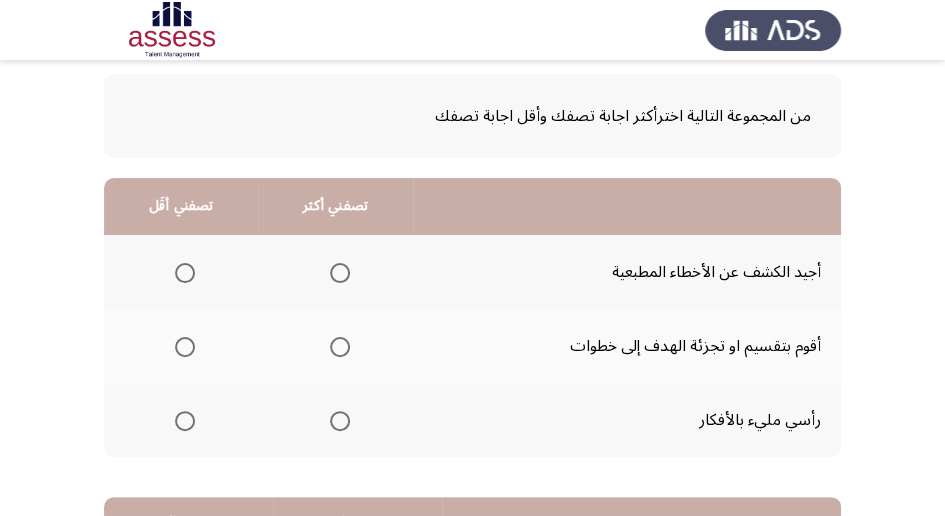 scroll, scrollTop: 106, scrollLeft: 0, axis: vertical 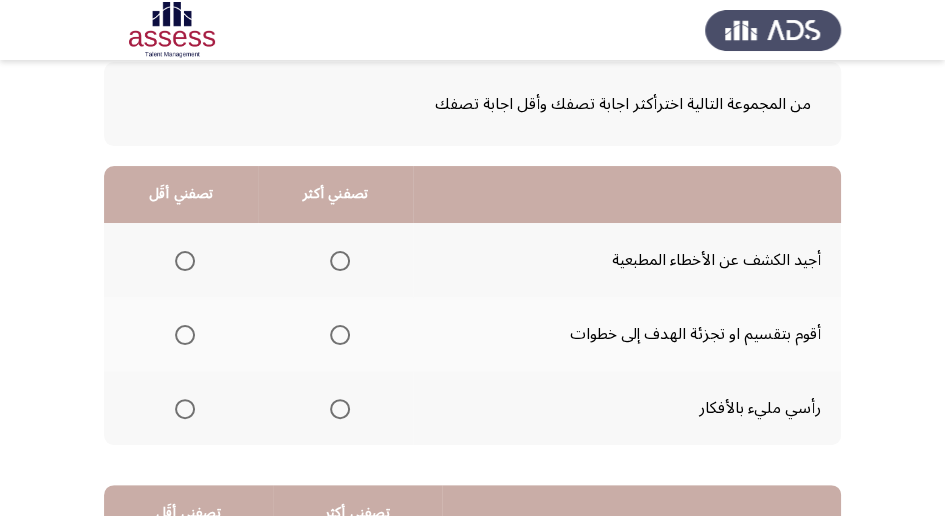 click at bounding box center [340, 409] 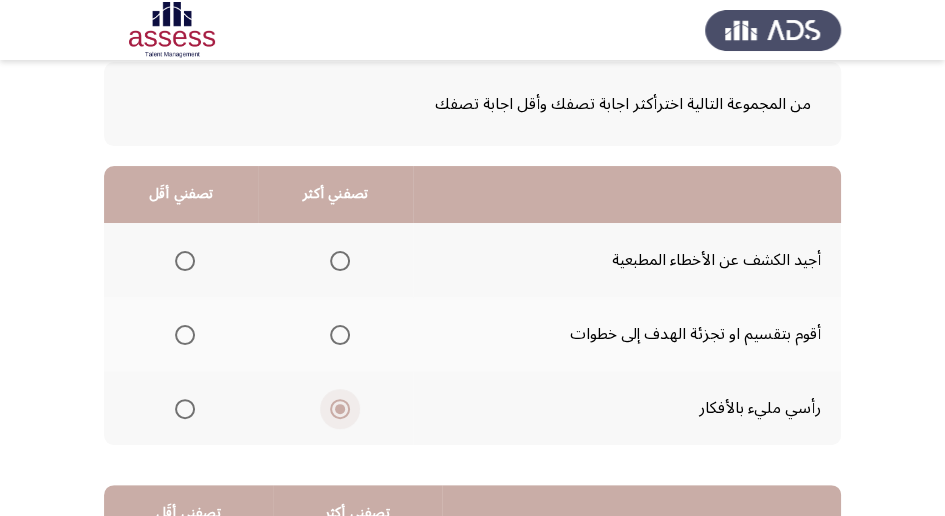 click at bounding box center (340, 409) 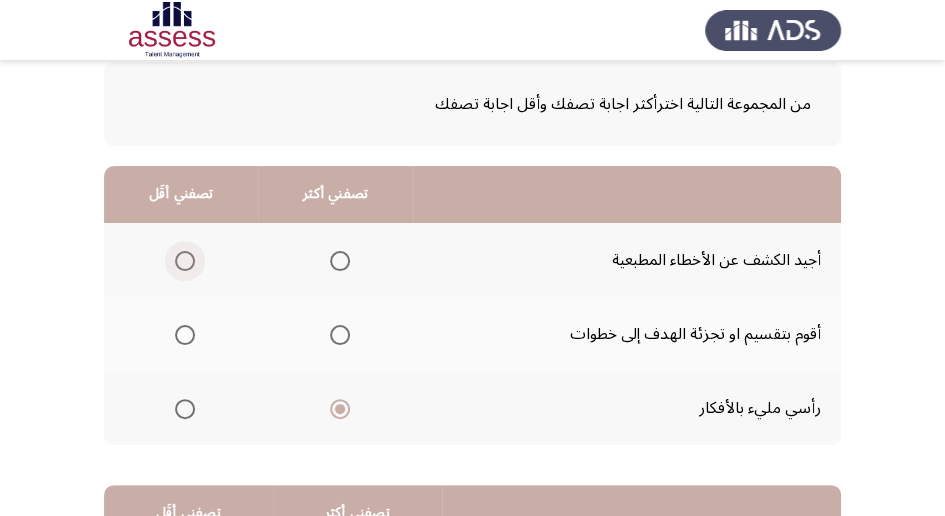click at bounding box center [185, 261] 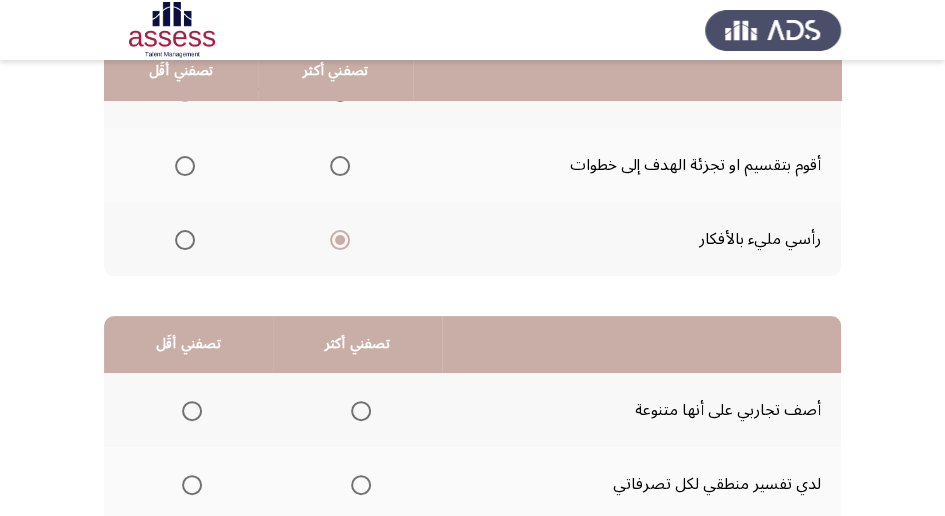 scroll, scrollTop: 391, scrollLeft: 0, axis: vertical 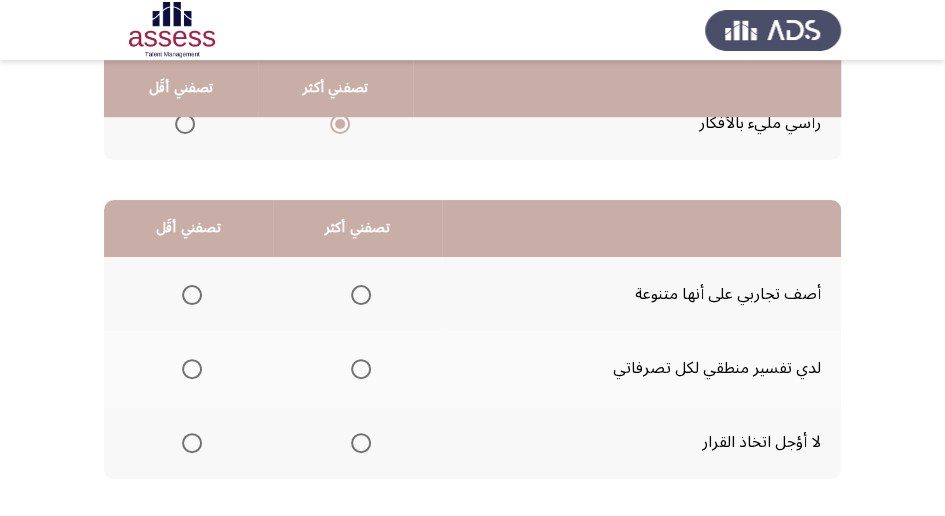click at bounding box center (361, 443) 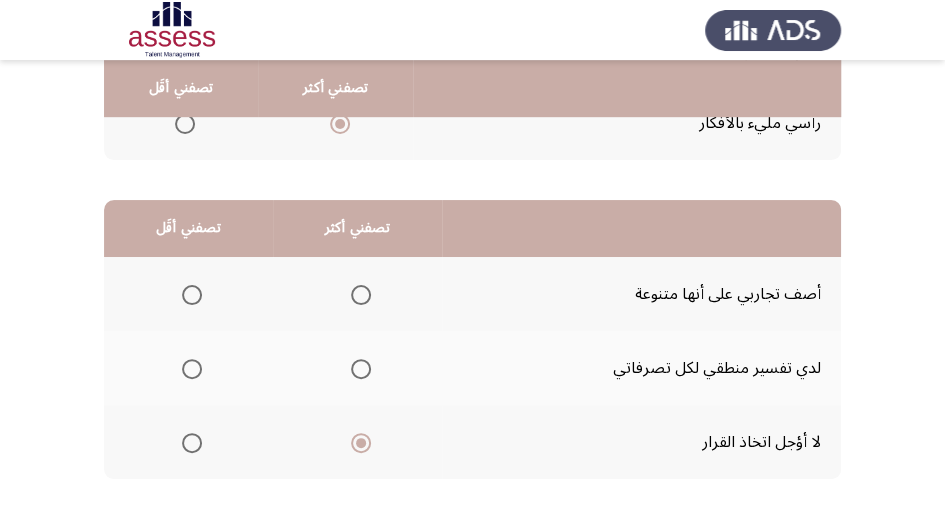 click at bounding box center [192, 295] 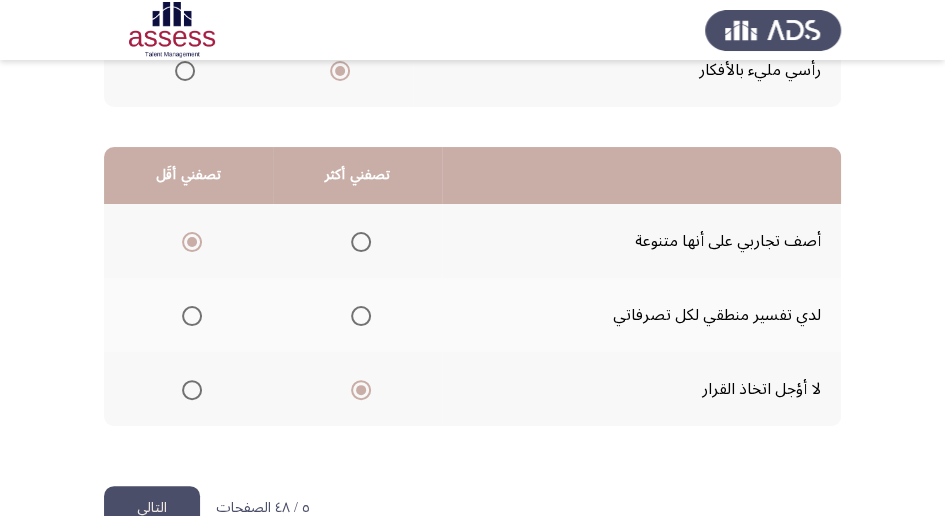 scroll, scrollTop: 494, scrollLeft: 0, axis: vertical 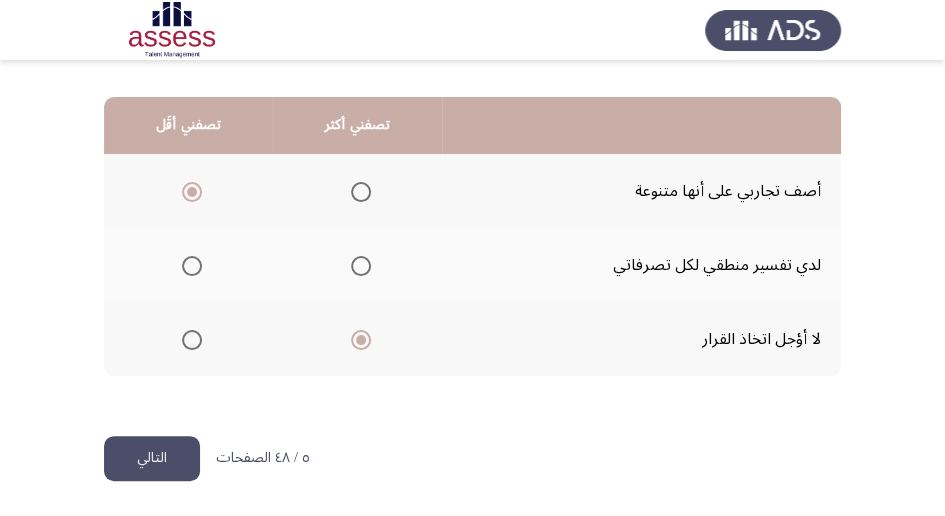 click on "التالي" 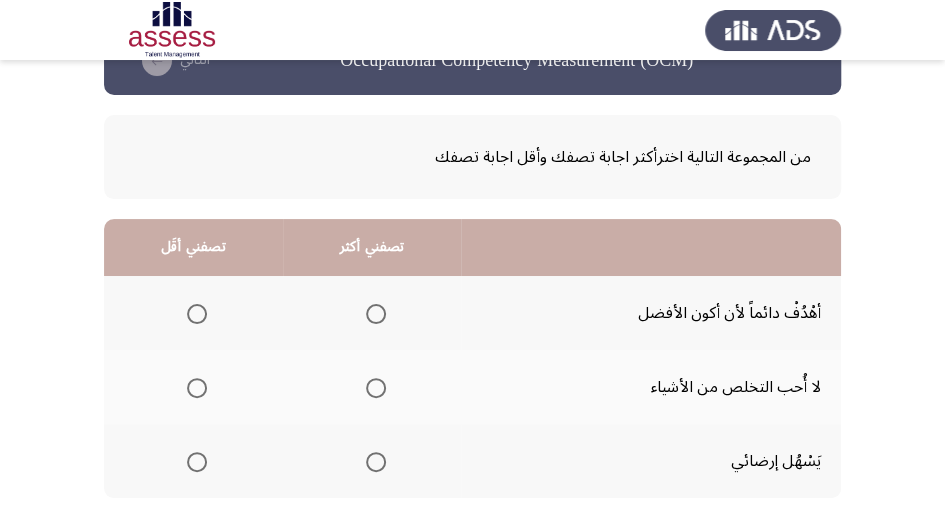 scroll, scrollTop: 115, scrollLeft: 0, axis: vertical 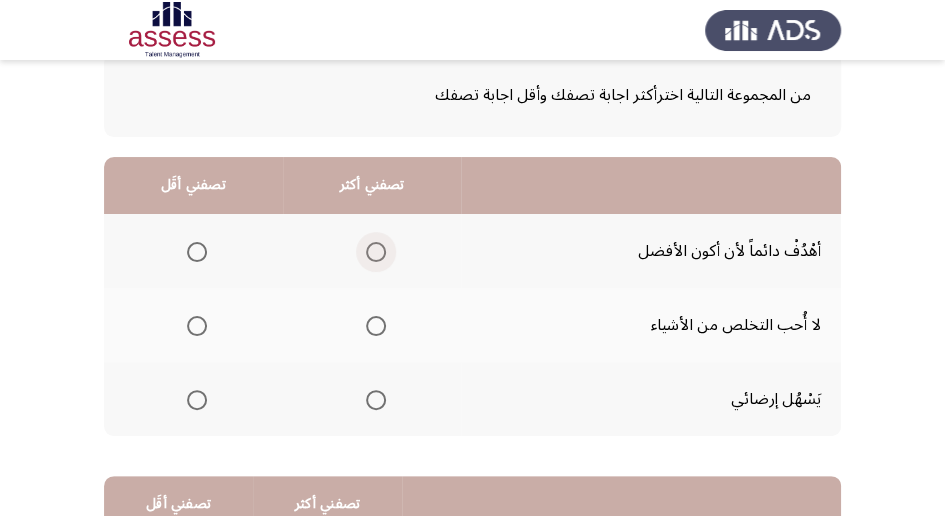 click at bounding box center [376, 252] 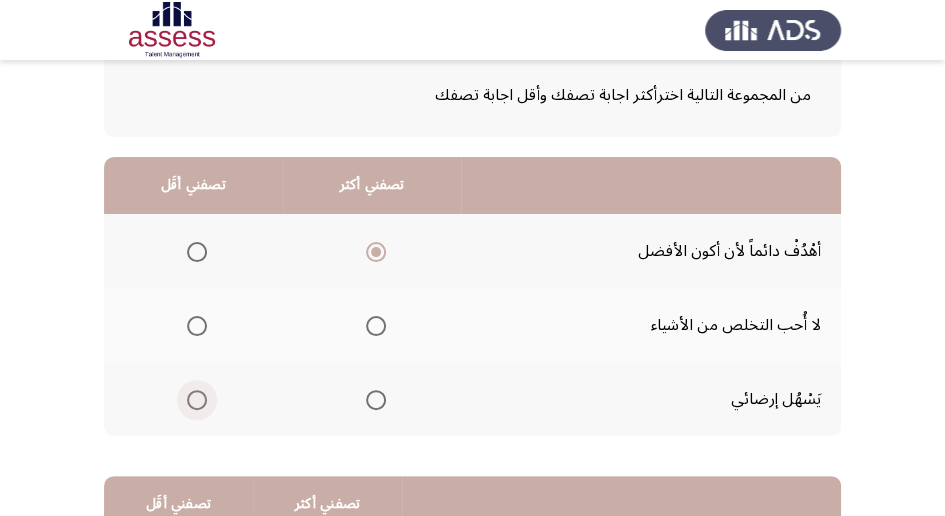 click at bounding box center (197, 400) 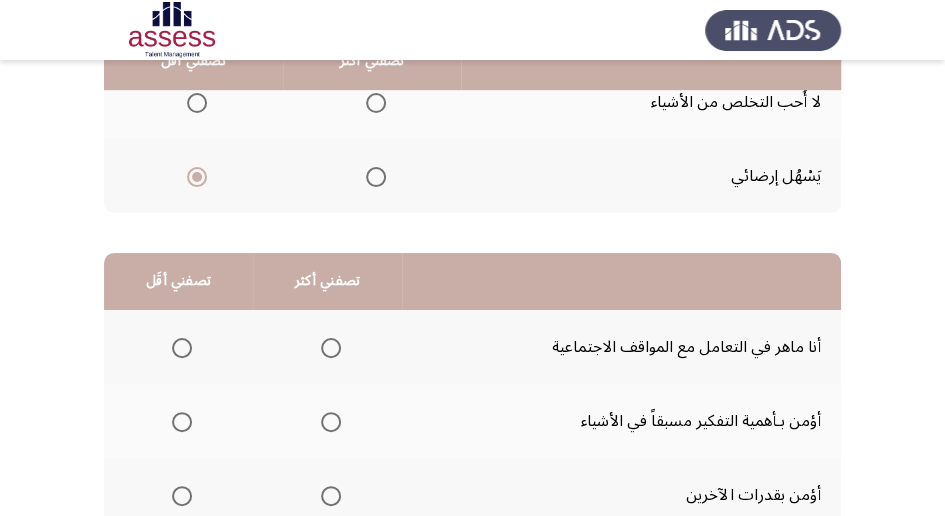 scroll, scrollTop: 400, scrollLeft: 0, axis: vertical 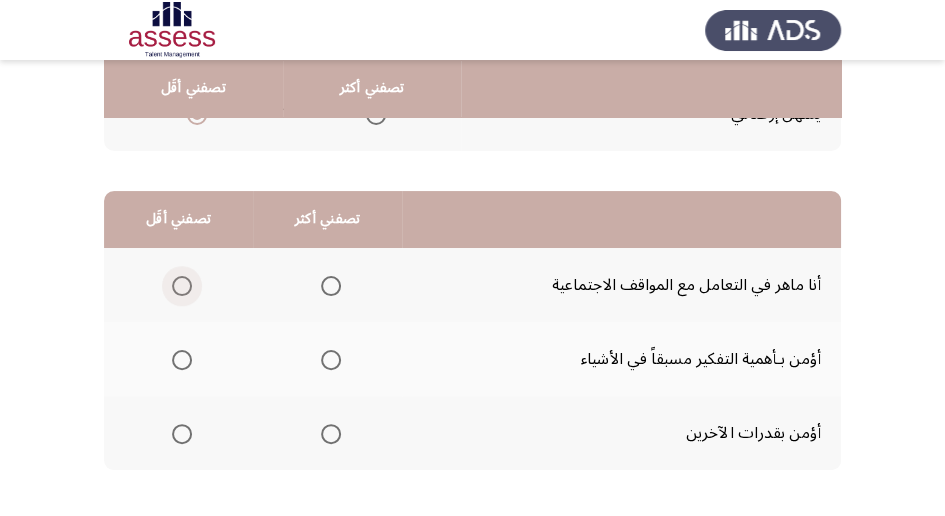 click at bounding box center [182, 286] 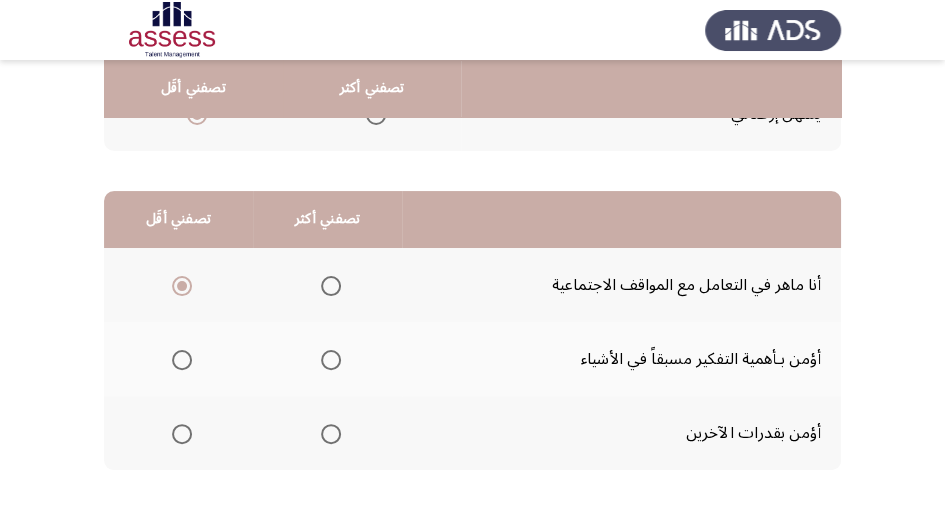 click at bounding box center (331, 434) 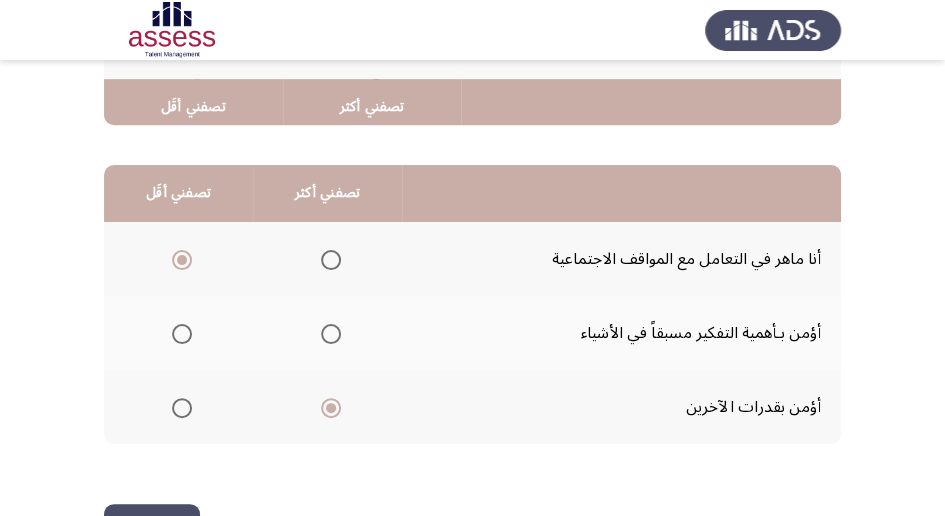 scroll, scrollTop: 494, scrollLeft: 0, axis: vertical 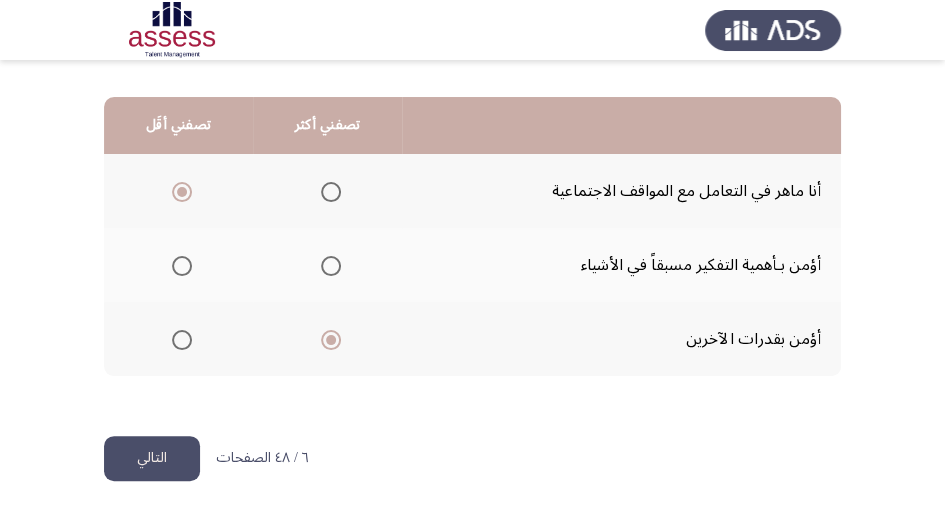 click on "التالي" 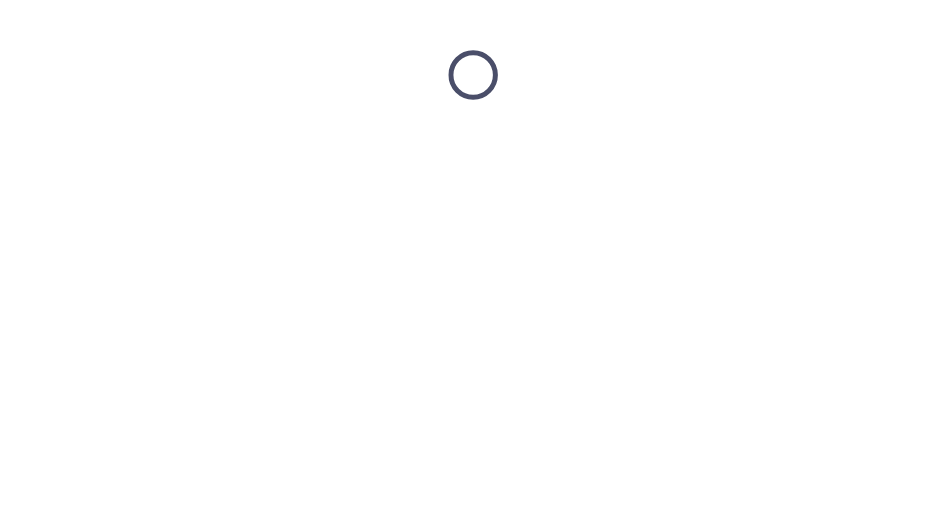 scroll, scrollTop: 0, scrollLeft: 0, axis: both 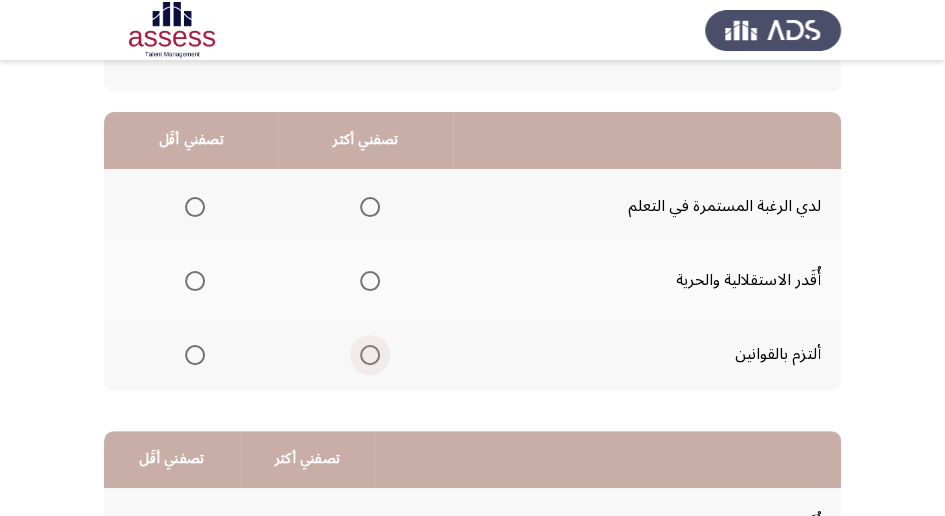 click at bounding box center (370, 355) 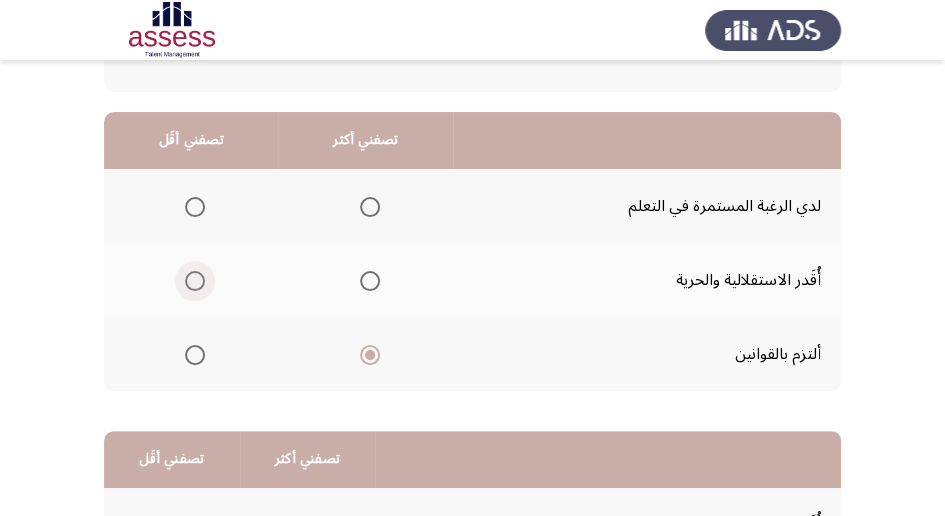 click at bounding box center (195, 281) 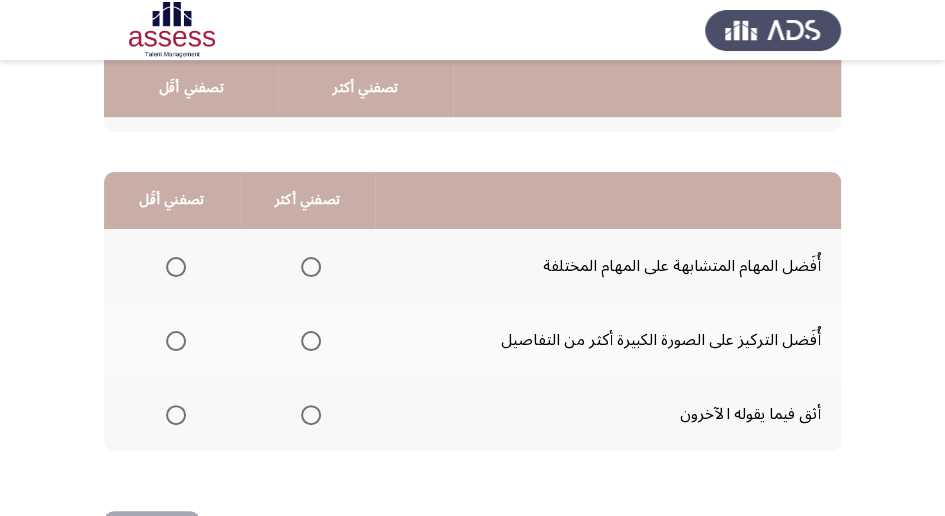 scroll, scrollTop: 426, scrollLeft: 0, axis: vertical 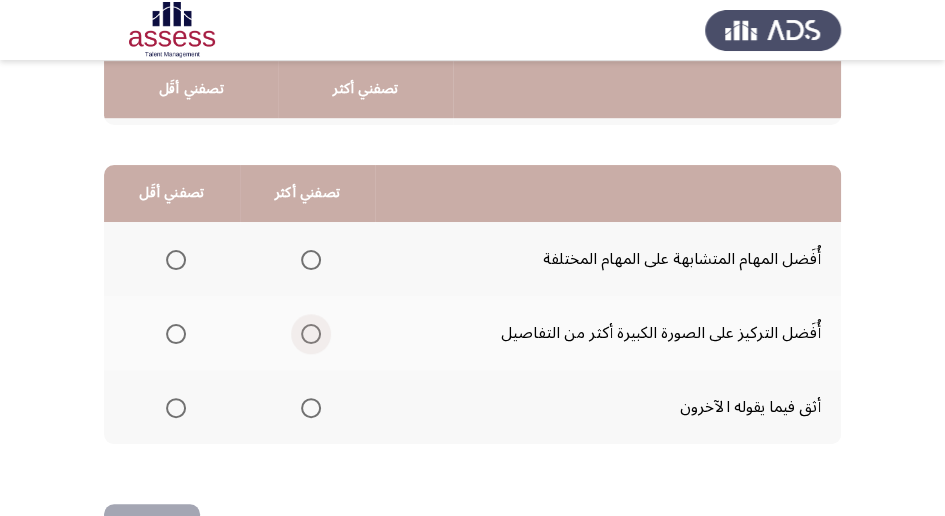 click at bounding box center (311, 334) 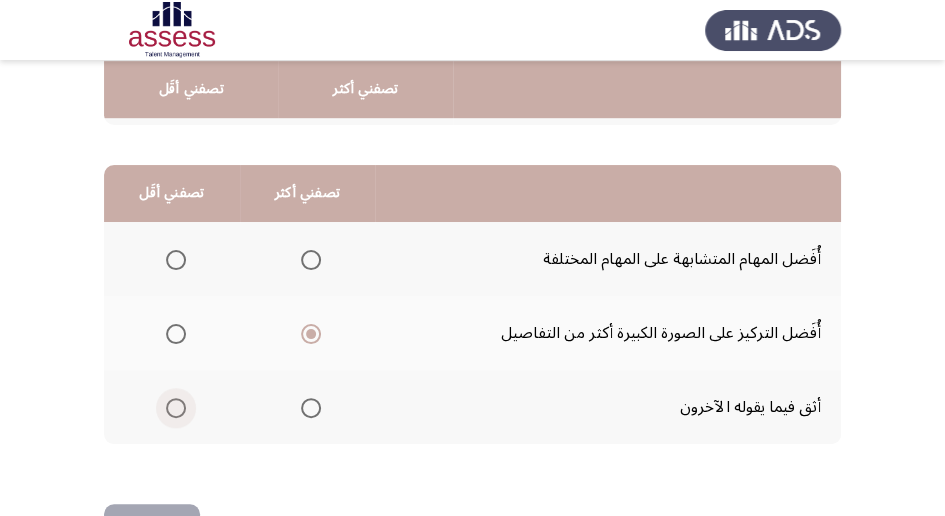 click at bounding box center (176, 408) 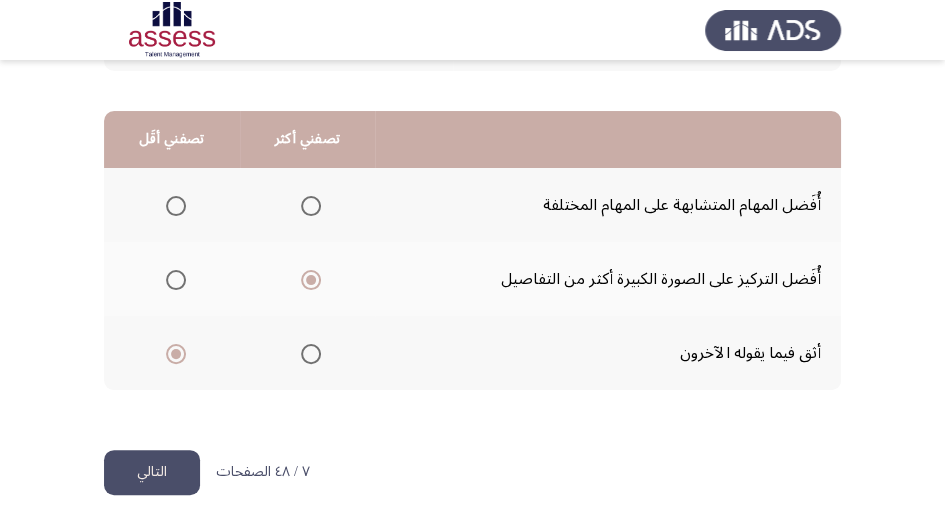 scroll, scrollTop: 494, scrollLeft: 0, axis: vertical 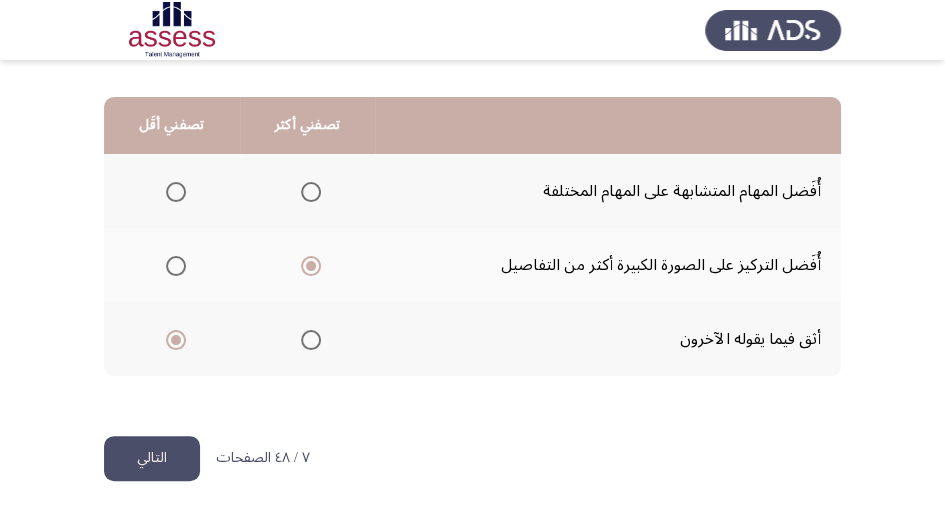 click on "التالي" 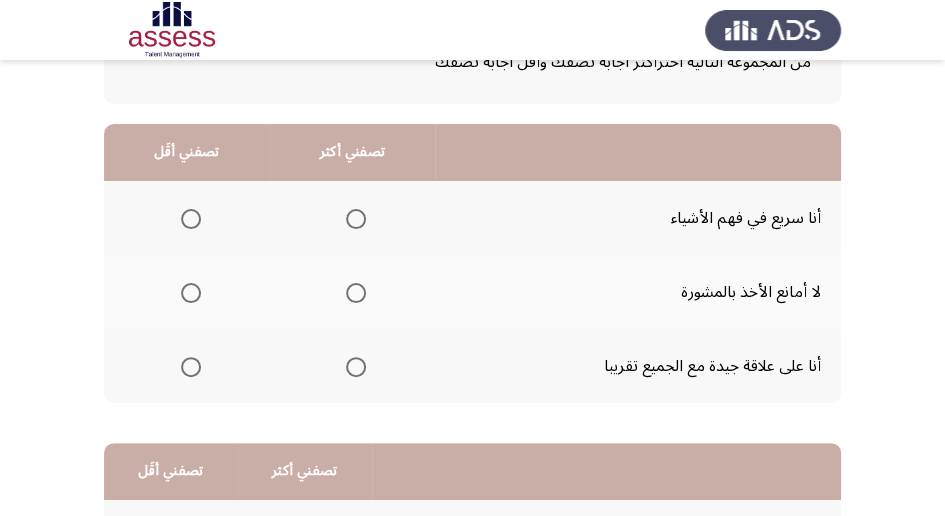scroll, scrollTop: 151, scrollLeft: 0, axis: vertical 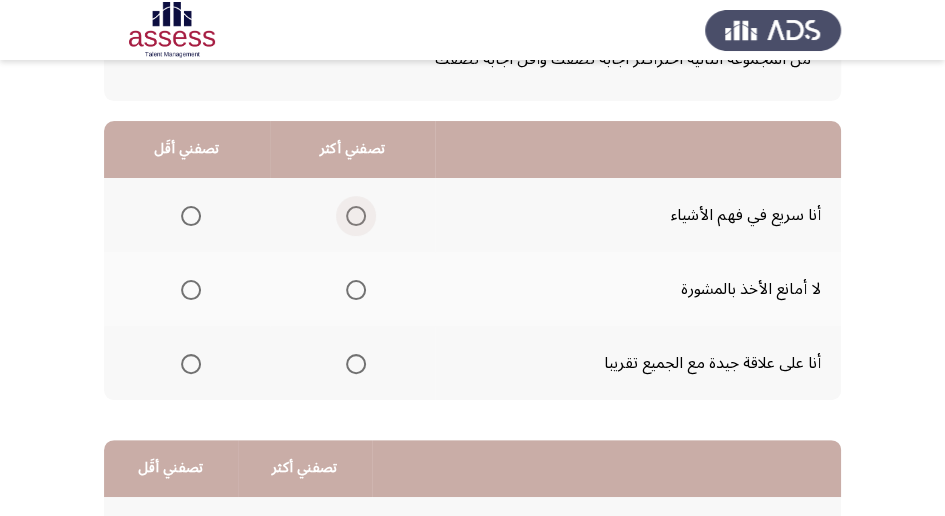 click at bounding box center [356, 216] 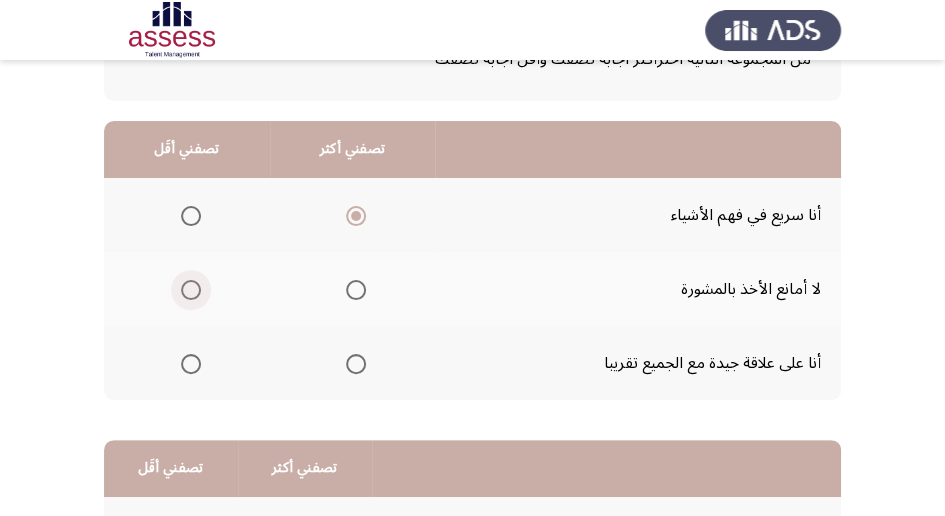 click at bounding box center (191, 290) 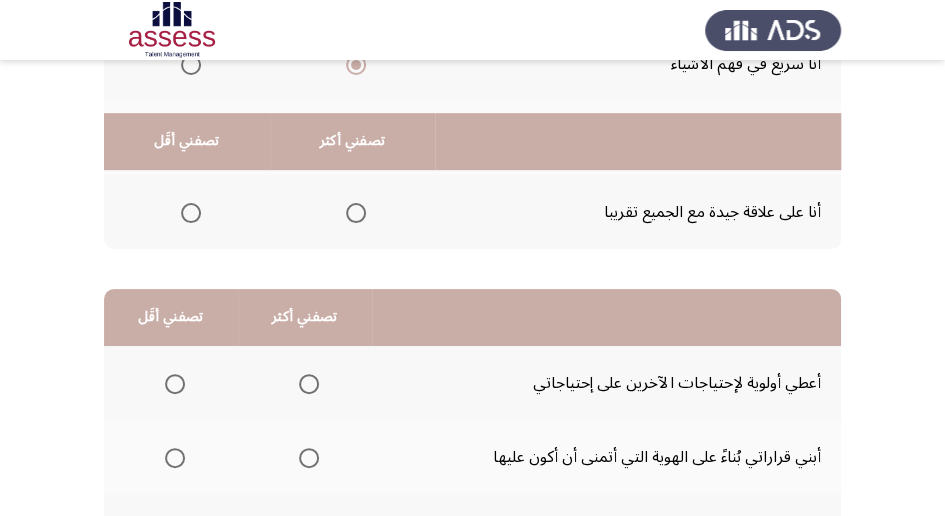scroll, scrollTop: 426, scrollLeft: 0, axis: vertical 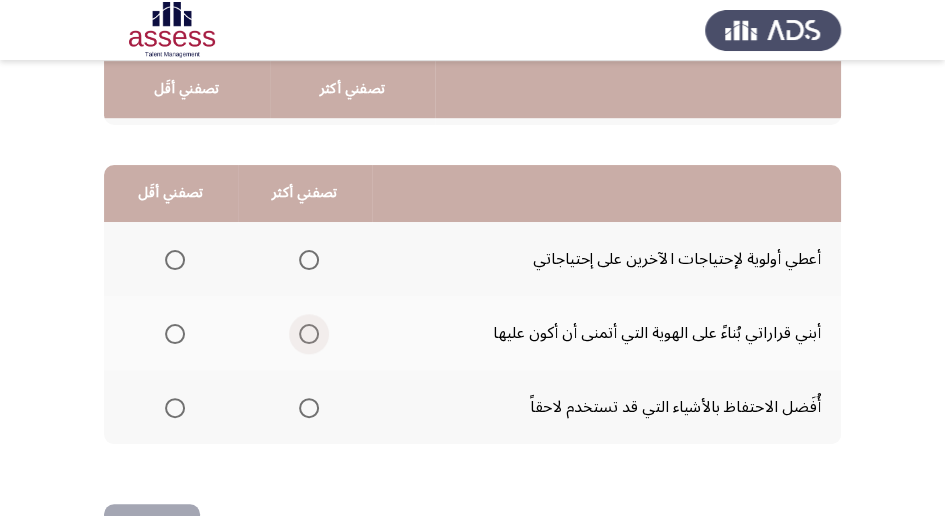 click at bounding box center (309, 334) 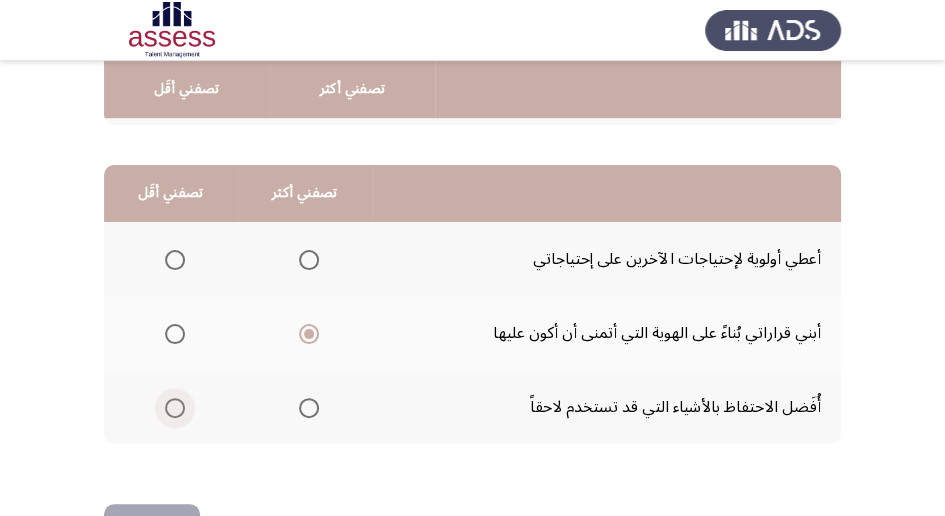 click at bounding box center [175, 408] 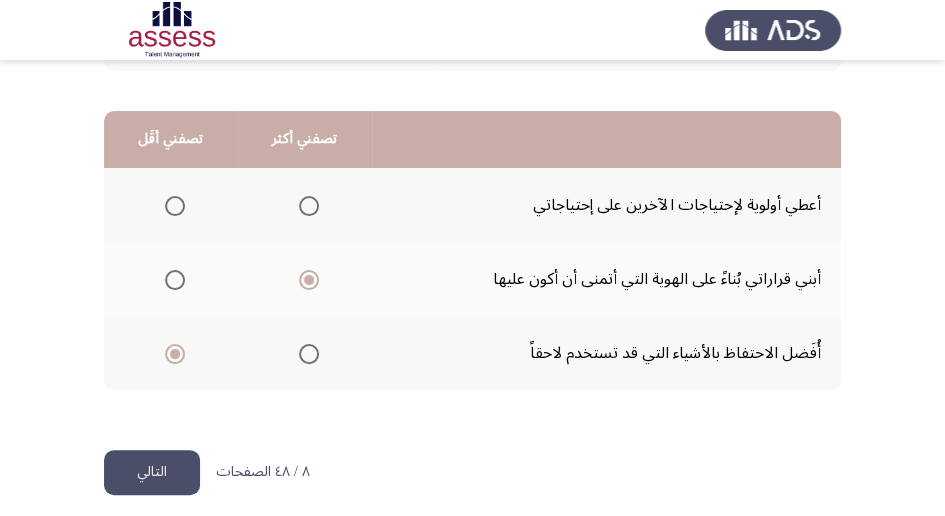 scroll, scrollTop: 494, scrollLeft: 0, axis: vertical 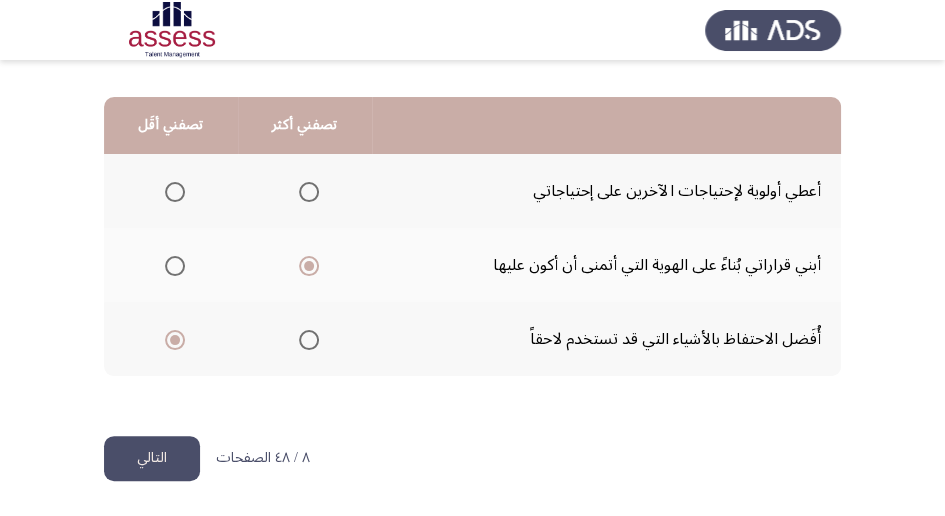click on "التالي" 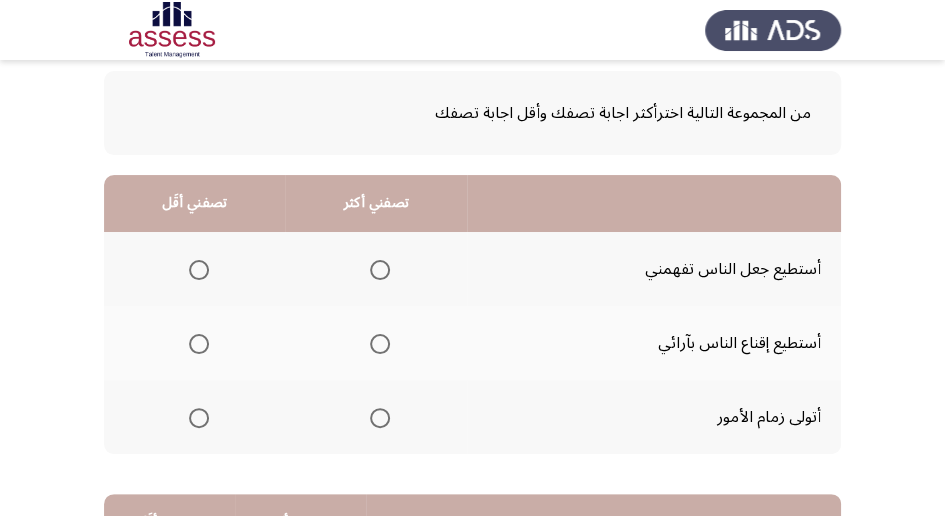 scroll, scrollTop: 106, scrollLeft: 0, axis: vertical 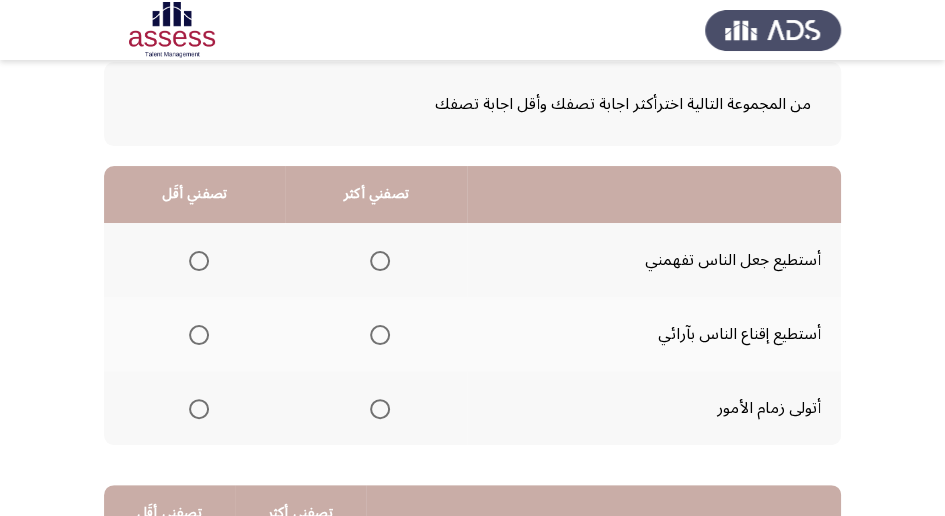 click at bounding box center [380, 409] 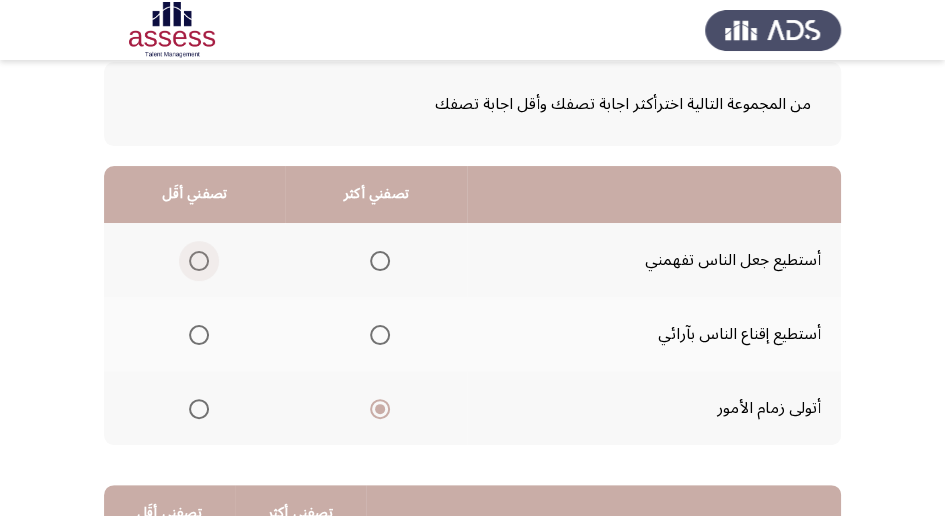 click at bounding box center (199, 261) 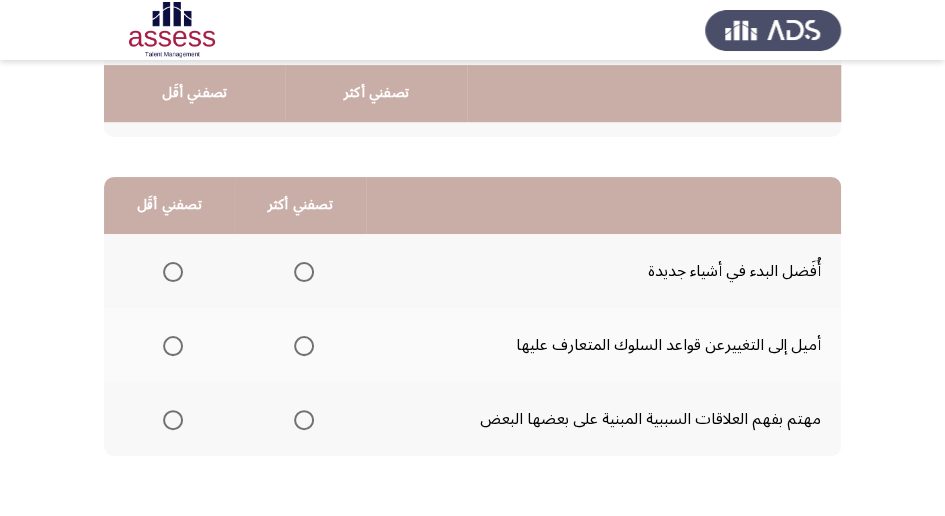 scroll, scrollTop: 426, scrollLeft: 0, axis: vertical 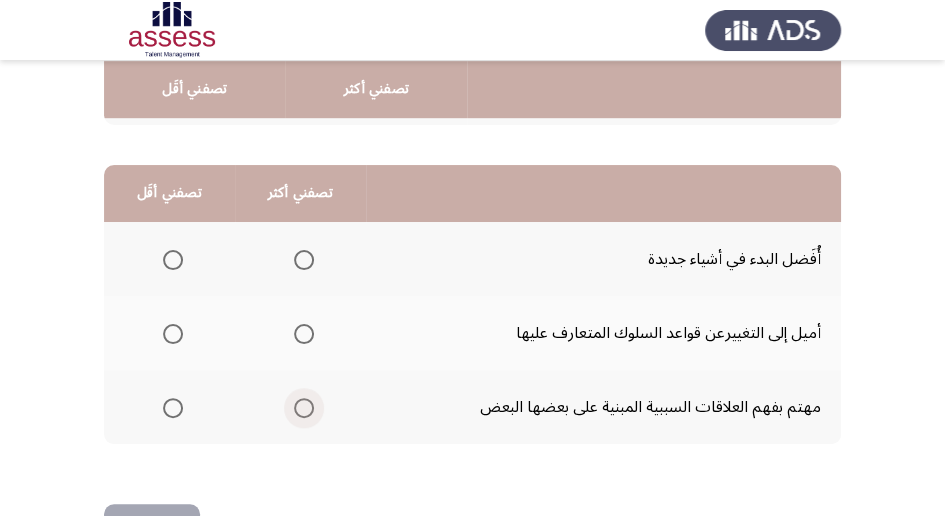 click at bounding box center [304, 408] 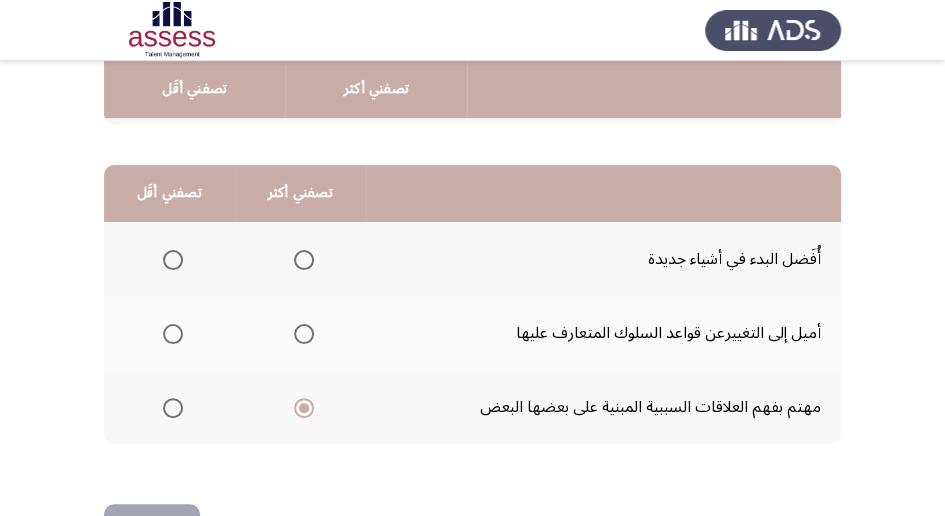click at bounding box center [173, 334] 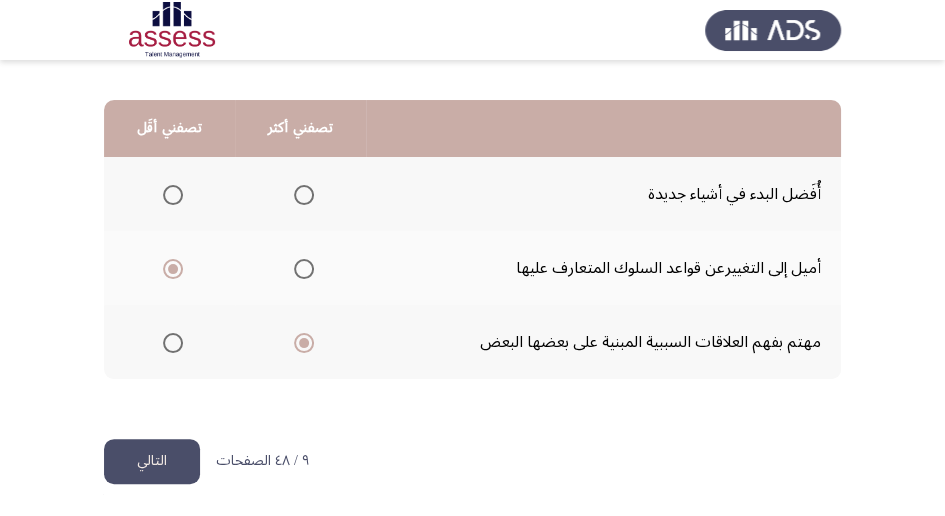scroll, scrollTop: 494, scrollLeft: 0, axis: vertical 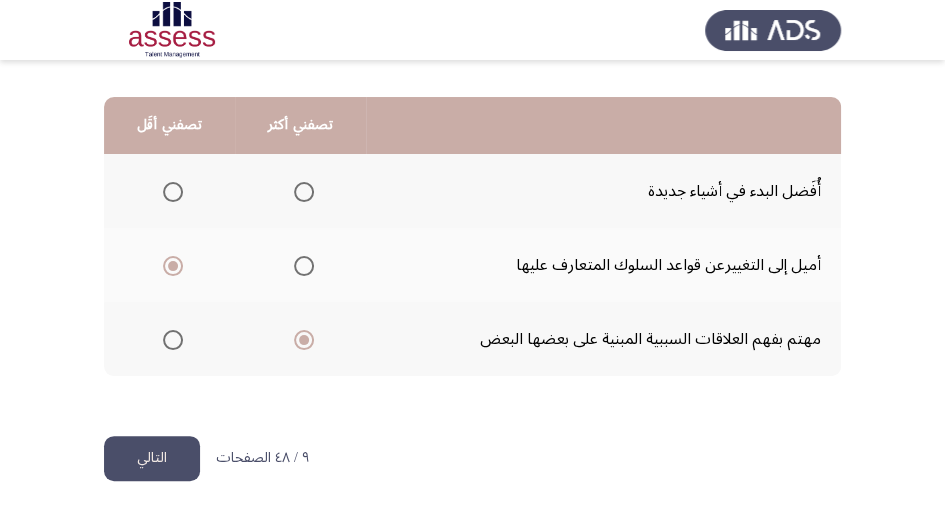 click on "التالي" 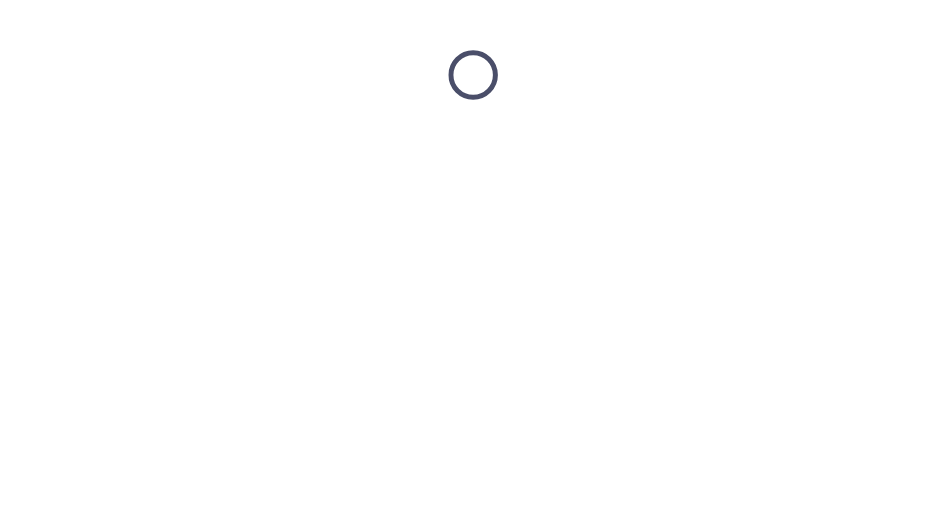 scroll, scrollTop: 0, scrollLeft: 0, axis: both 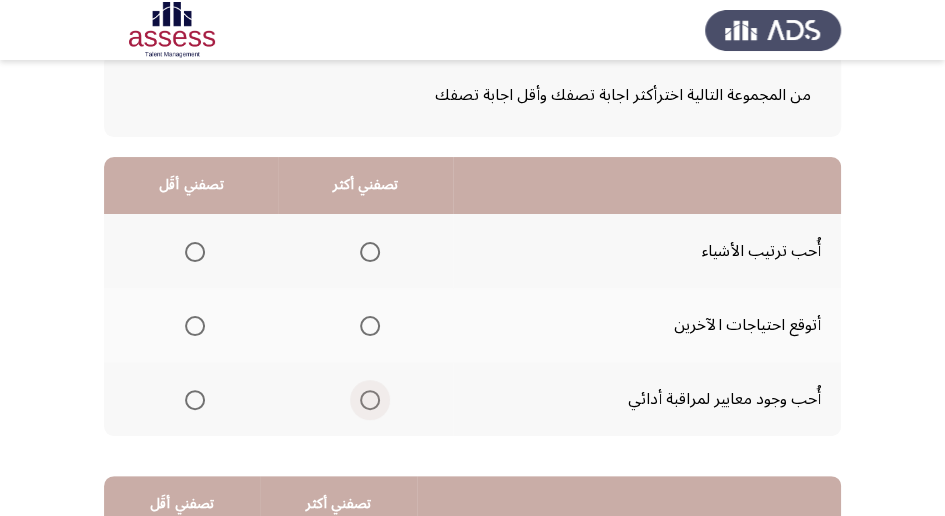 click at bounding box center [370, 400] 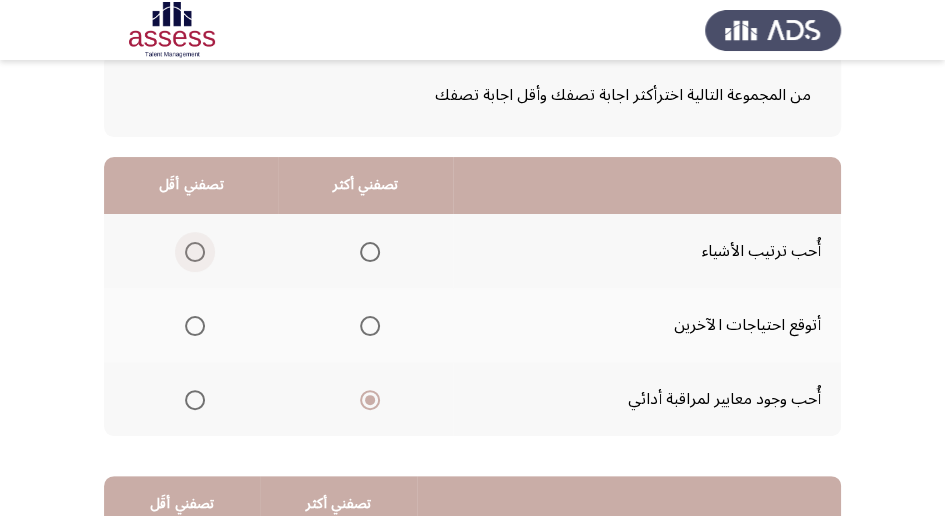 click at bounding box center [195, 252] 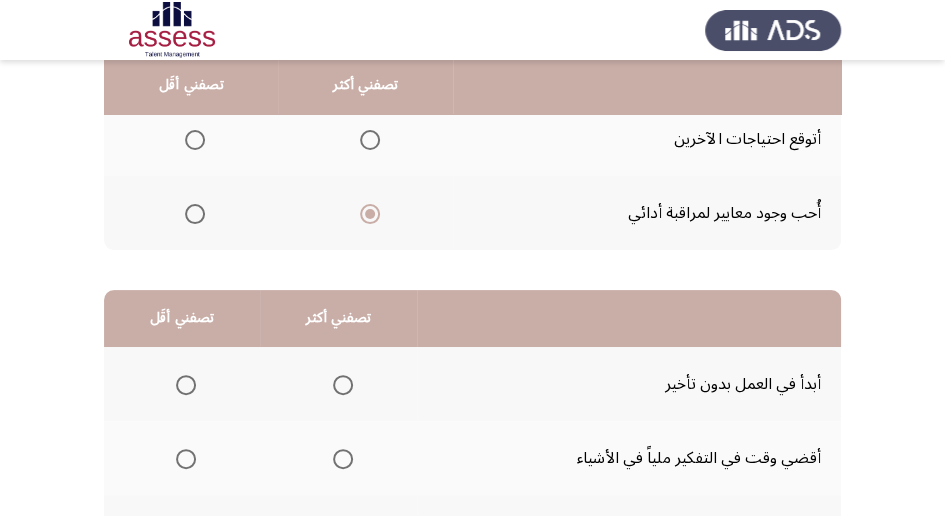 scroll, scrollTop: 302, scrollLeft: 0, axis: vertical 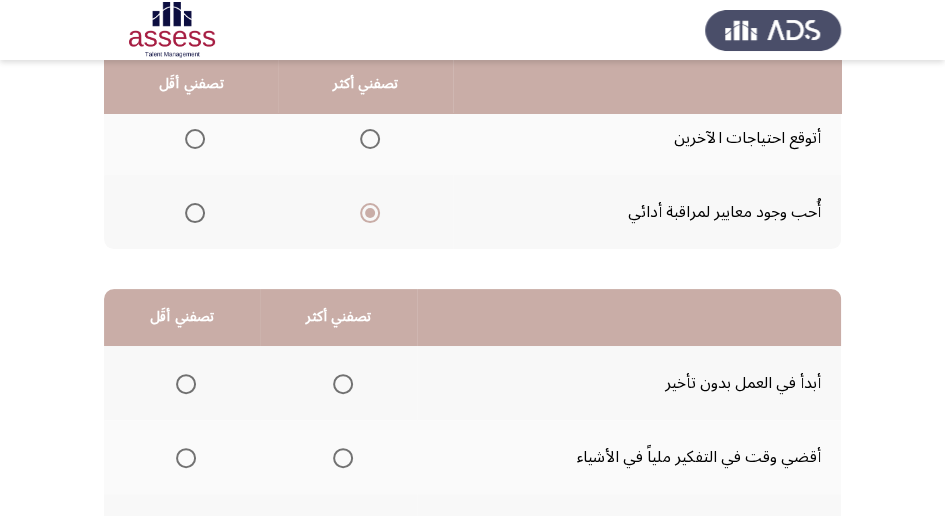 click on "Occupational Competency Measurement (OCM)   التالي  من المجموعة التالية اخترأكثر اجابة تصفك وأقل اجابة تصفك  تصفني أكثر   تصفني أقَل  أُحب ترتيب الأشياء     أتوقع احتياجات الآخرين     أُحب وجود معايير لمراقبة أدائي      تصفني أكثر   تصفني أقَل  أبدأ في العمل بدون تأخير     أقضي وقت في التفكير ملياً في الأشياء     منفتح على التغيير      ١٠ / ٤٨ الصفحات   التالي" 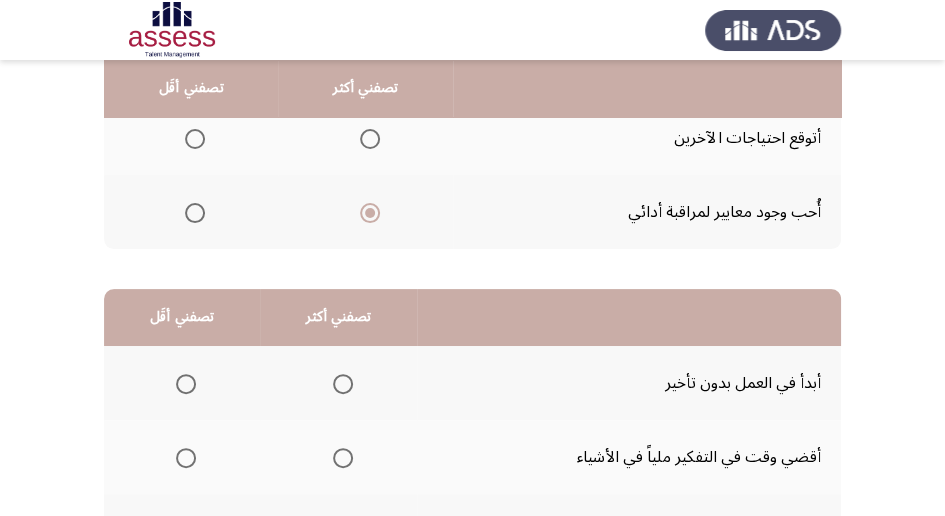 click on "Occupational Competency Measurement (OCM)   التالي  من المجموعة التالية اخترأكثر اجابة تصفك وأقل اجابة تصفك  تصفني أكثر   تصفني أقَل  أُحب ترتيب الأشياء     أتوقع احتياجات الآخرين     أُحب وجود معايير لمراقبة أدائي      تصفني أكثر   تصفني أقَل  أبدأ في العمل بدون تأخير     أقضي وقت في التفكير ملياً في الأشياء     منفتح على التغيير      ١٠ / ٤٨ الصفحات   التالي" 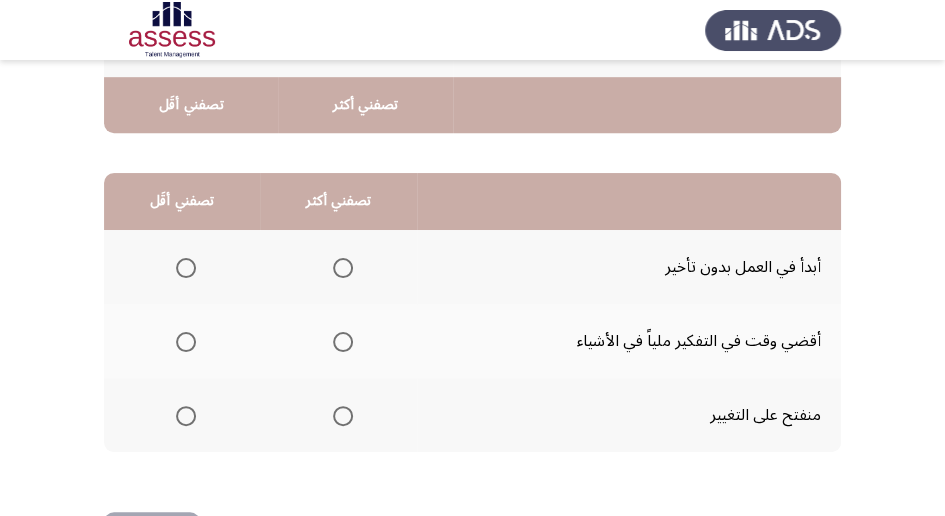 scroll, scrollTop: 435, scrollLeft: 0, axis: vertical 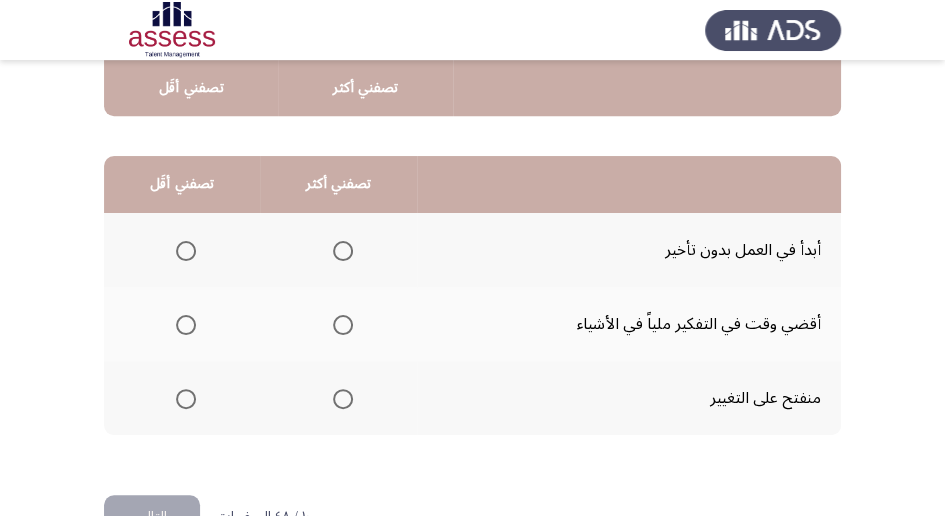 click at bounding box center [343, 399] 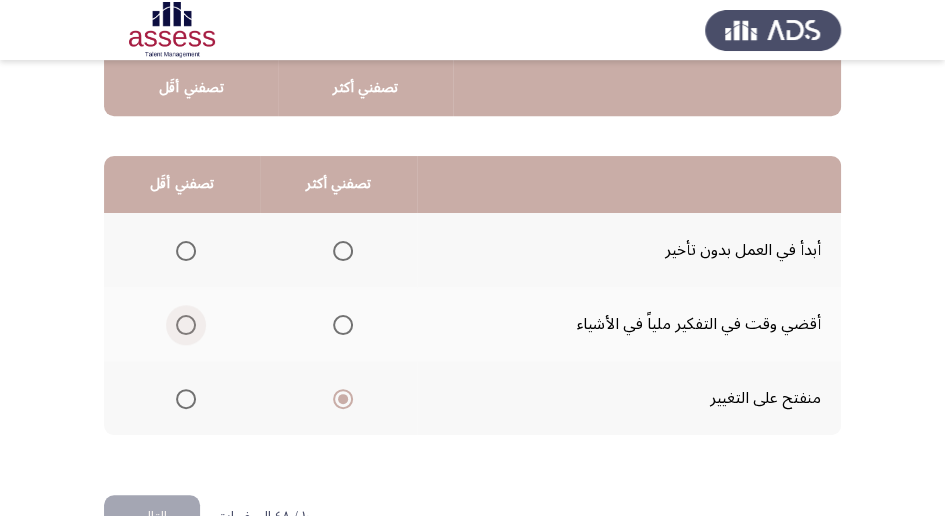 click at bounding box center (186, 325) 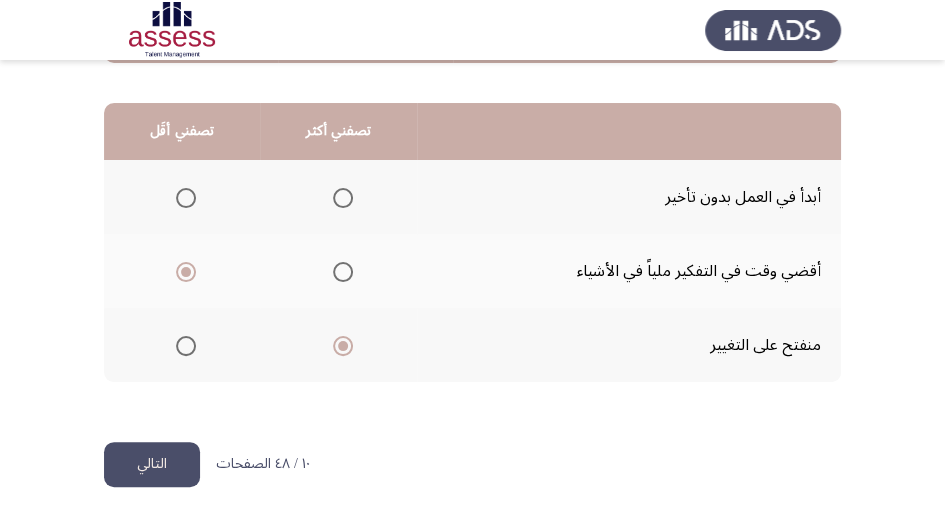 scroll, scrollTop: 494, scrollLeft: 0, axis: vertical 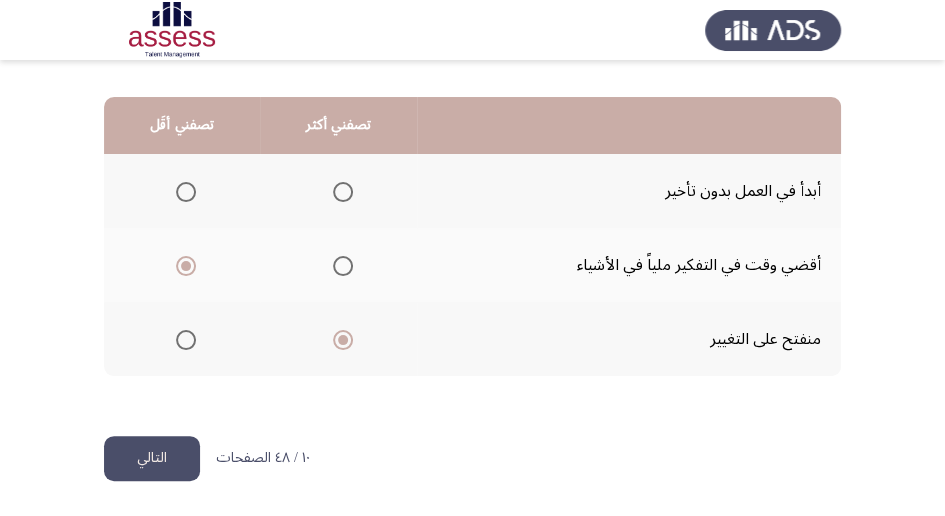 click on "التالي" 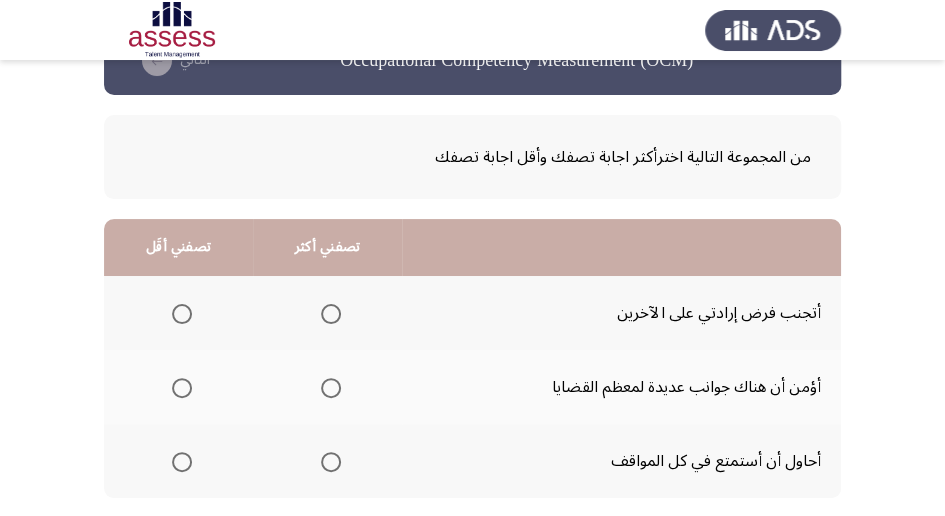 scroll, scrollTop: 80, scrollLeft: 0, axis: vertical 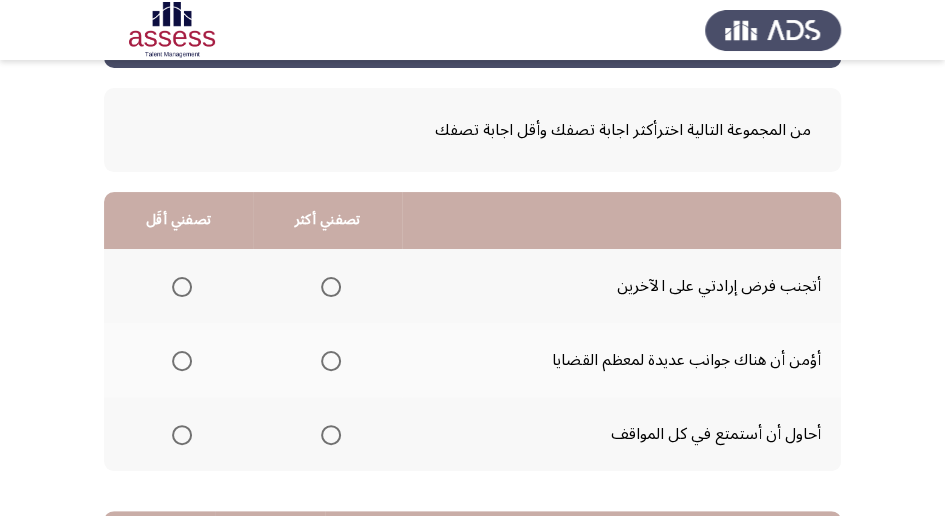 click at bounding box center [331, 361] 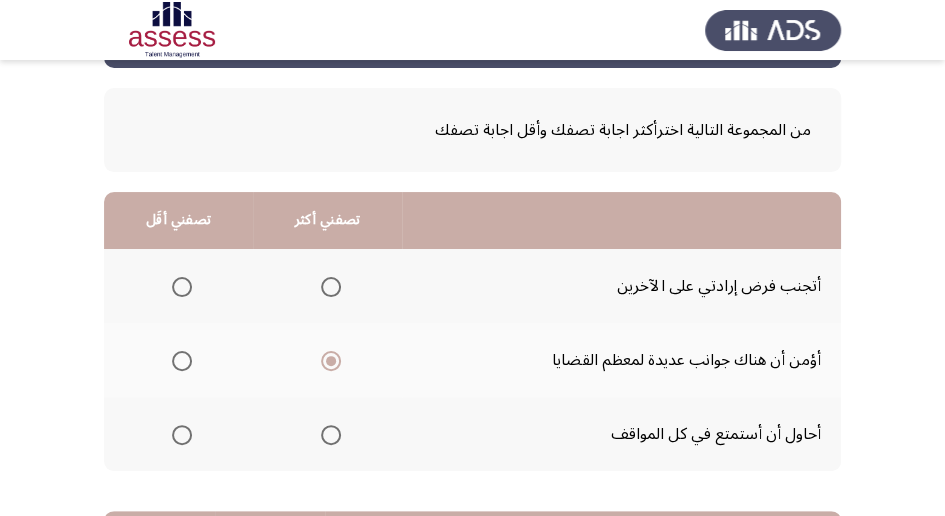 click at bounding box center [182, 287] 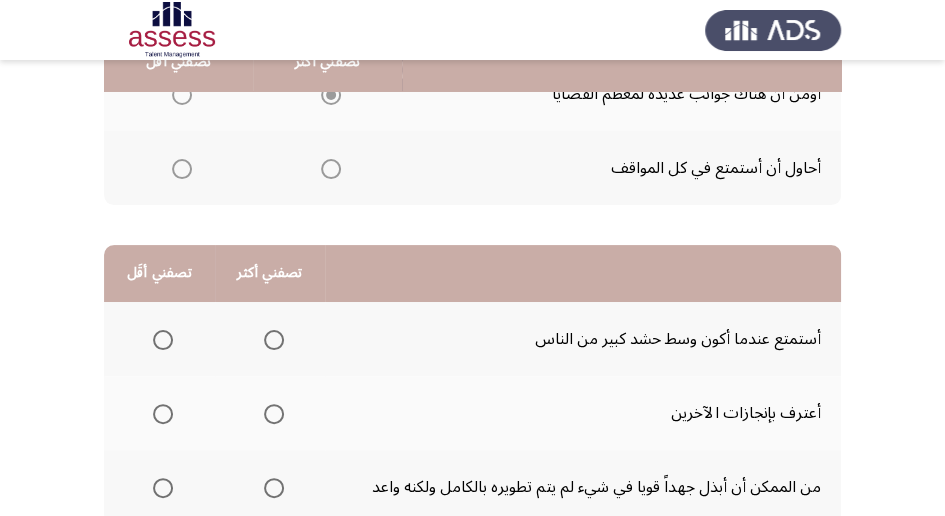 scroll, scrollTop: 364, scrollLeft: 0, axis: vertical 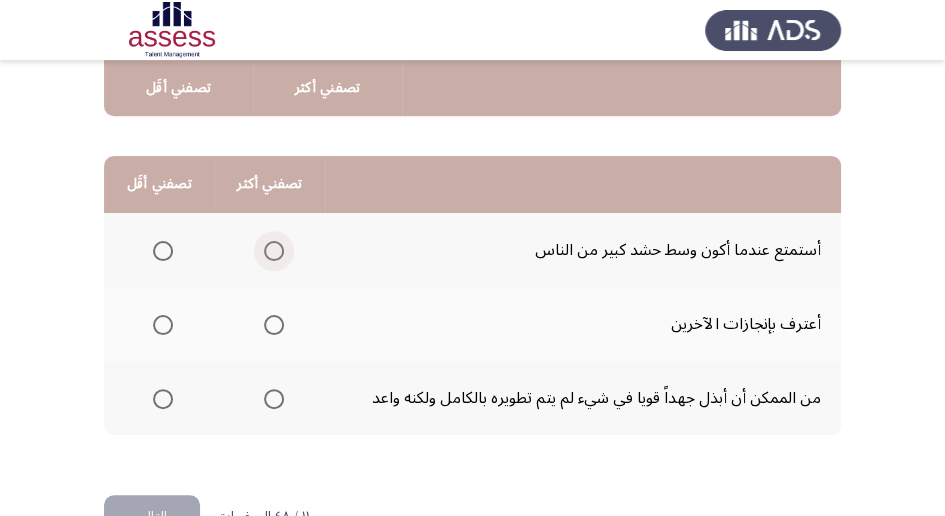 click at bounding box center [274, 251] 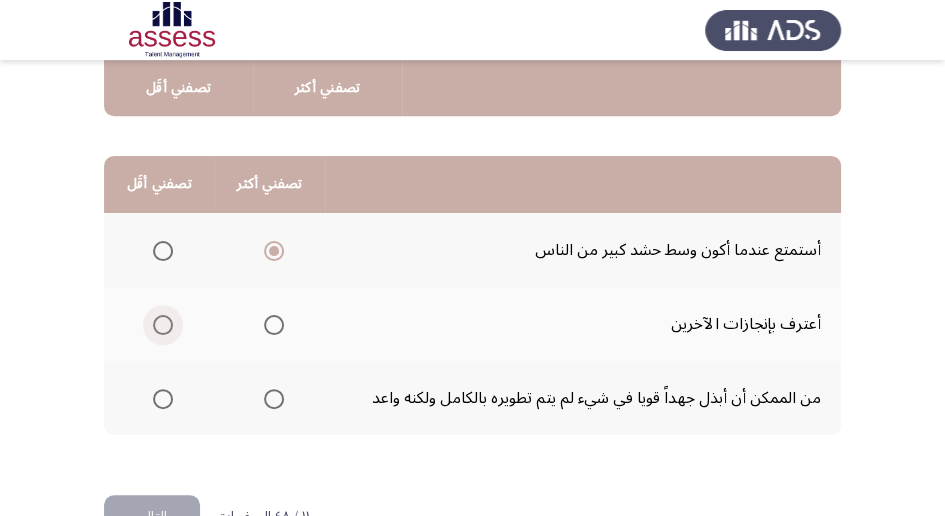 click at bounding box center [163, 325] 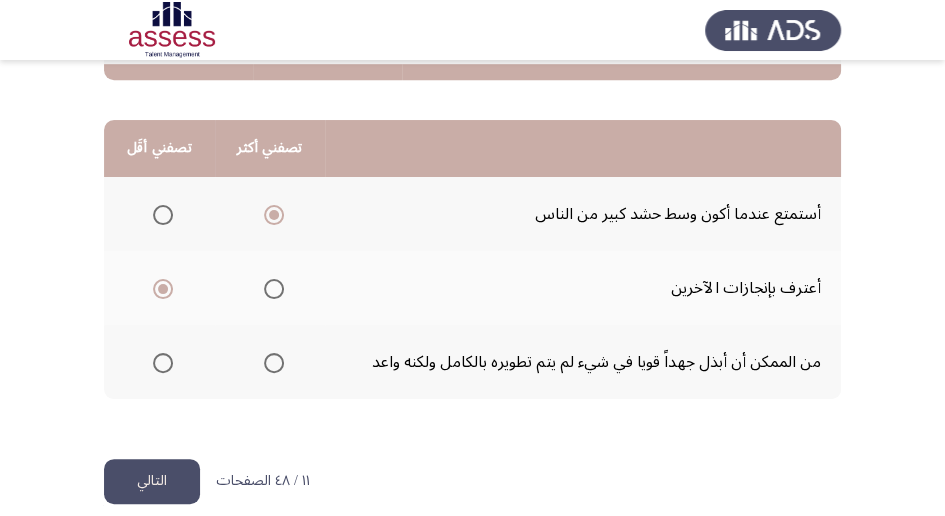 scroll, scrollTop: 494, scrollLeft: 0, axis: vertical 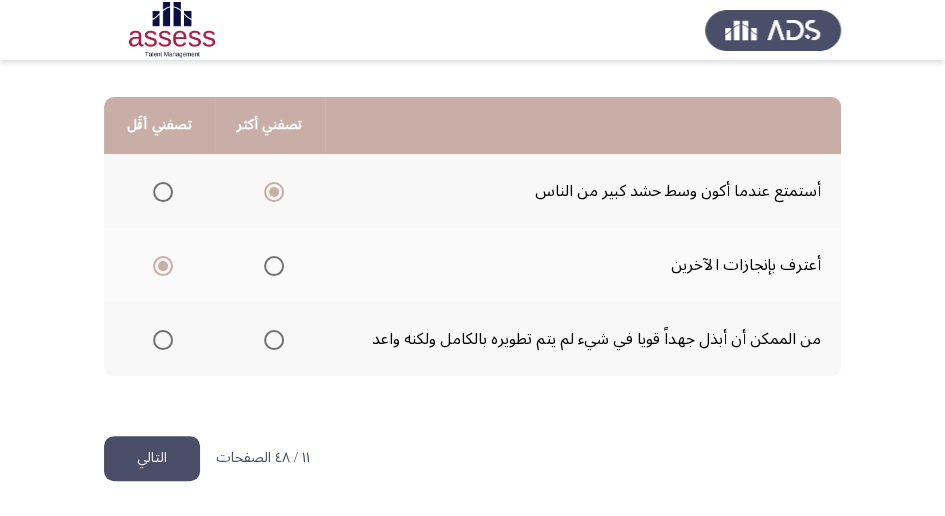 click on "التالي" 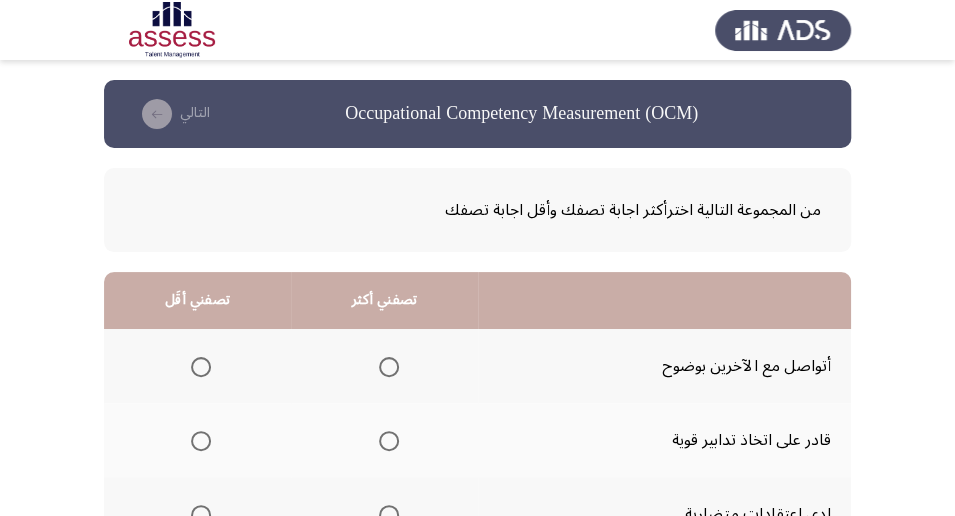 click on "Occupational Competency Measurement (OCM)   التالي  من المجموعة التالية اخترأكثر اجابة تصفك وأقل اجابة تصفك  تصفني أكثر   تصفني أقَل  أتواصل مع الآخرين بوضوح     قادر على اتخاذ تدابير قوية     لدي اعتقادات متضاربة      تصفني أكثر   تصفني أقَل  أجد صعوبة في فهم مشاعر الآخرين     أشعر بأن حياتي تسير بدون هدف واضح     أميل للذعر إذا كان هناك شيء لا يعمل بشكل صحيح      ١٢ / ٤٨ الصفحات   التالي
WAITING" at bounding box center (477, 505) 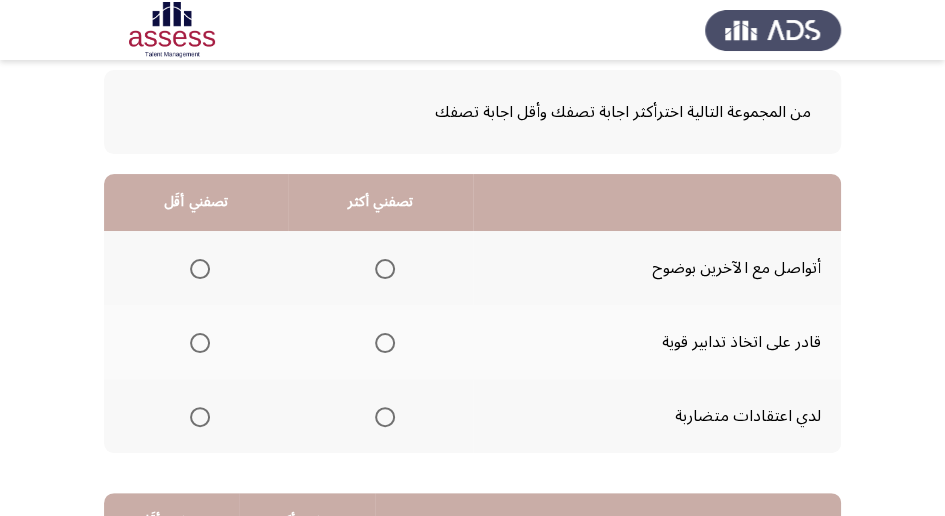 scroll, scrollTop: 106, scrollLeft: 0, axis: vertical 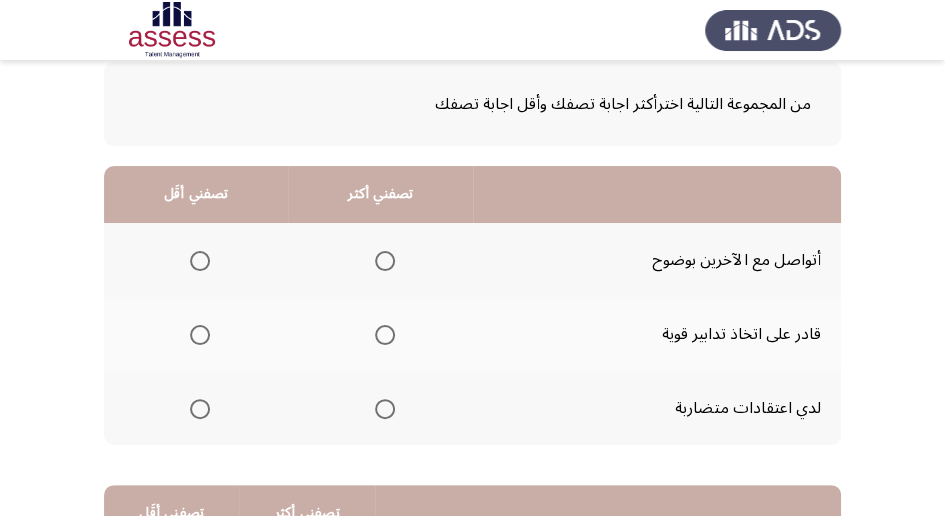 click at bounding box center (385, 335) 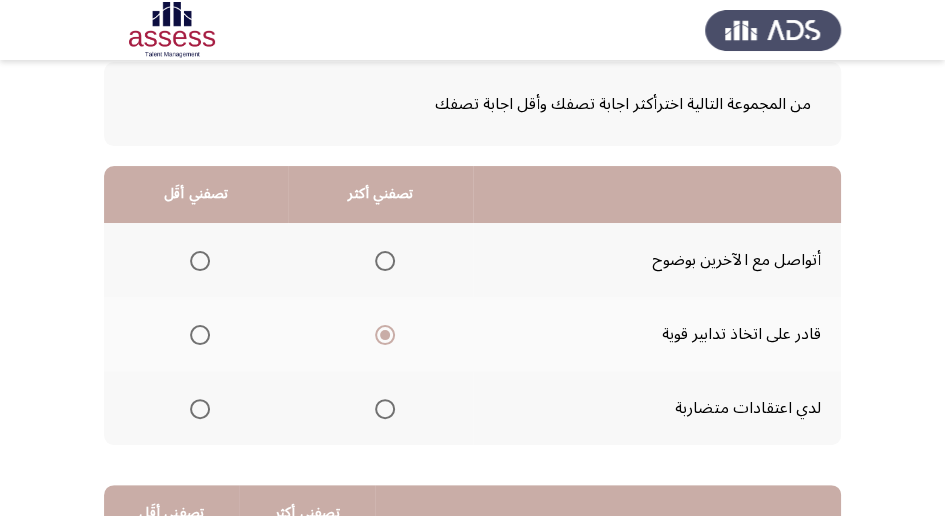 click at bounding box center [200, 409] 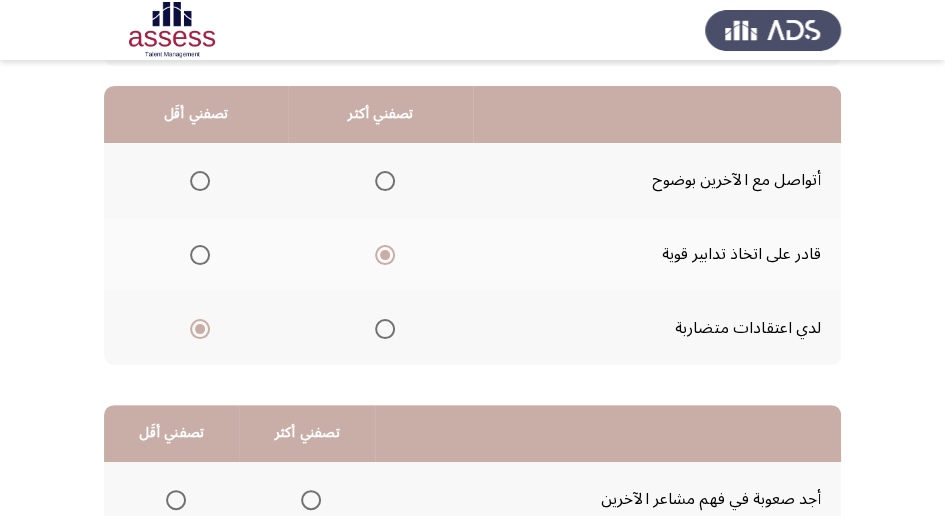 scroll, scrollTop: 213, scrollLeft: 0, axis: vertical 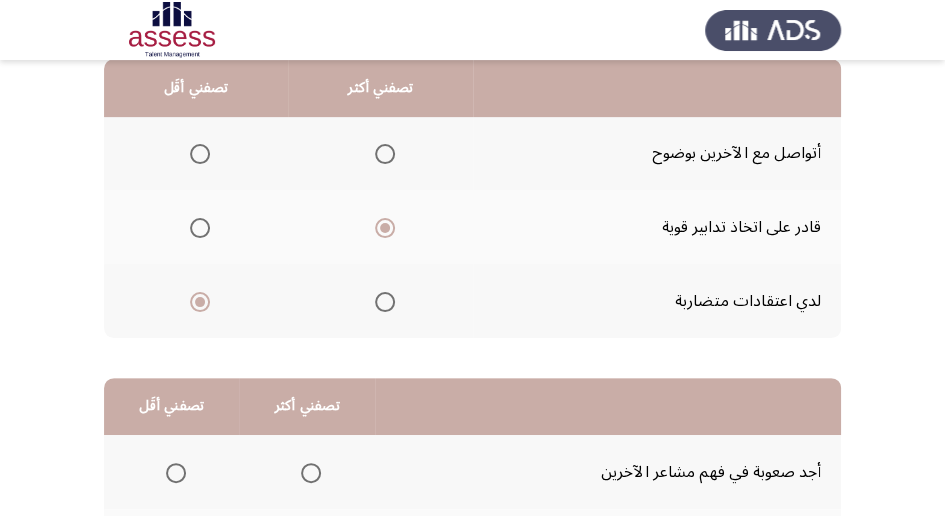 click on "Occupational Competency Measurement (OCM)   التالي  من المجموعة التالية اخترأكثر اجابة تصفك وأقل اجابة تصفك  تصفني أكثر   تصفني أقَل  أتواصل مع الآخرين بوضوح     قادر على اتخاذ تدابير قوية     لدي اعتقادات متضاربة      تصفني أكثر   تصفني أقَل  أجد صعوبة في فهم مشاعر الآخرين     أشعر بأن حياتي تسير بدون هدف واضح     أميل للذعر إذا كان هناك شيء لا يعمل بشكل صحيح      ١٢ / ٤٨ الصفحات   التالي" 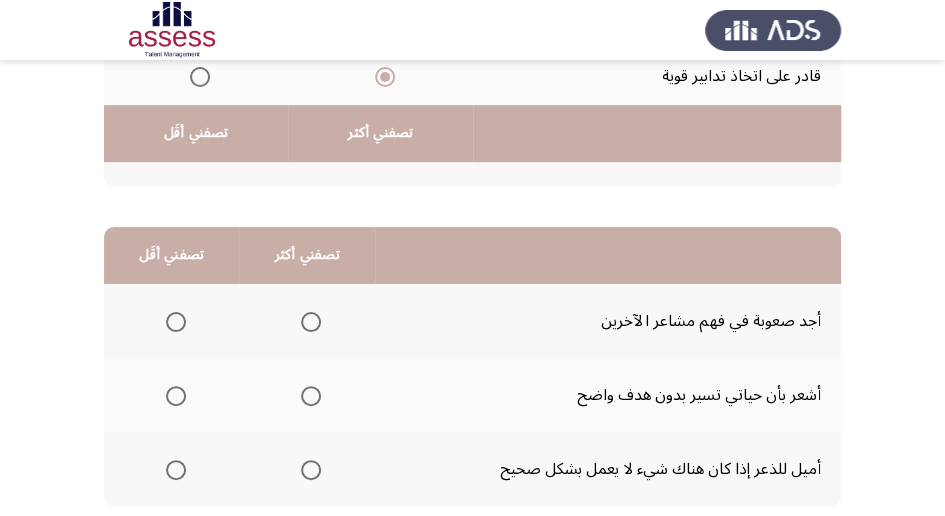 scroll, scrollTop: 435, scrollLeft: 0, axis: vertical 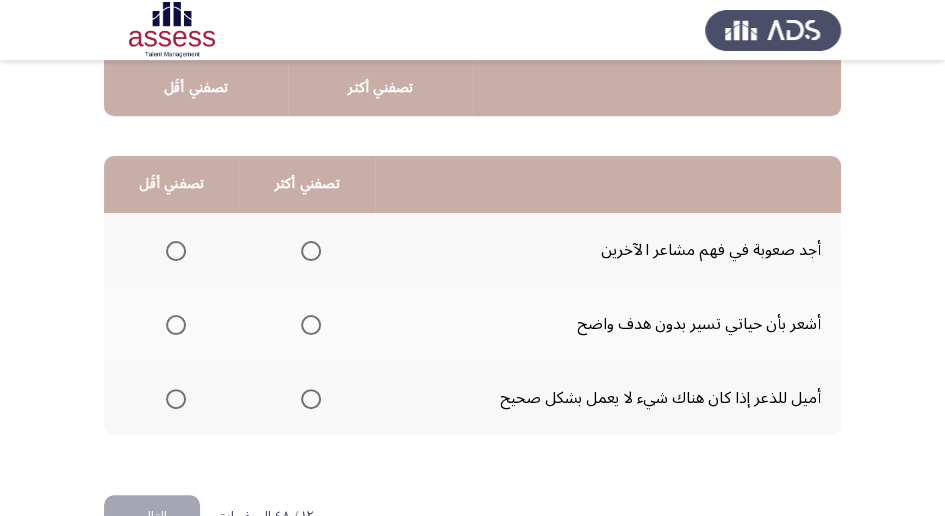 click at bounding box center [176, 325] 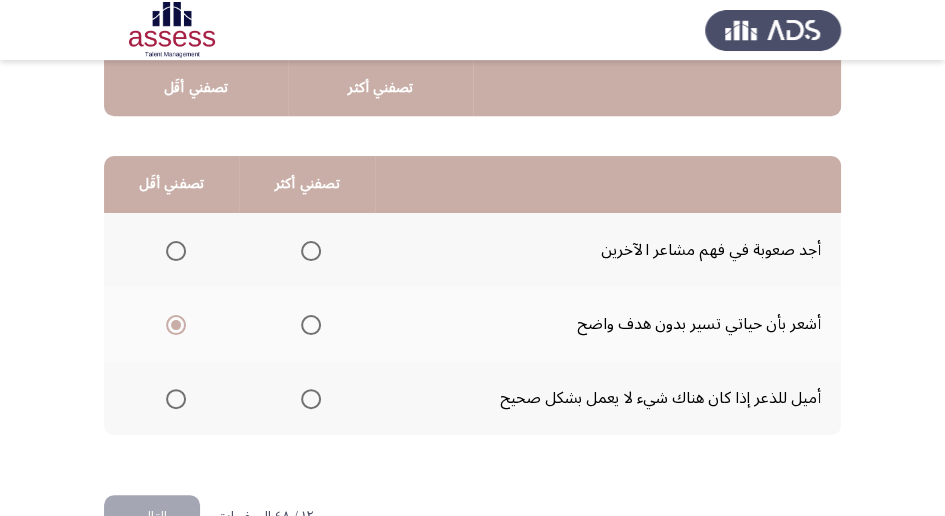 click at bounding box center (311, 399) 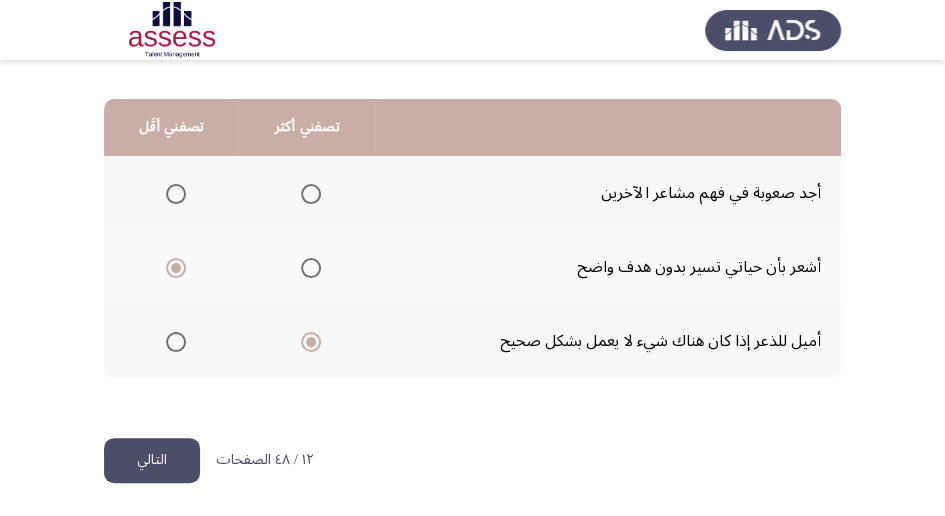 scroll, scrollTop: 494, scrollLeft: 0, axis: vertical 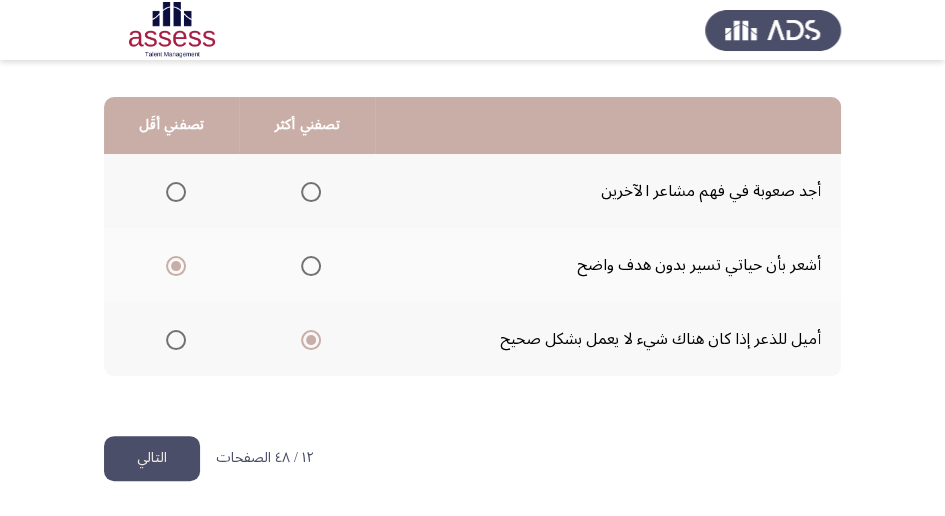 click on "التالي" 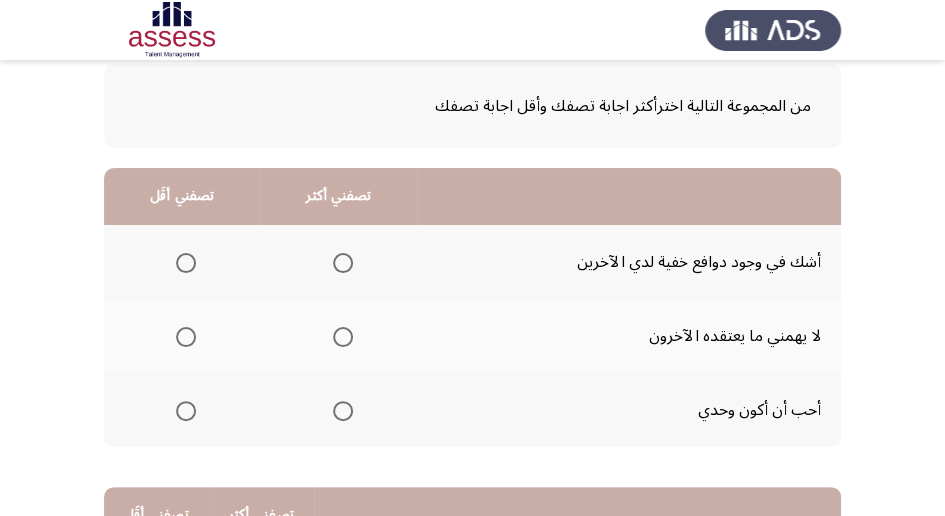 scroll, scrollTop: 106, scrollLeft: 0, axis: vertical 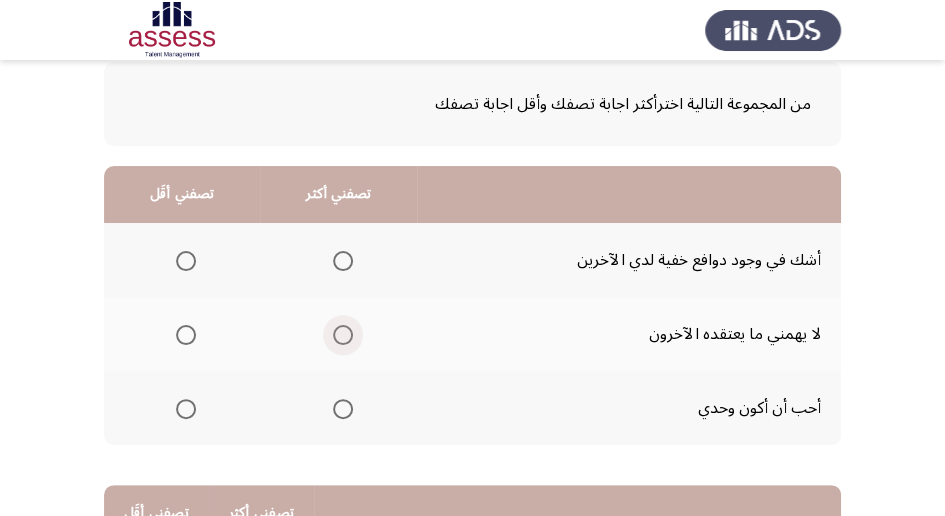 click at bounding box center [343, 335] 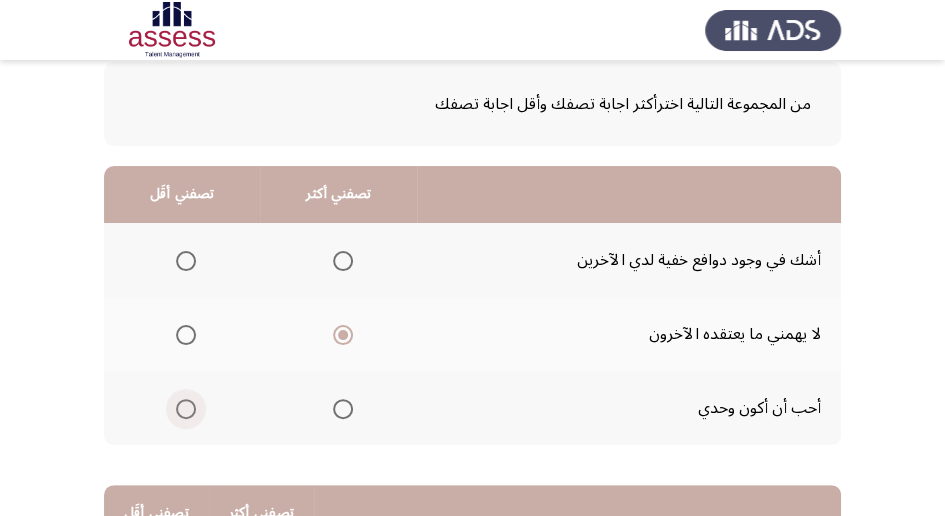 click at bounding box center (186, 409) 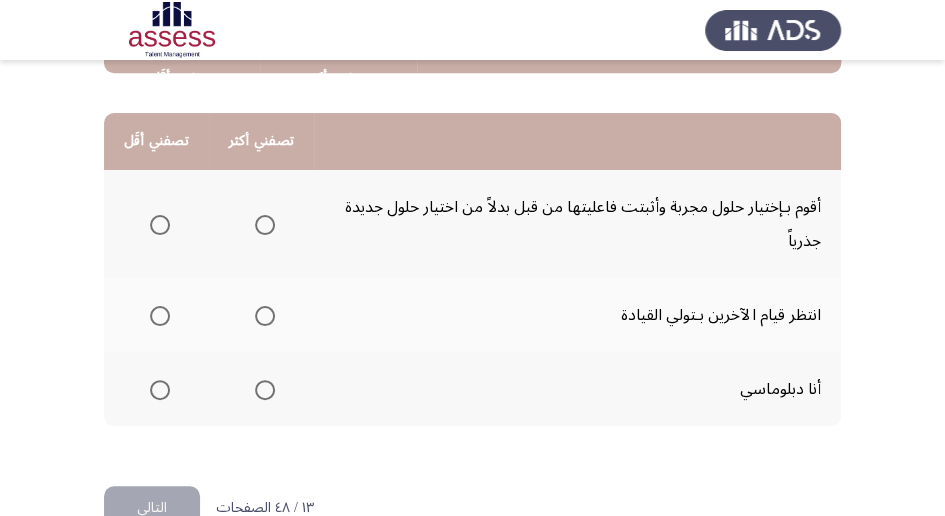 scroll, scrollTop: 498, scrollLeft: 0, axis: vertical 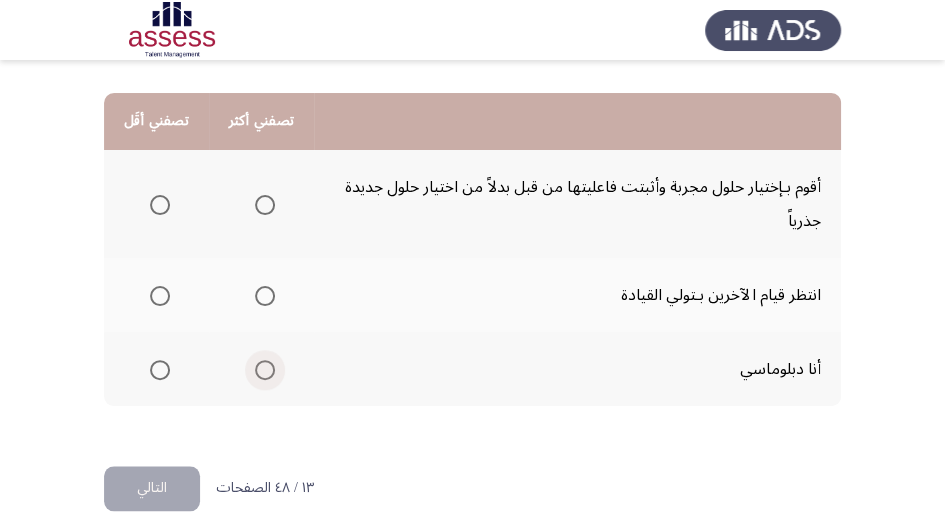 click at bounding box center [265, 370] 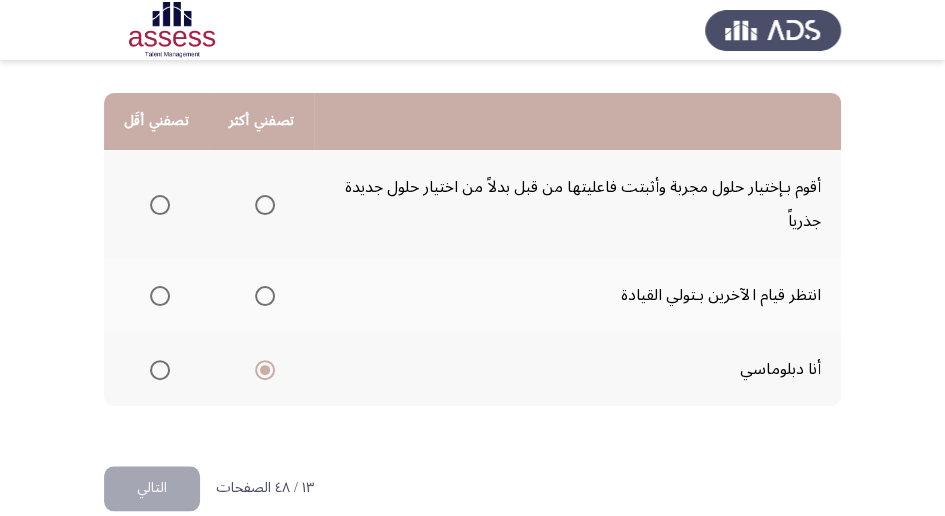 click at bounding box center [160, 296] 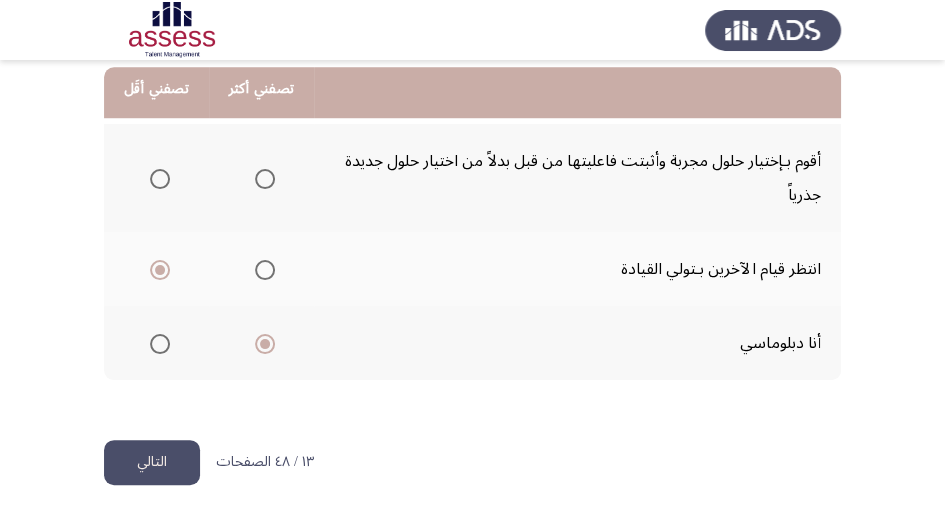 scroll, scrollTop: 528, scrollLeft: 0, axis: vertical 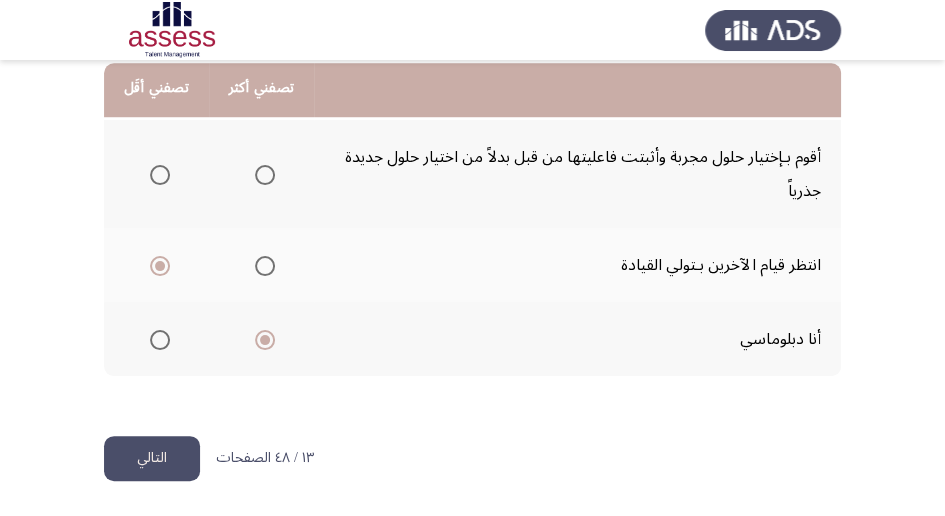 click on "التالي" 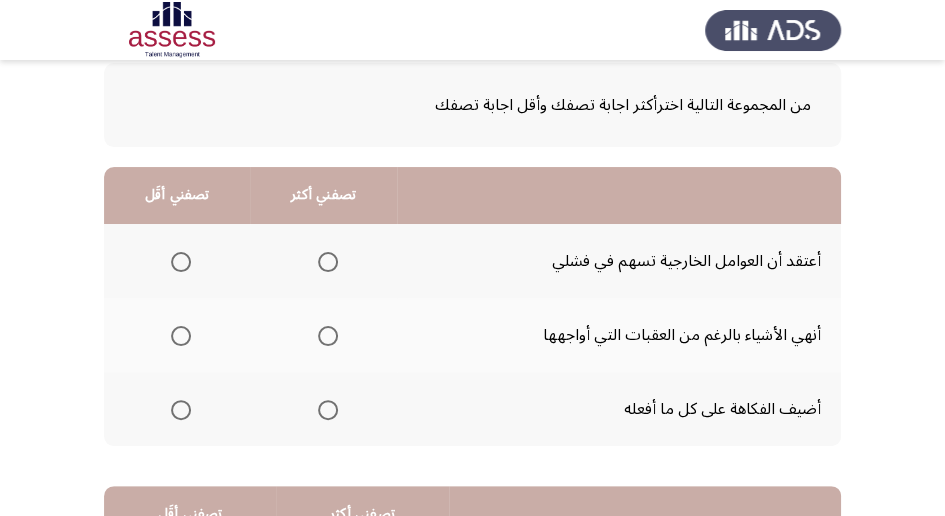 scroll, scrollTop: 106, scrollLeft: 0, axis: vertical 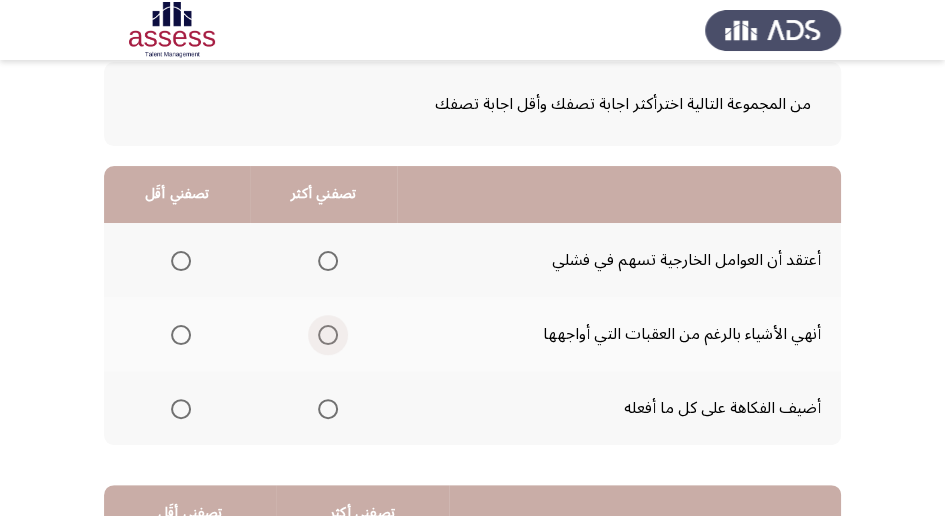 click at bounding box center (328, 335) 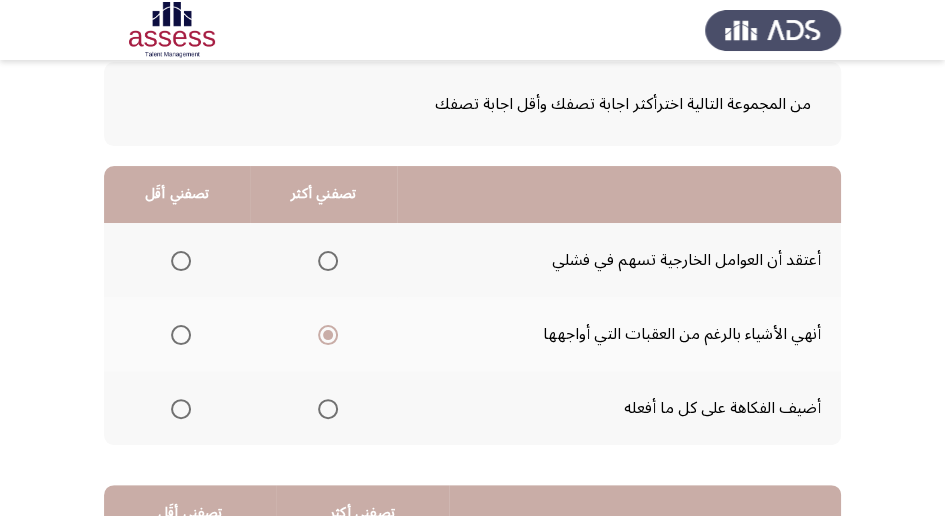 click at bounding box center (181, 261) 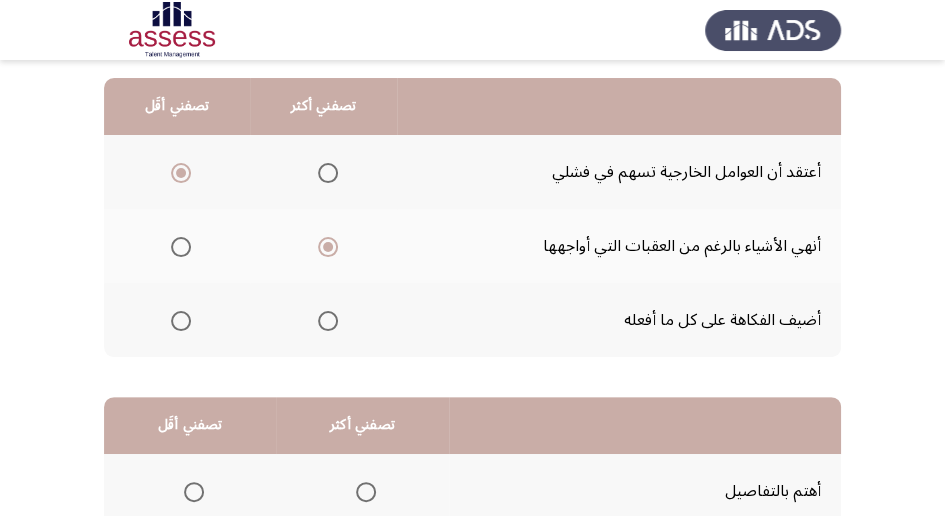 scroll, scrollTop: 213, scrollLeft: 0, axis: vertical 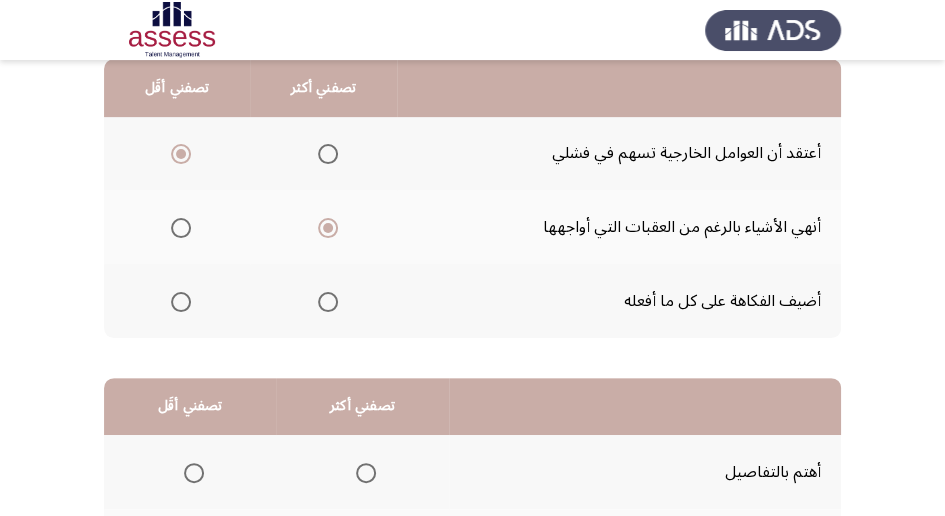 click on "Occupational Competency Measurement (OCM)   التالي  من المجموعة التالية اخترأكثر اجابة تصفك وأقل اجابة تصفك  تصفني أكثر   تصفني أقَل  أعتقد أن العوامل الخارجية تسهم في فشلي     أنهي الأشياء بالرغم من العقبات التي أواجهها     أضيف الفكاهة على كل ما أفعله      تصفني أكثر   تصفني أقَل  أهتم بالتفاصيل     أعرف ما يريده كل فرد من حولي     أحاول أن [PERSON_NAME] وأنسى      ١٤ / ٤٨ الصفحات   التالي" 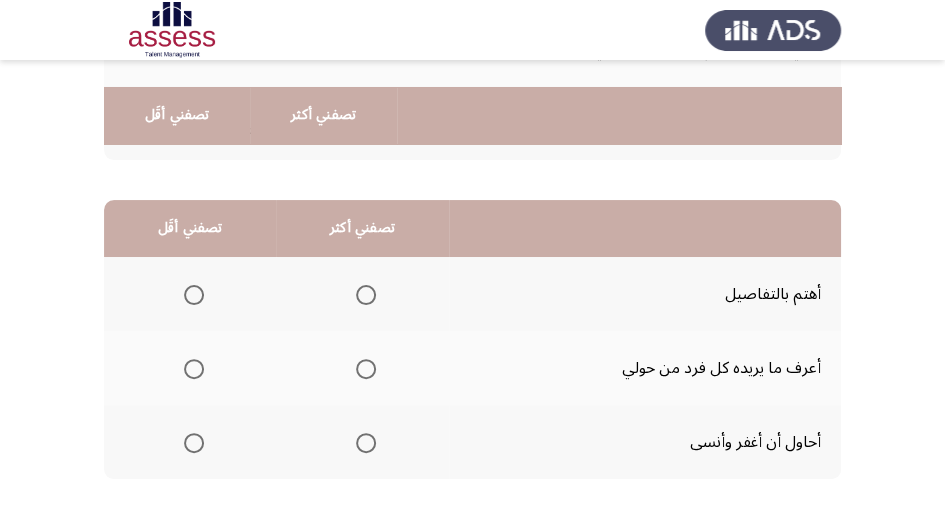 scroll, scrollTop: 418, scrollLeft: 0, axis: vertical 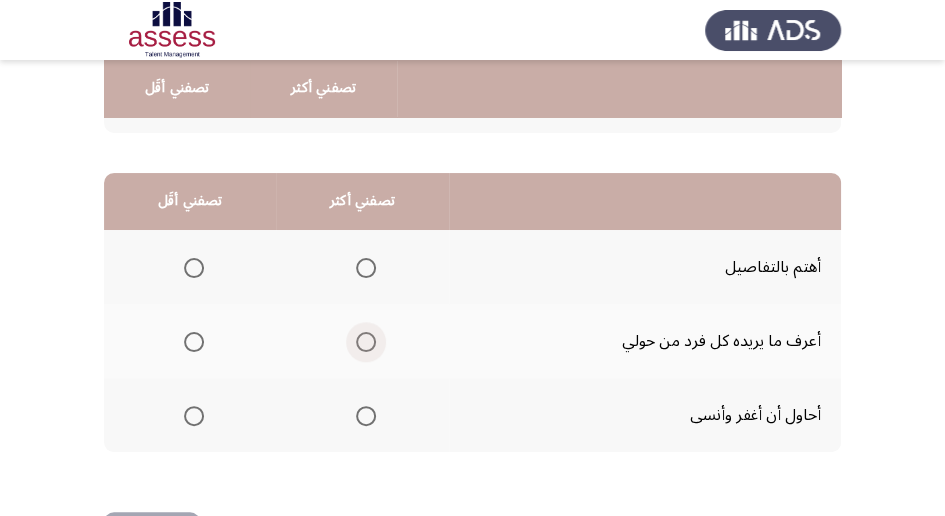 click at bounding box center [366, 342] 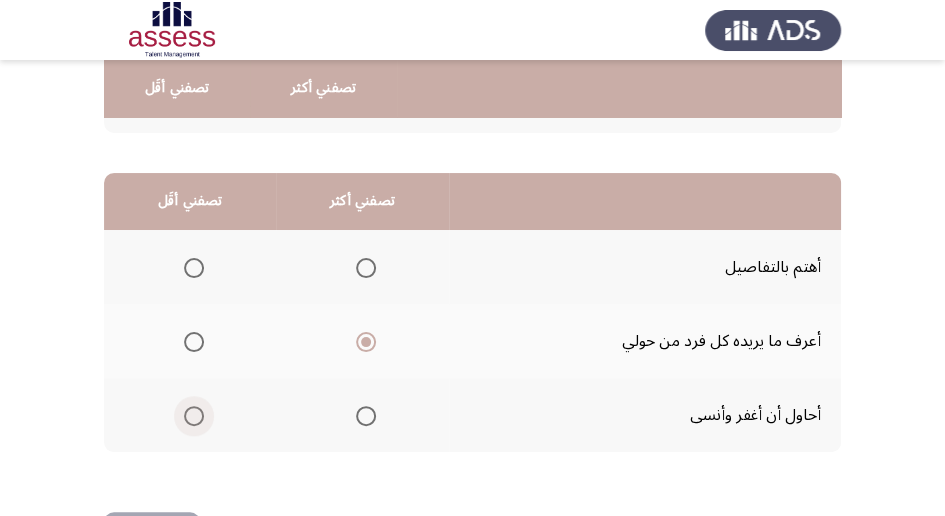 click at bounding box center (194, 416) 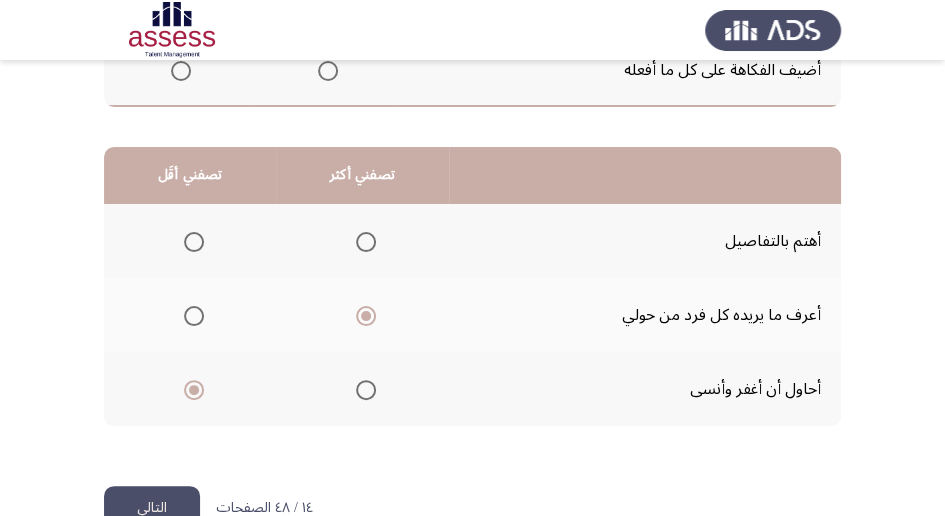scroll, scrollTop: 494, scrollLeft: 0, axis: vertical 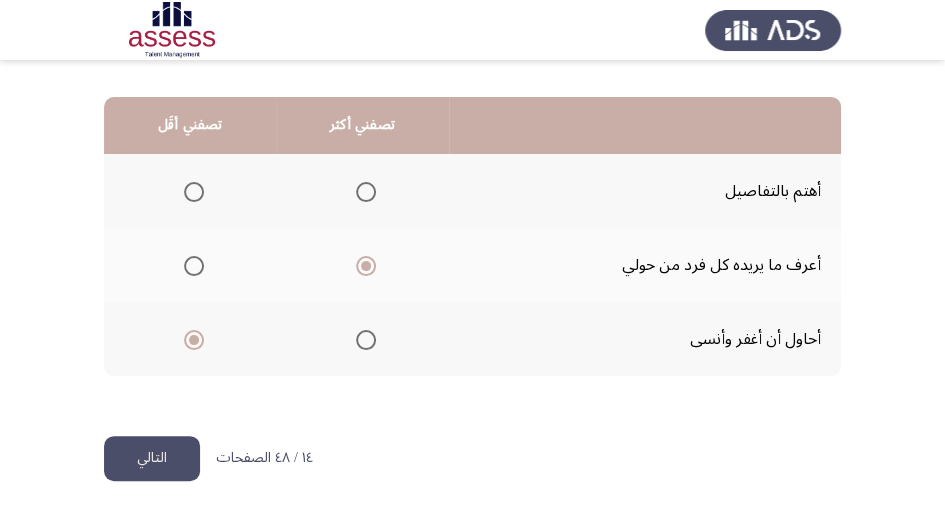 click on "التالي" 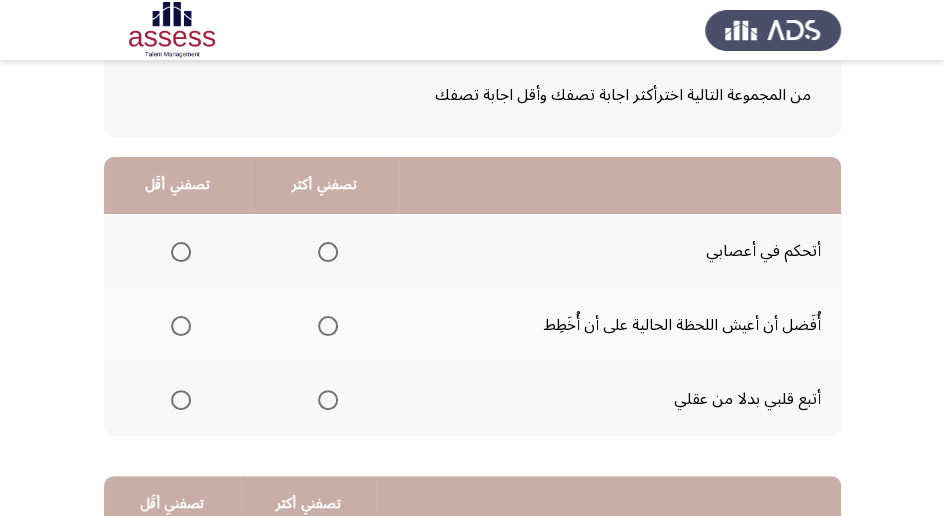 scroll, scrollTop: 178, scrollLeft: 0, axis: vertical 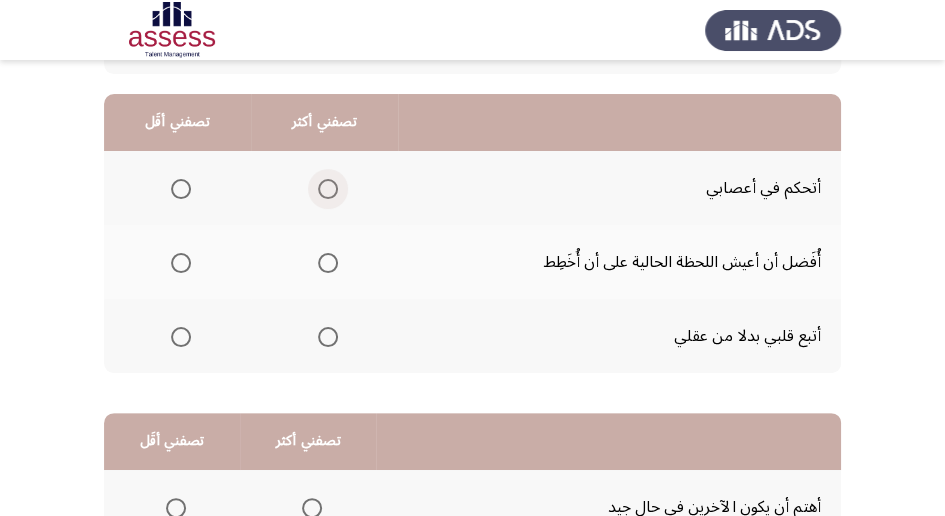 click at bounding box center [328, 189] 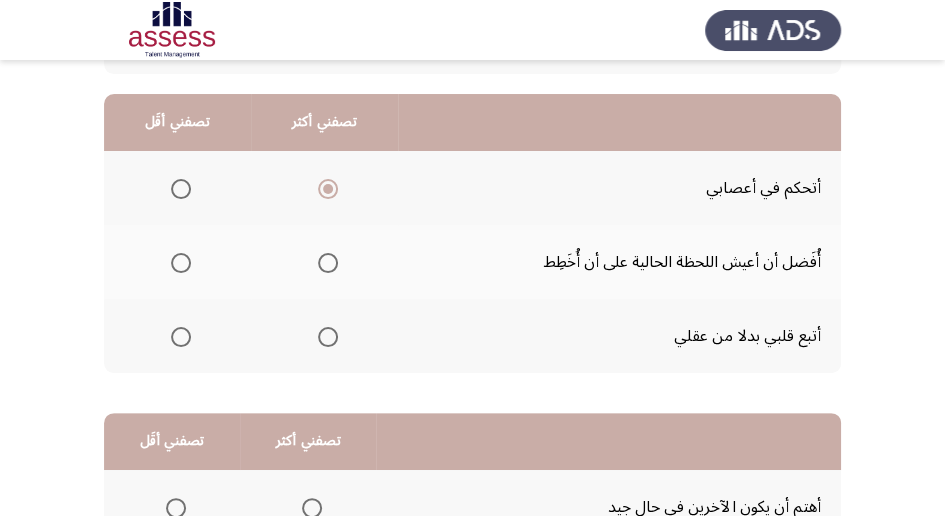 click at bounding box center (181, 263) 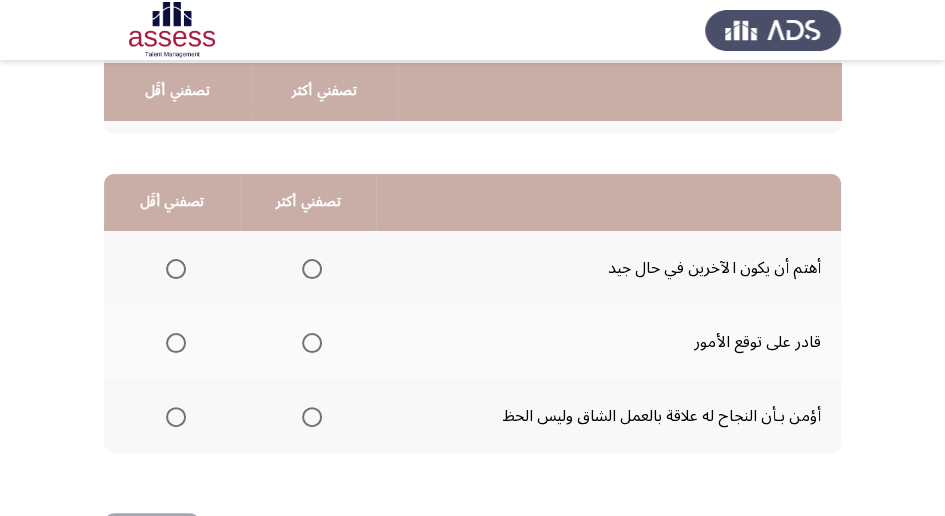 scroll, scrollTop: 444, scrollLeft: 0, axis: vertical 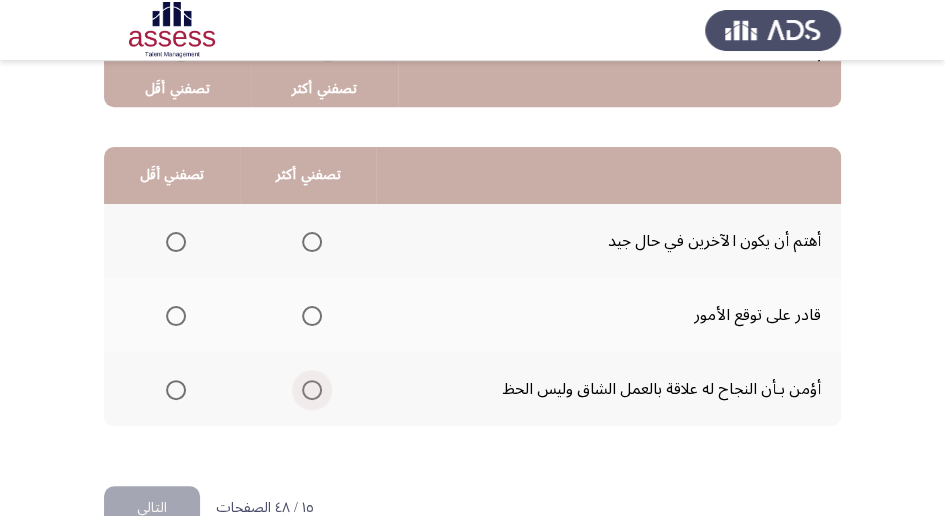 click at bounding box center (312, 390) 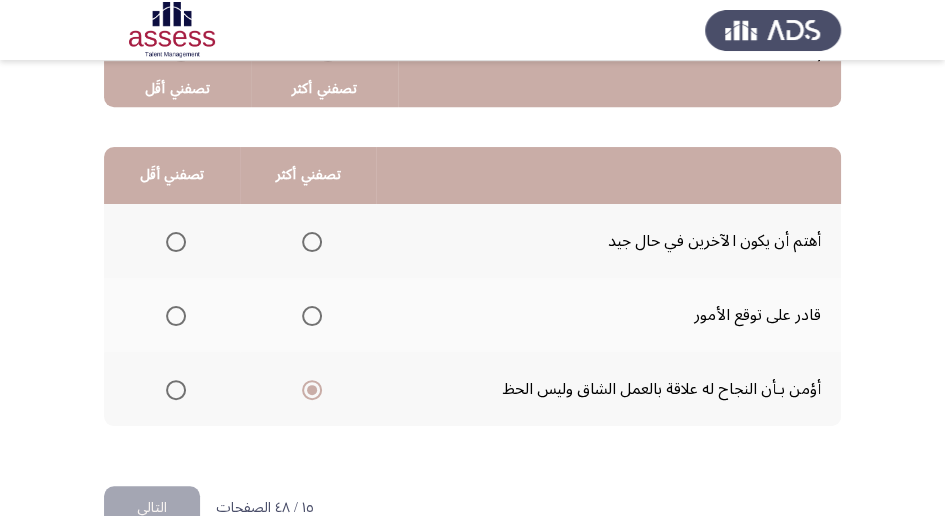 click at bounding box center (176, 316) 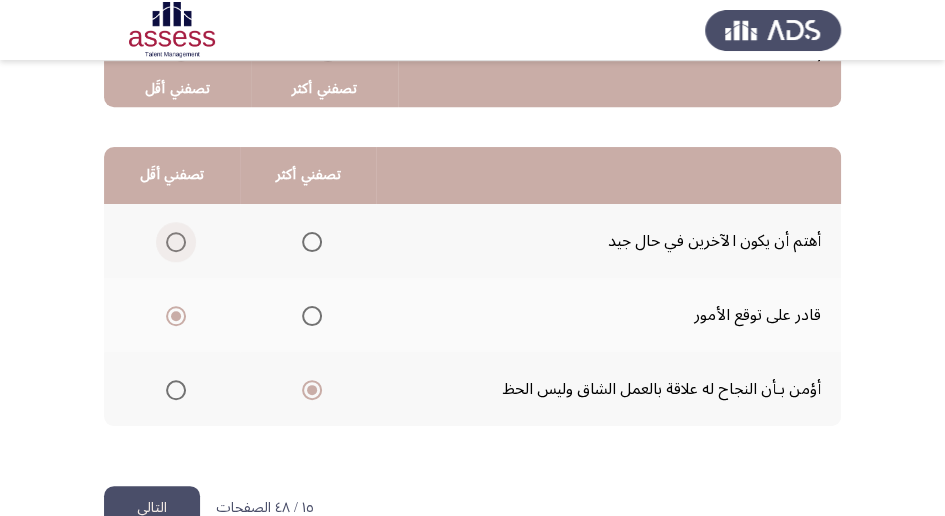 click at bounding box center (176, 242) 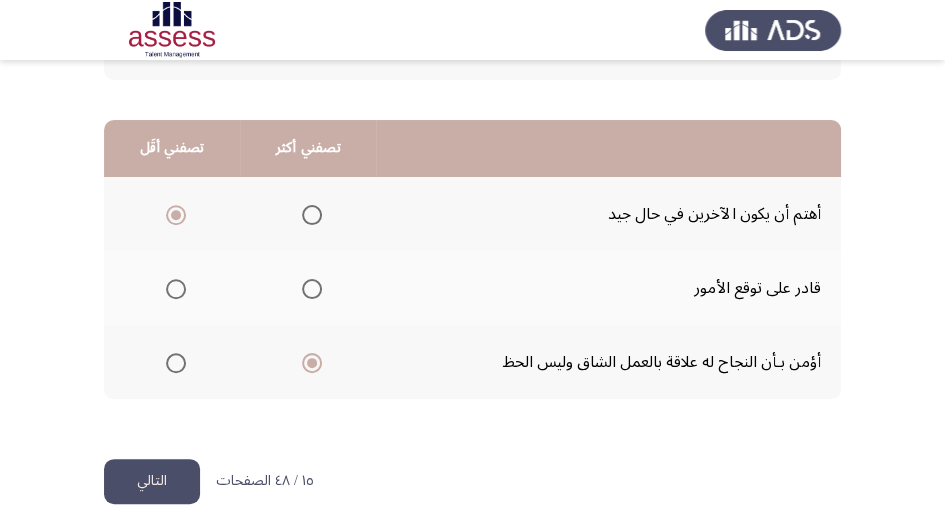 scroll, scrollTop: 494, scrollLeft: 0, axis: vertical 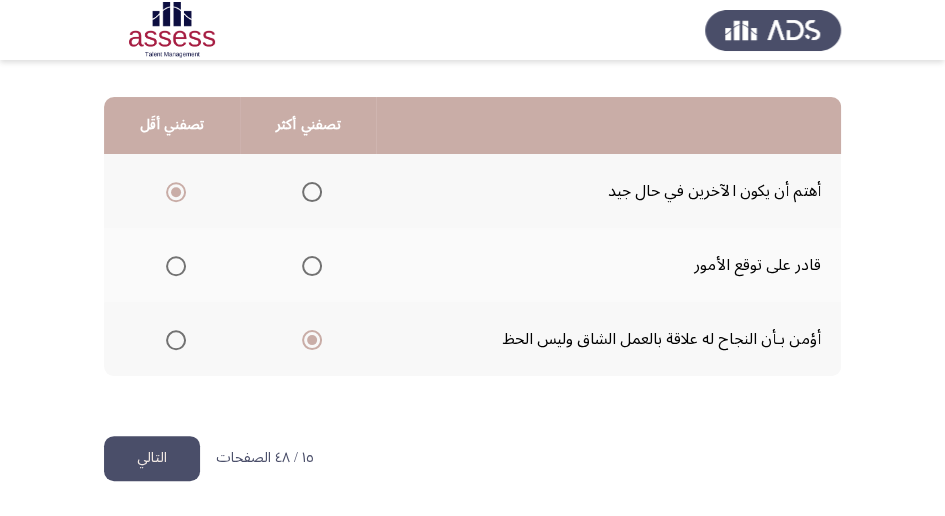 click on "التالي" 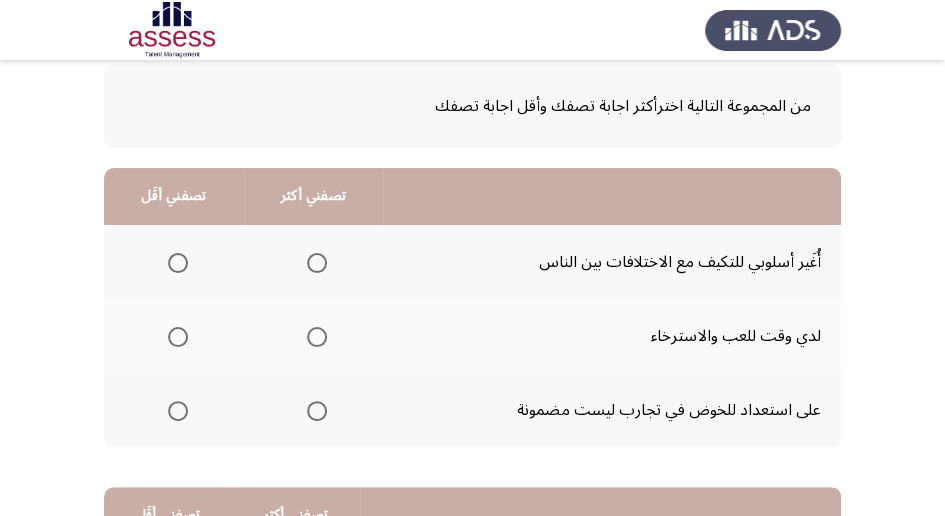 scroll, scrollTop: 106, scrollLeft: 0, axis: vertical 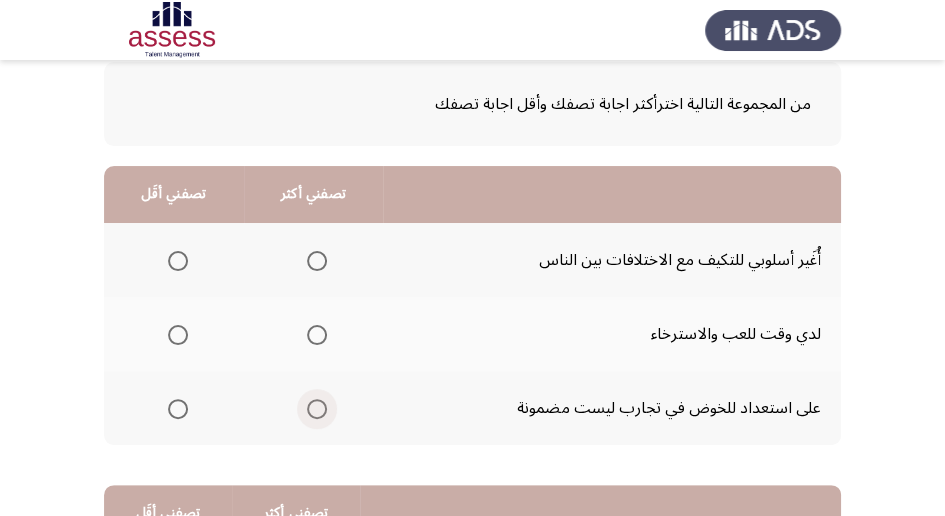 click at bounding box center (317, 409) 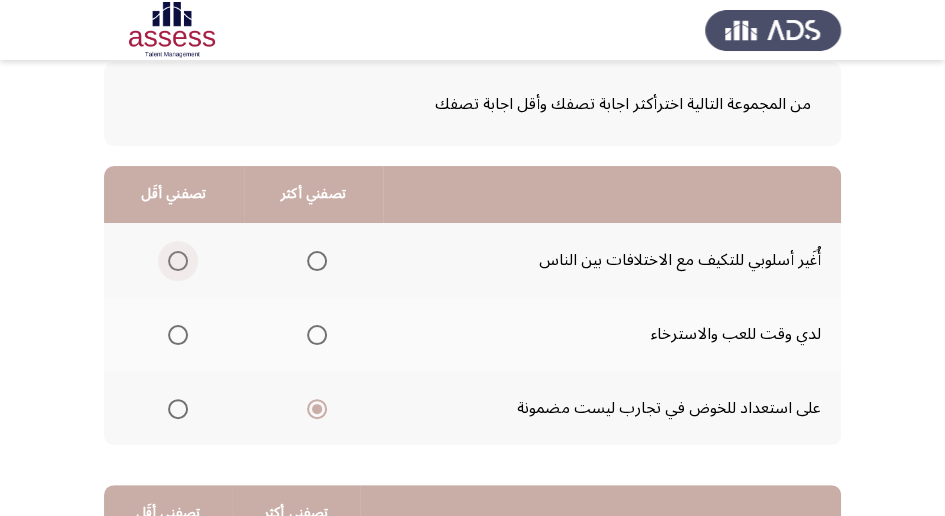 click at bounding box center [178, 261] 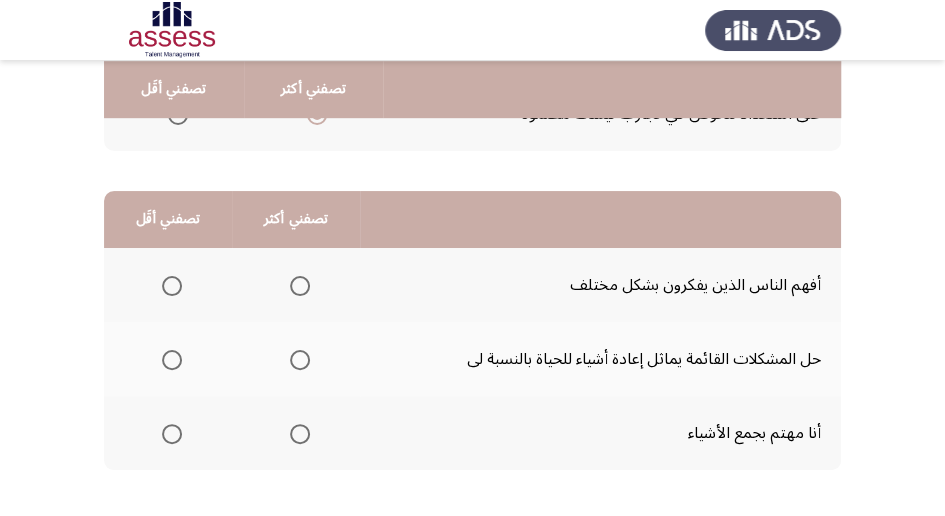 scroll, scrollTop: 426, scrollLeft: 0, axis: vertical 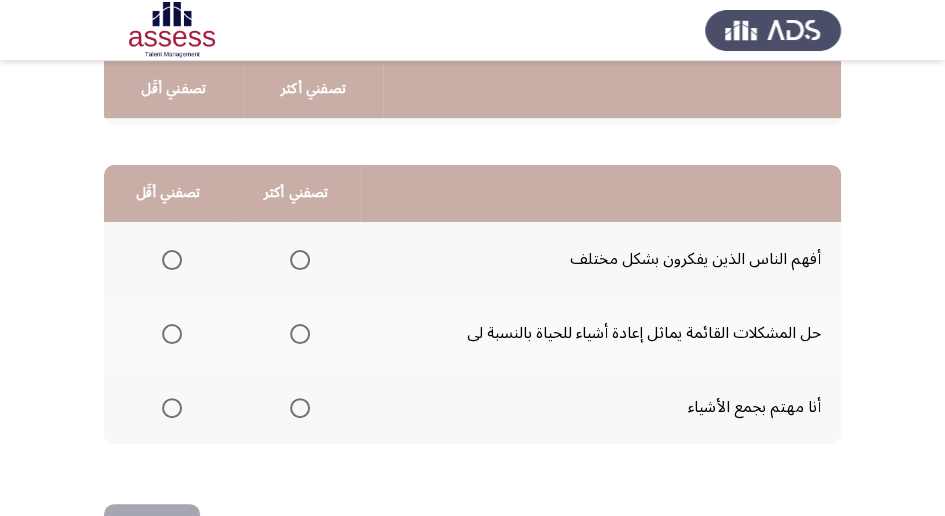 click at bounding box center [300, 334] 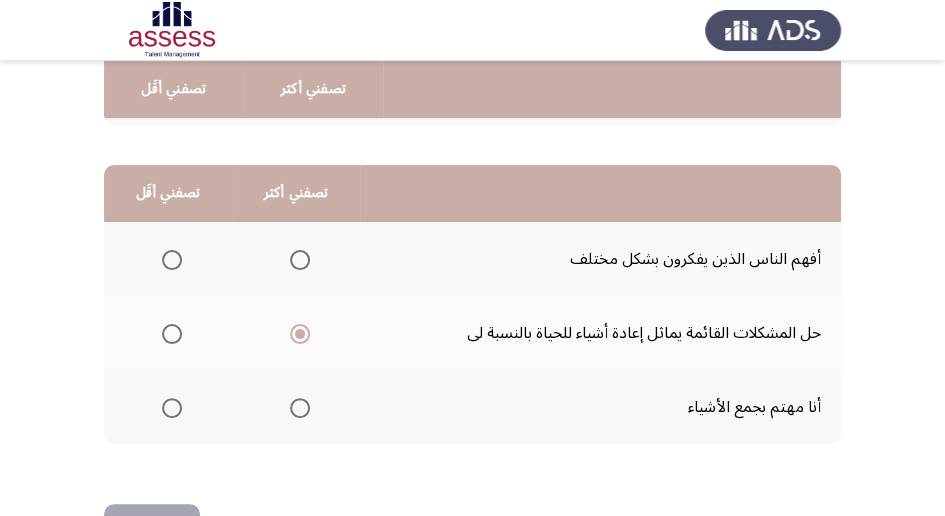click at bounding box center [172, 408] 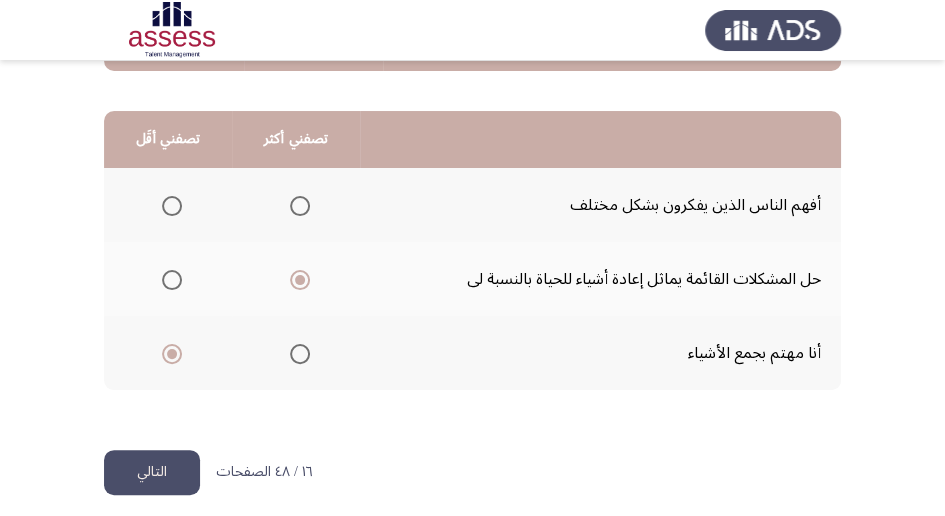 scroll, scrollTop: 494, scrollLeft: 0, axis: vertical 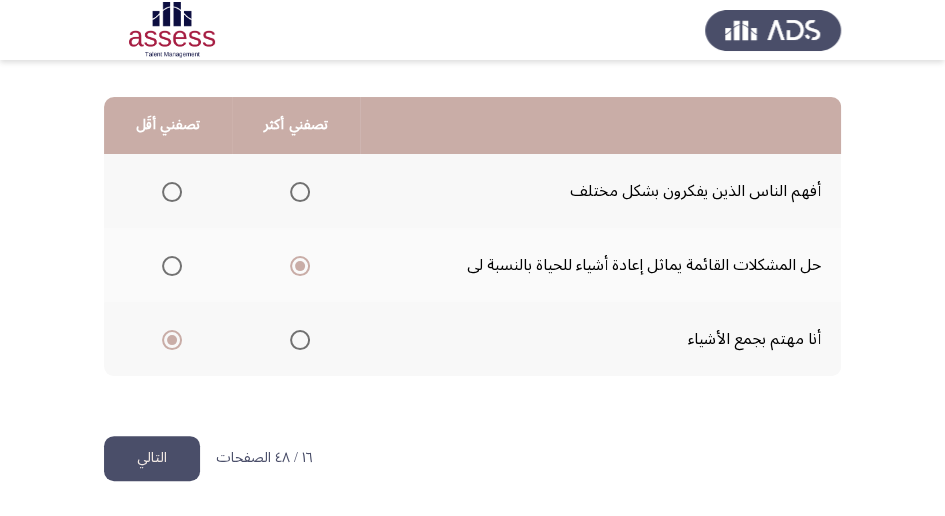 click on "التالي" 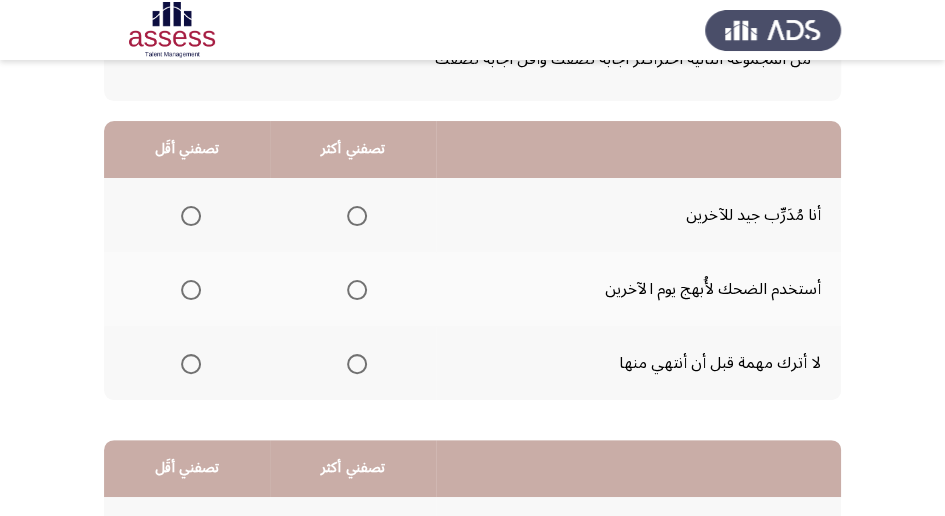 scroll, scrollTop: 168, scrollLeft: 0, axis: vertical 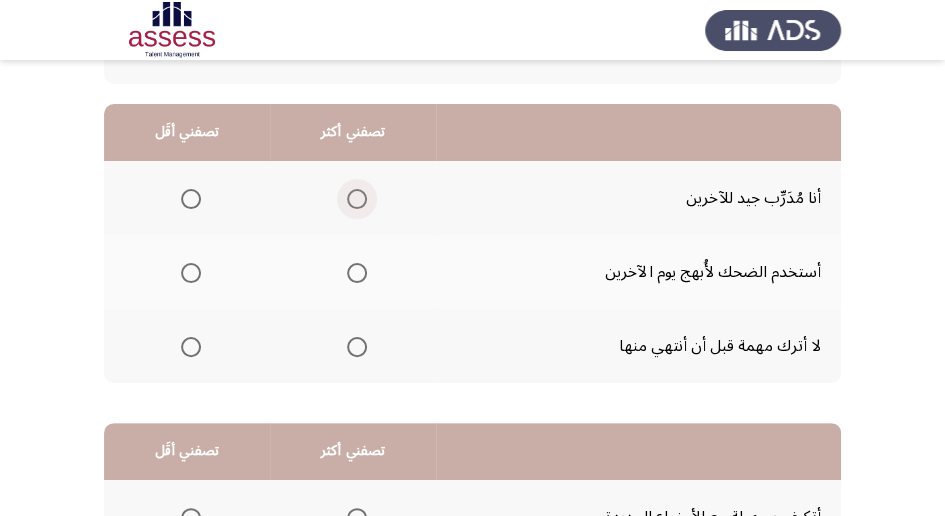 click at bounding box center (357, 199) 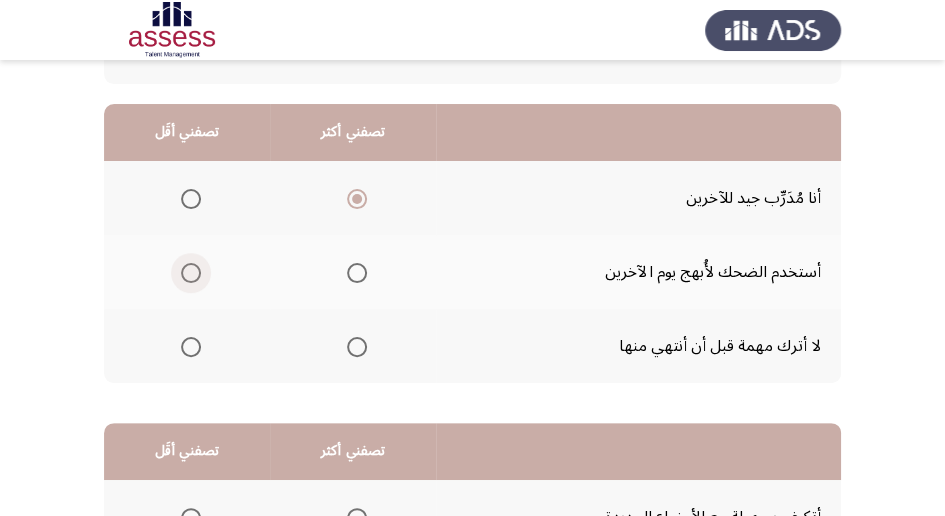 click at bounding box center (191, 273) 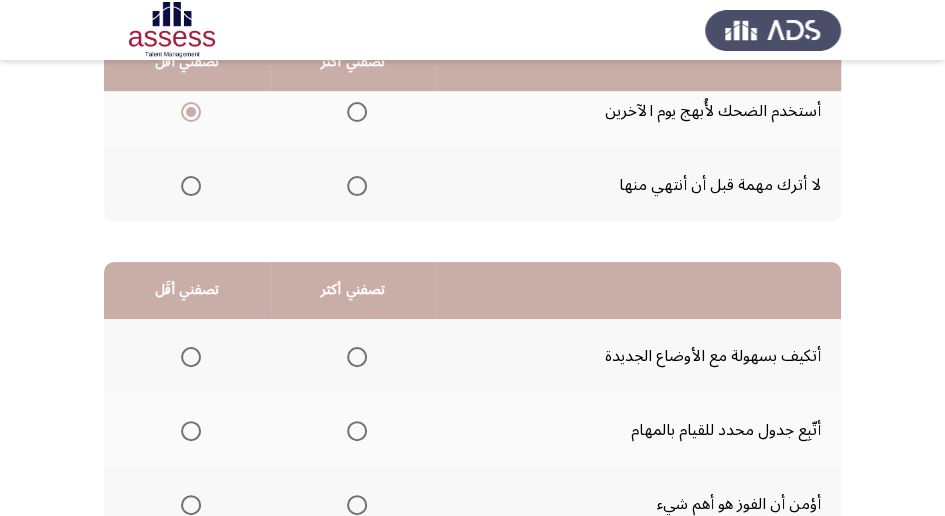 scroll, scrollTop: 391, scrollLeft: 0, axis: vertical 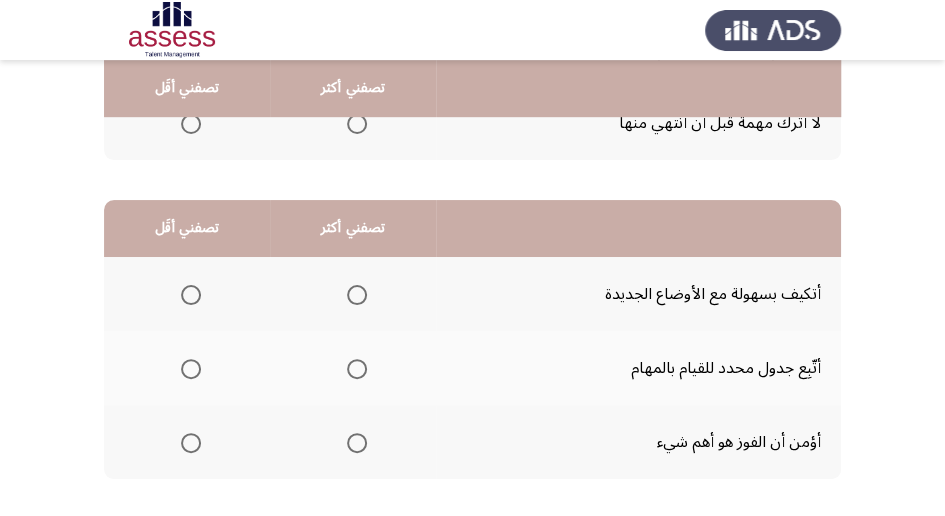 click at bounding box center (357, 443) 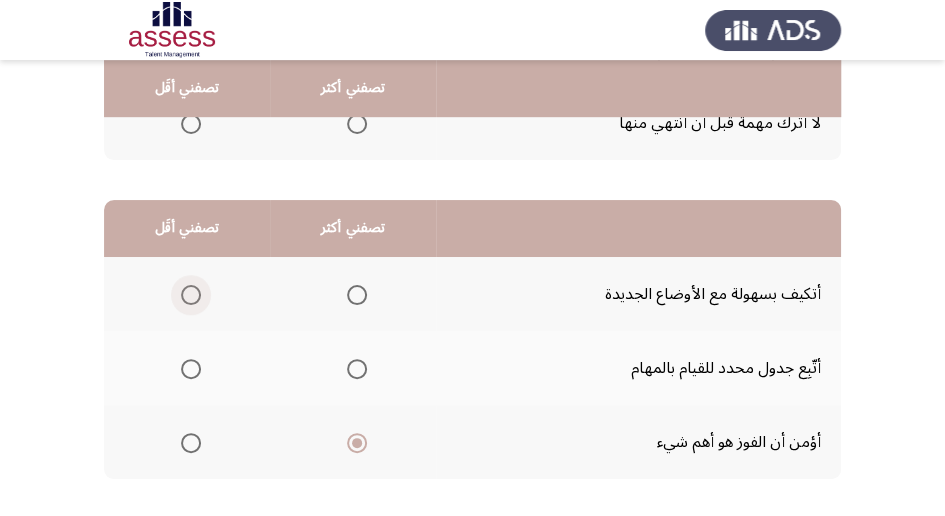 click at bounding box center [191, 295] 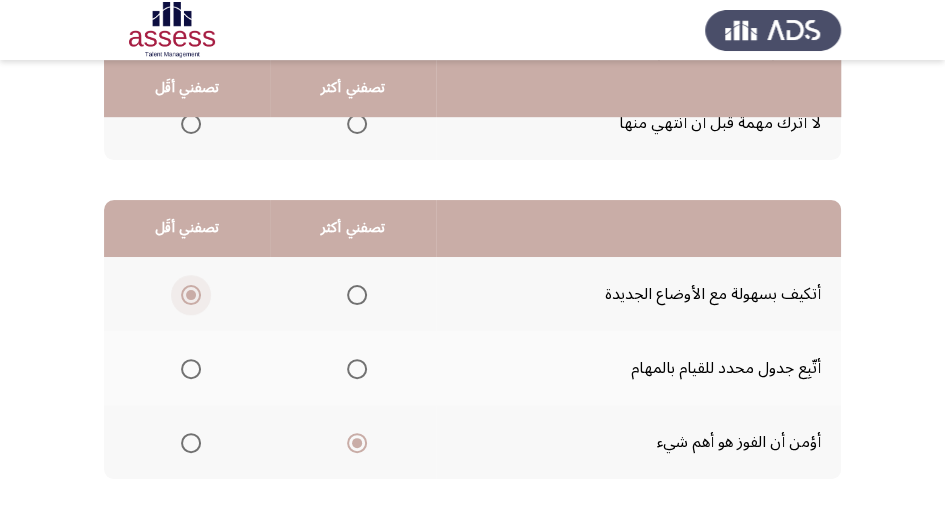 click at bounding box center (191, 295) 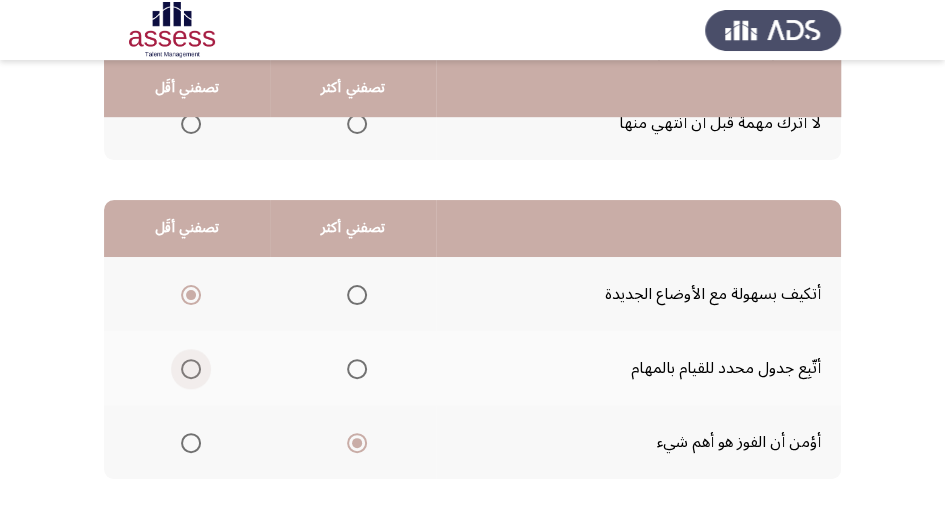 click at bounding box center (191, 369) 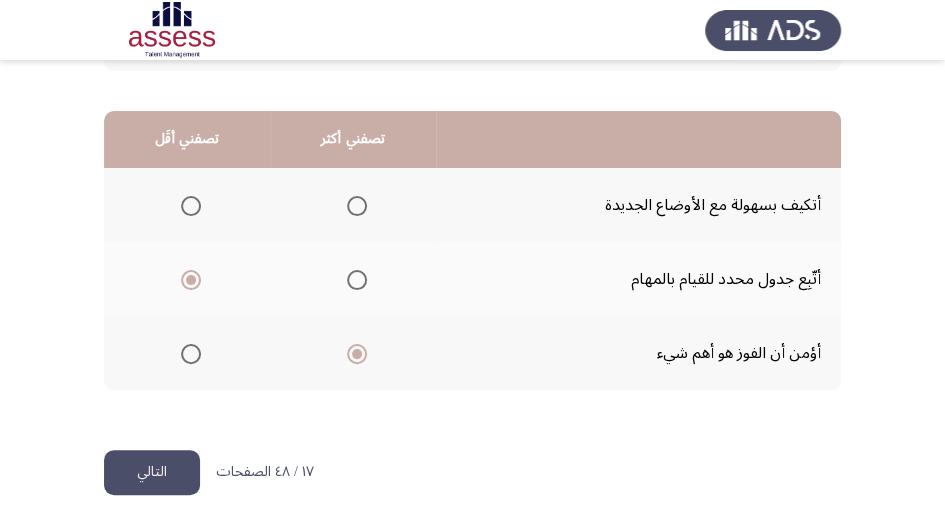scroll, scrollTop: 494, scrollLeft: 0, axis: vertical 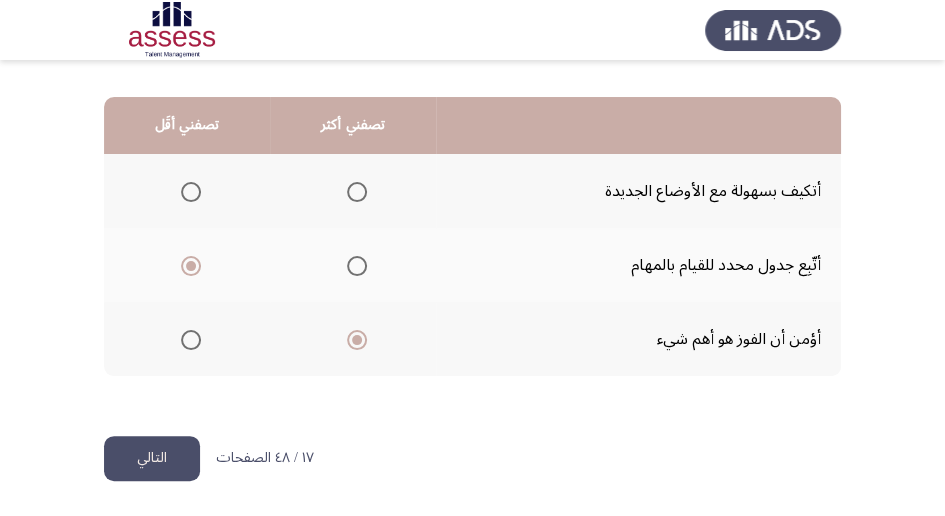 click on "التالي" 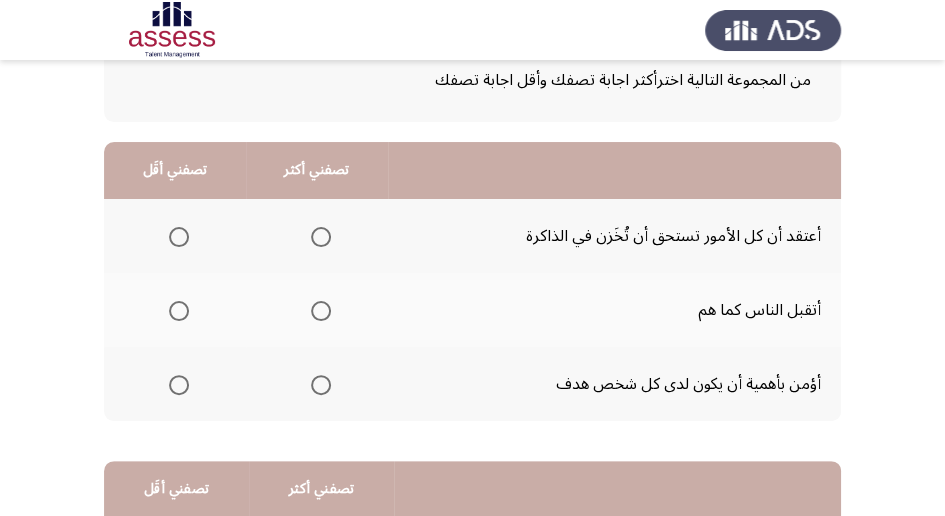 scroll, scrollTop: 120, scrollLeft: 0, axis: vertical 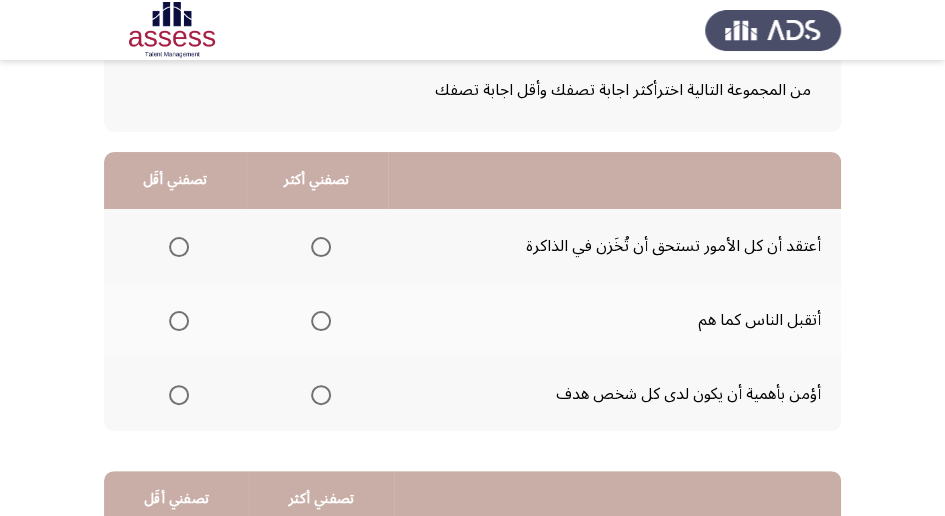 click at bounding box center (321, 395) 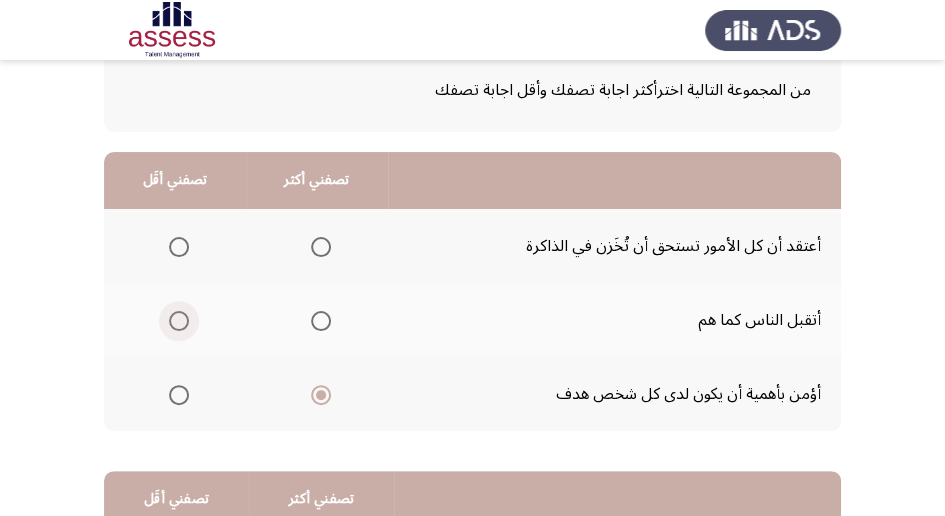 click at bounding box center (179, 321) 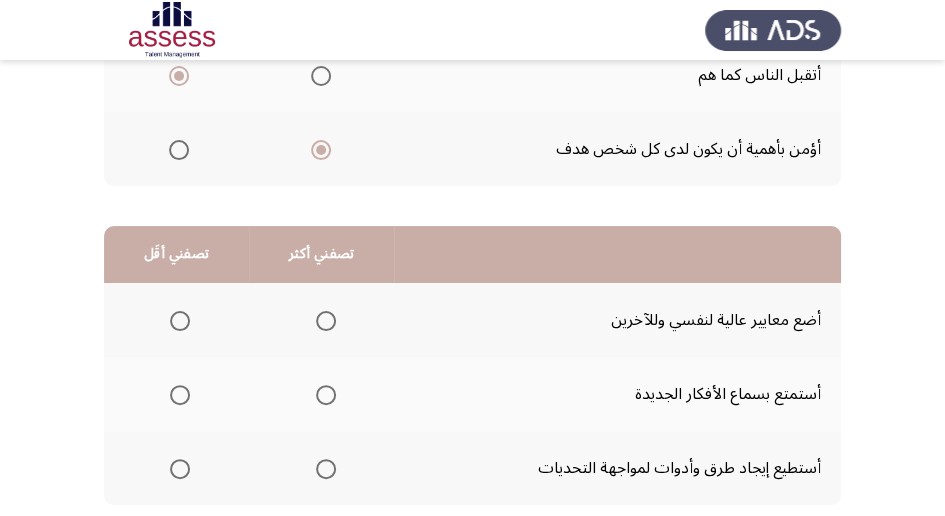 scroll, scrollTop: 400, scrollLeft: 0, axis: vertical 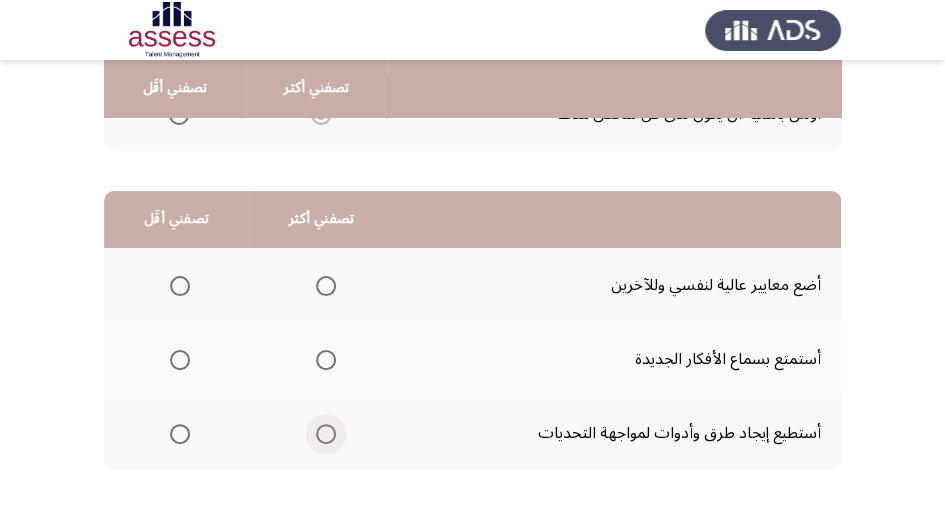 click at bounding box center (326, 434) 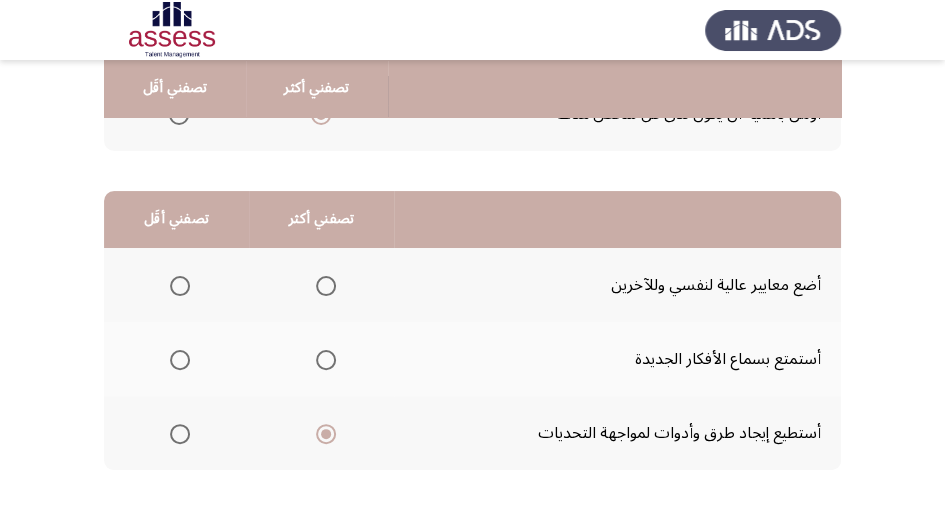 click at bounding box center [180, 360] 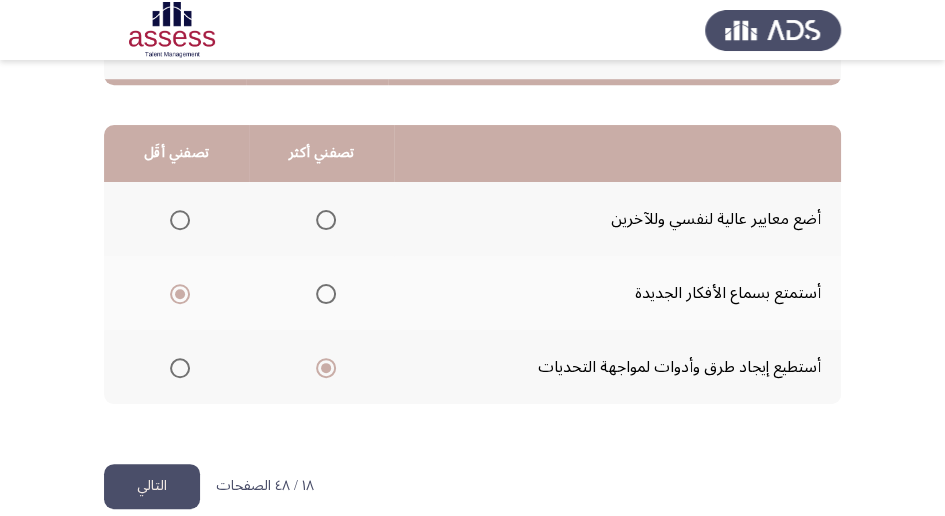 scroll, scrollTop: 494, scrollLeft: 0, axis: vertical 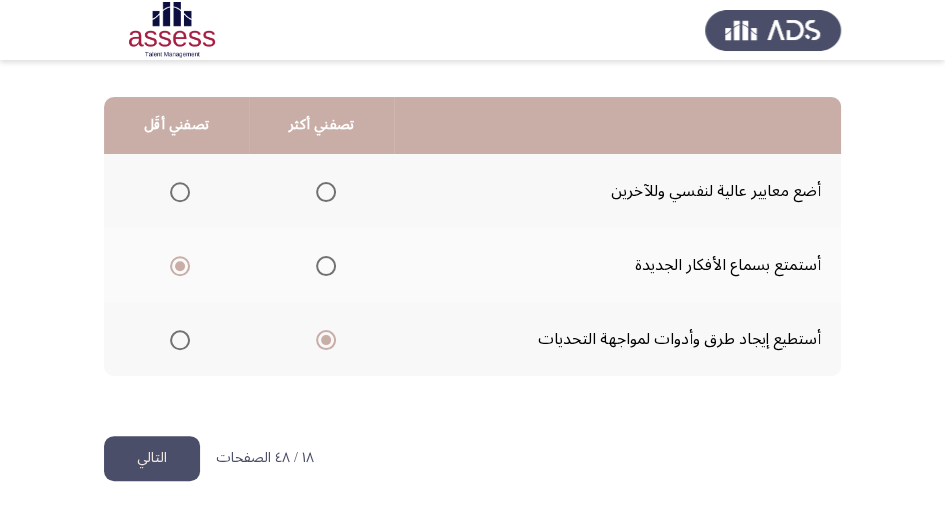 click at bounding box center [180, 266] 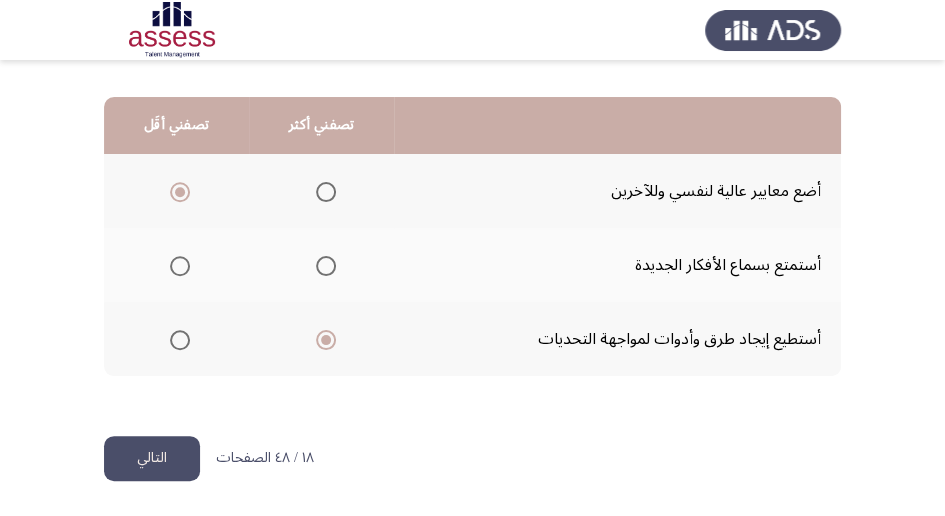 click on "التالي" 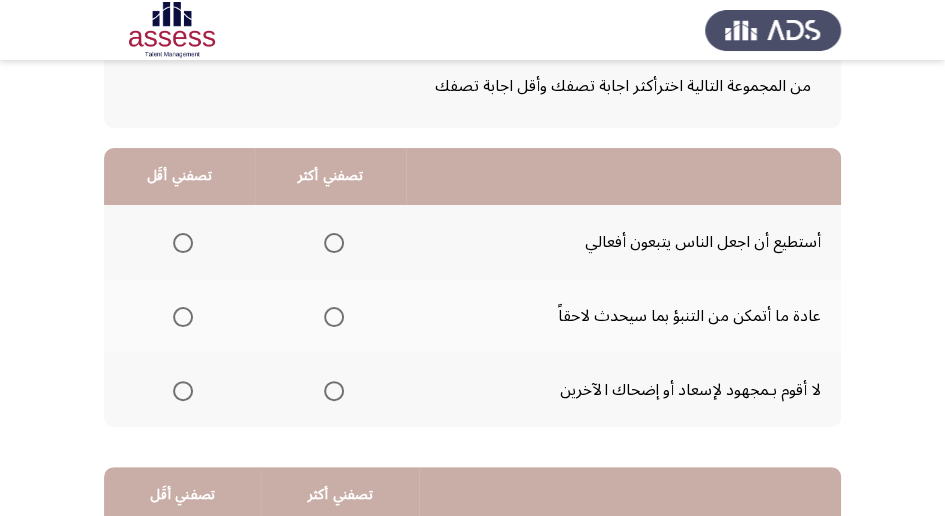 scroll, scrollTop: 133, scrollLeft: 0, axis: vertical 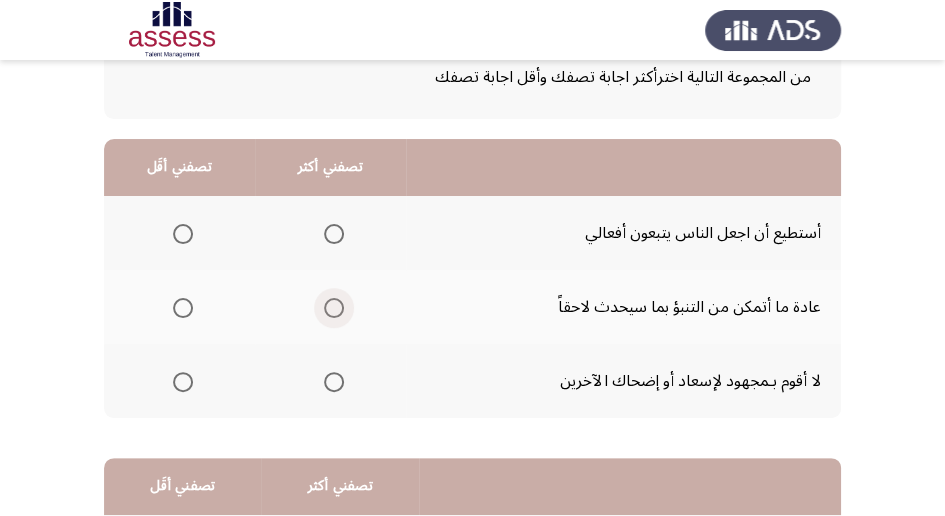 click at bounding box center [334, 308] 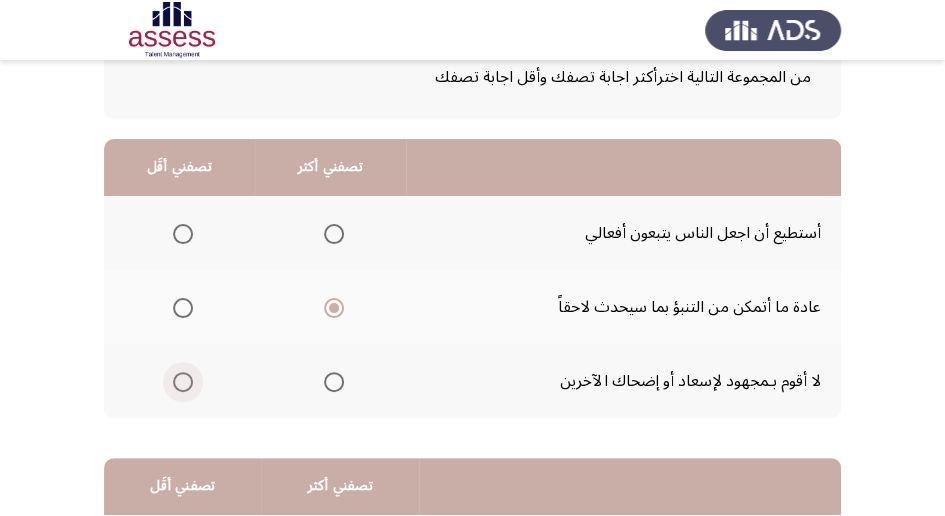 click at bounding box center (183, 382) 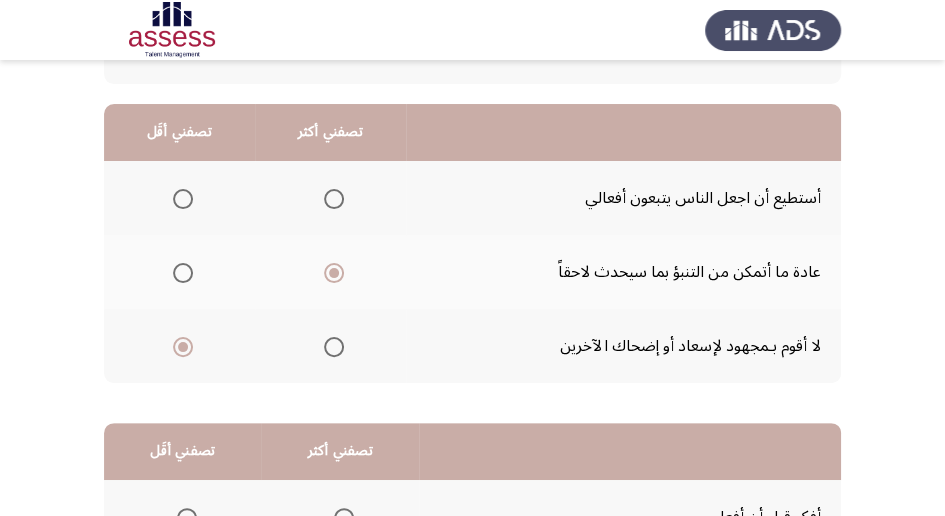 scroll, scrollTop: 133, scrollLeft: 0, axis: vertical 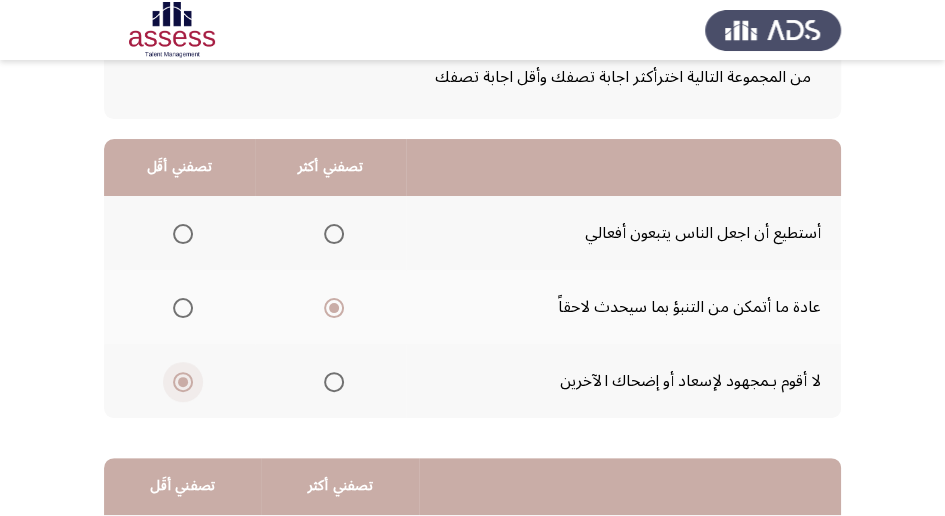 click at bounding box center (183, 382) 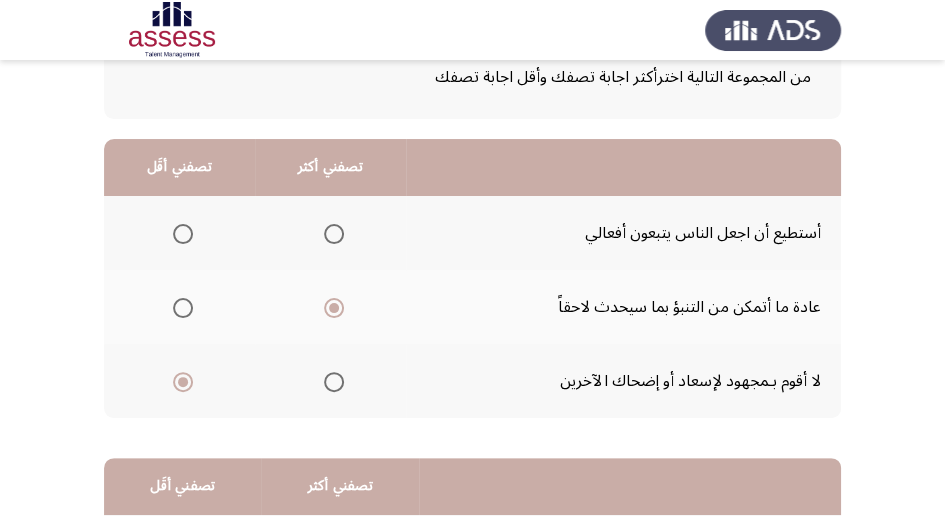 click at bounding box center (183, 234) 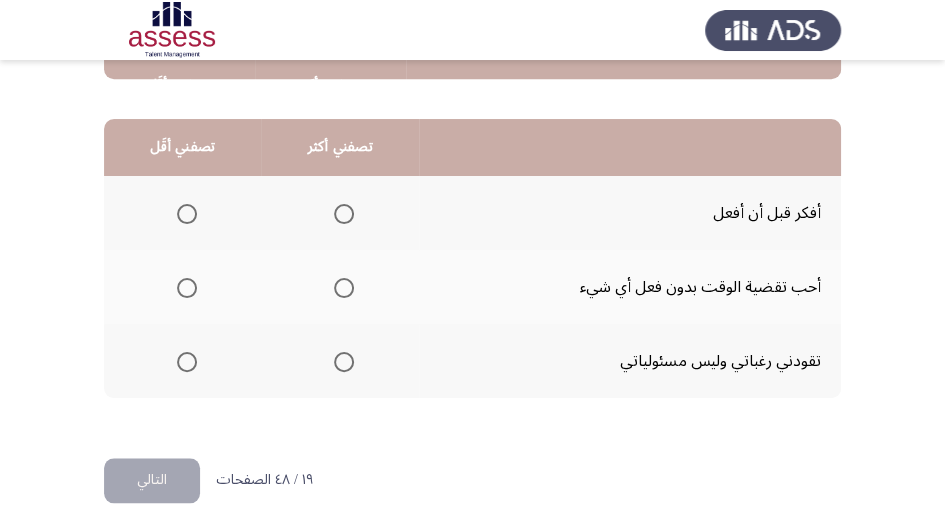 scroll, scrollTop: 494, scrollLeft: 0, axis: vertical 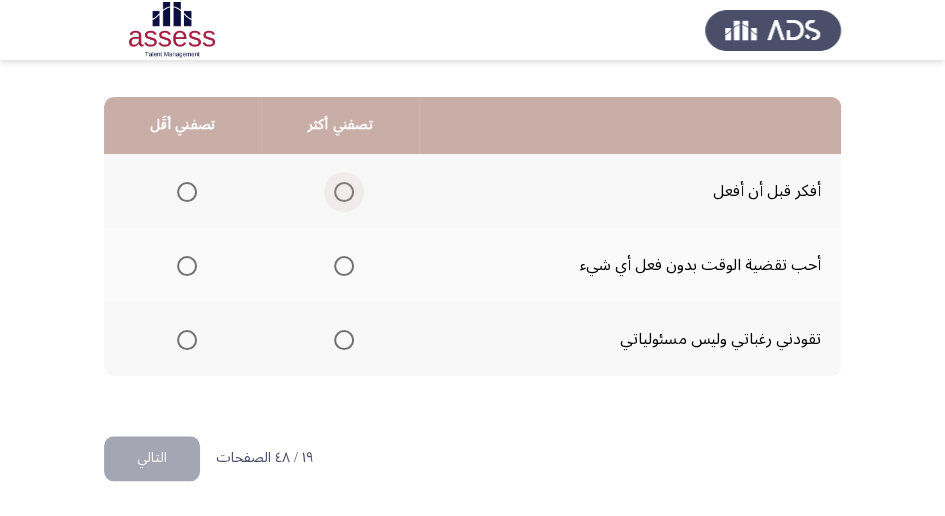 click at bounding box center (344, 192) 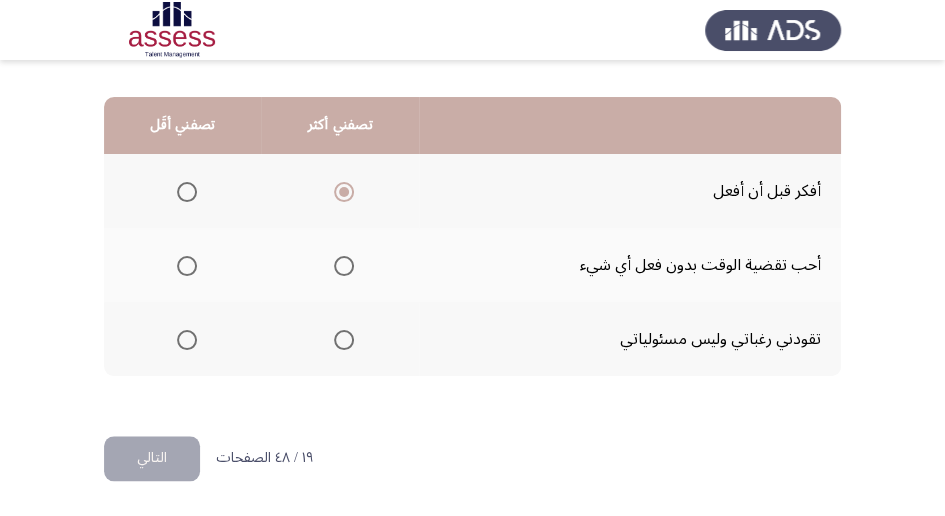 click at bounding box center (187, 266) 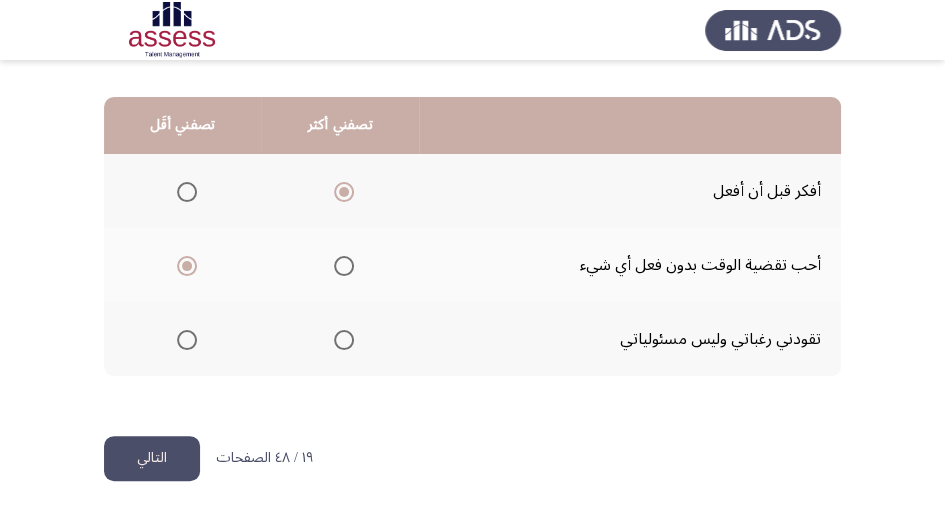 click on "التالي" 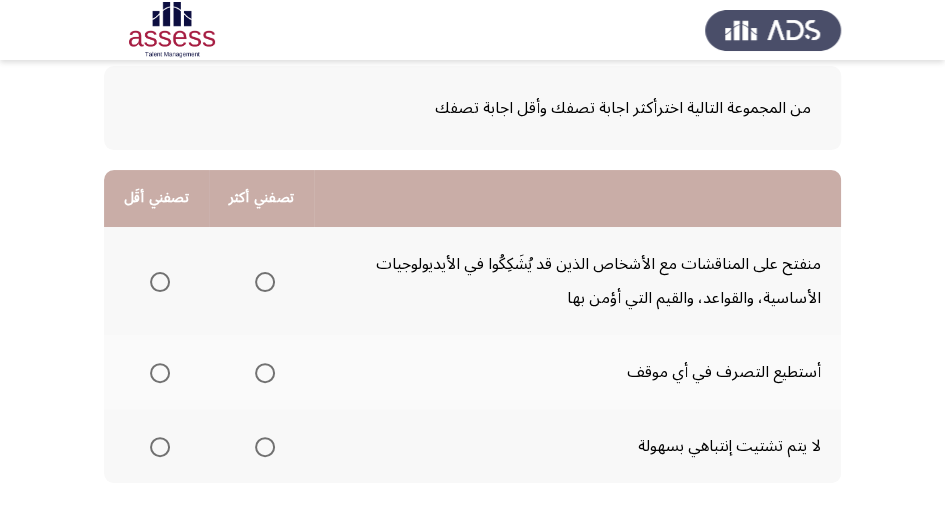 scroll, scrollTop: 133, scrollLeft: 0, axis: vertical 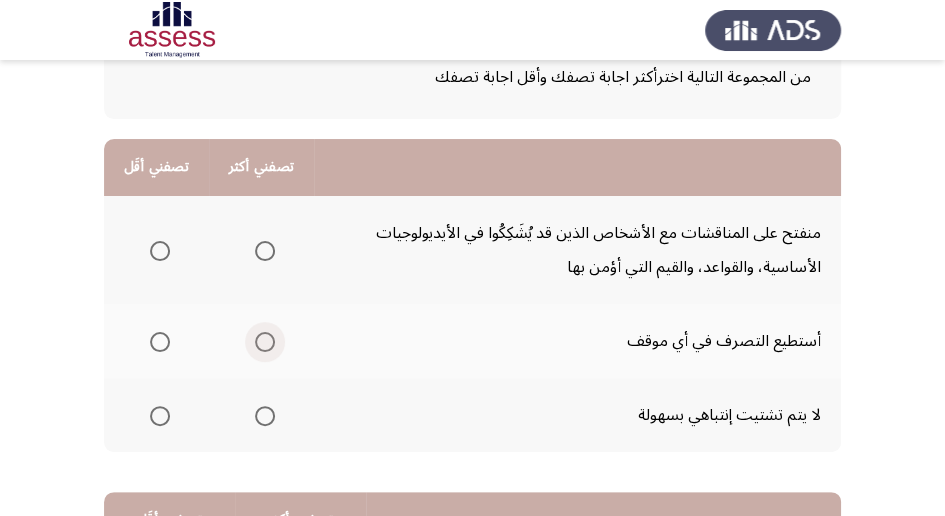 click at bounding box center [265, 342] 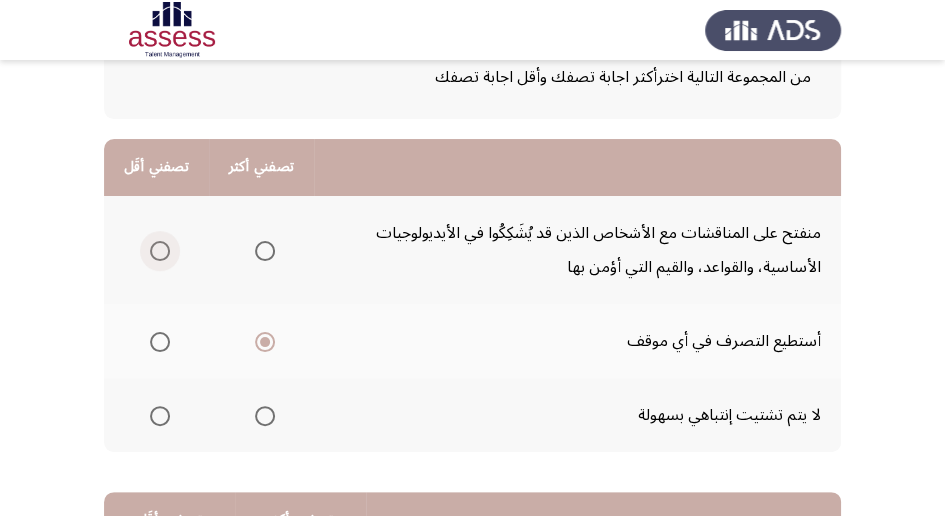 click at bounding box center (160, 251) 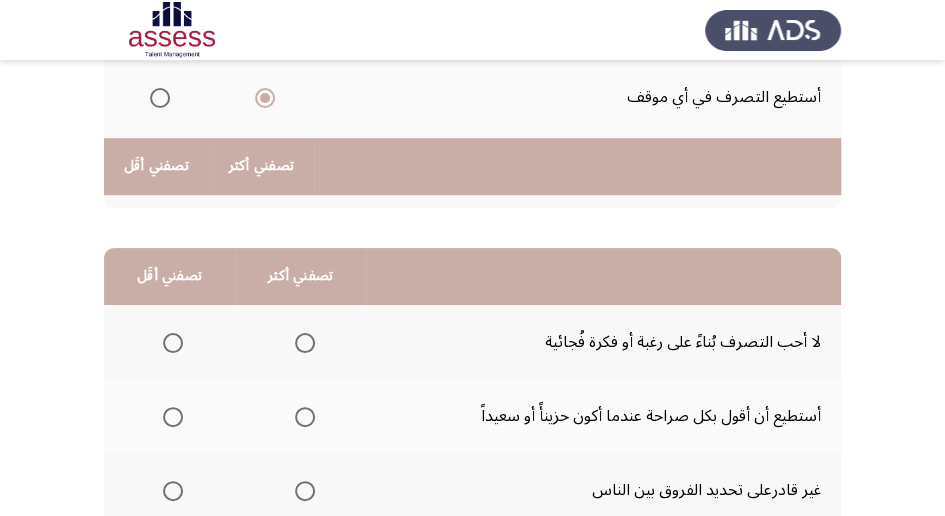 scroll, scrollTop: 466, scrollLeft: 0, axis: vertical 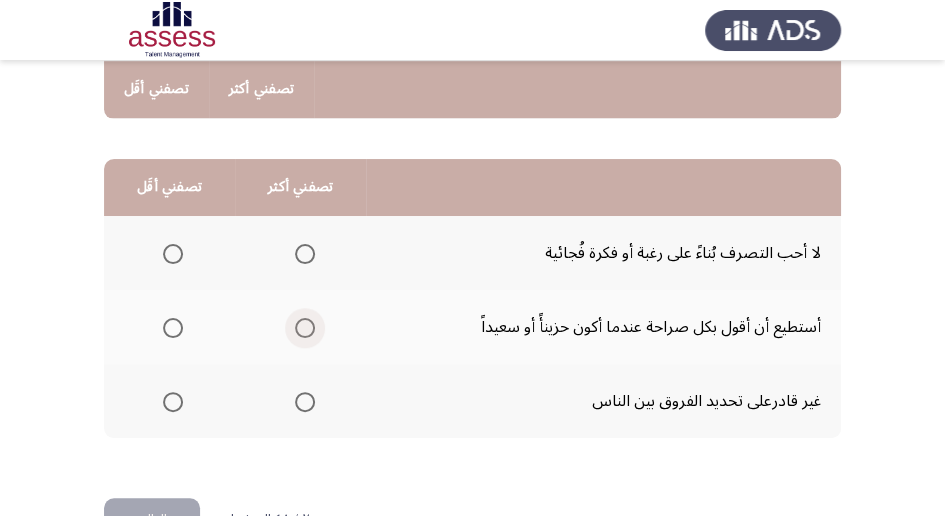 click at bounding box center [305, 328] 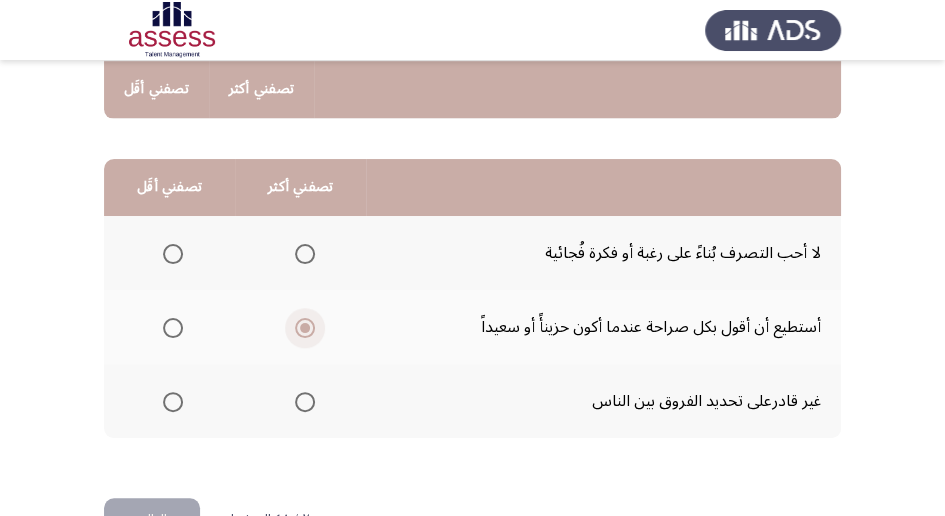 click at bounding box center [305, 328] 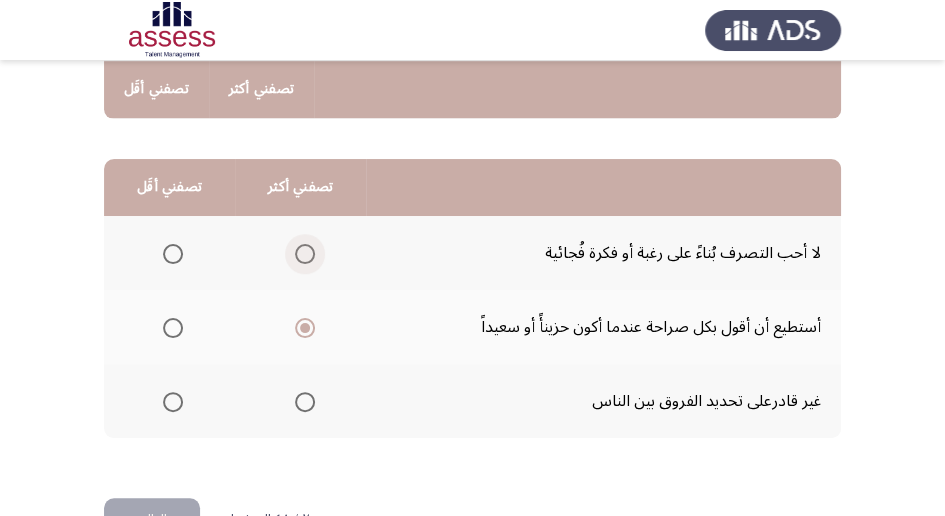 click at bounding box center [305, 254] 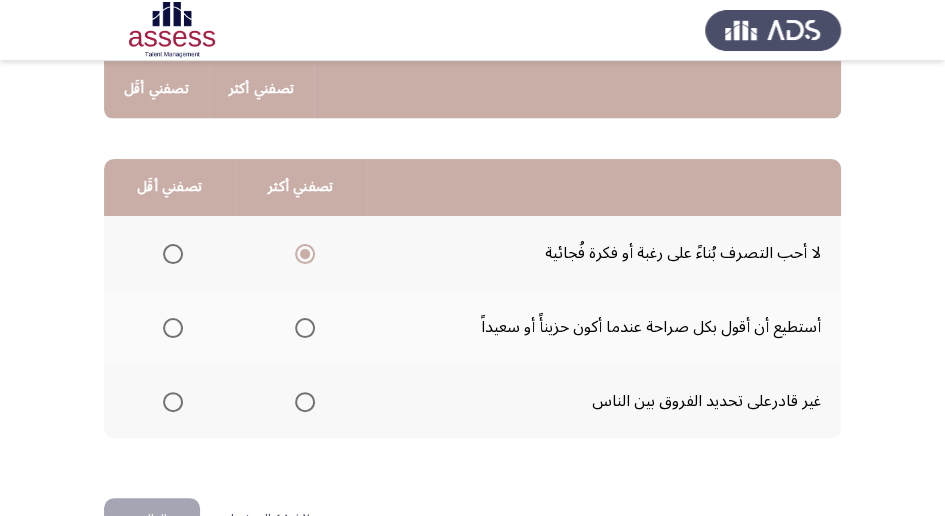 click at bounding box center (173, 402) 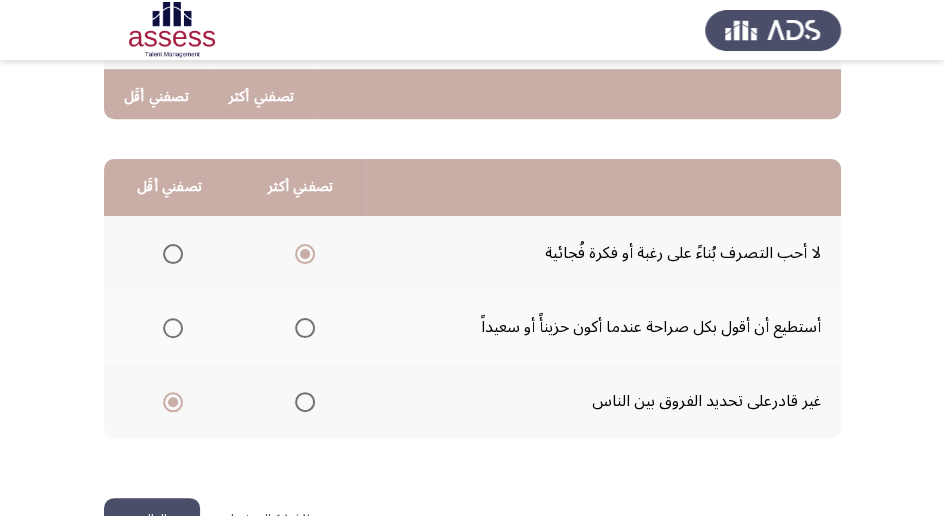 scroll, scrollTop: 528, scrollLeft: 0, axis: vertical 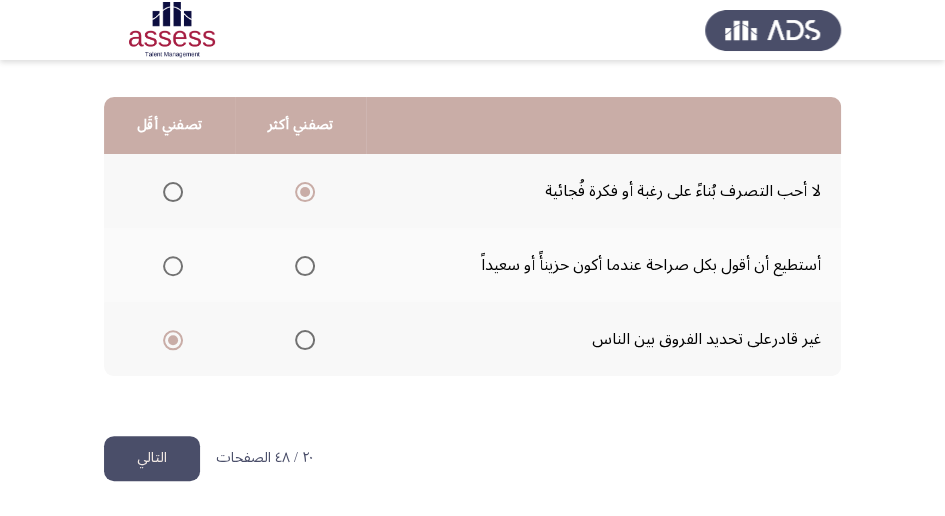 click on "التالي" 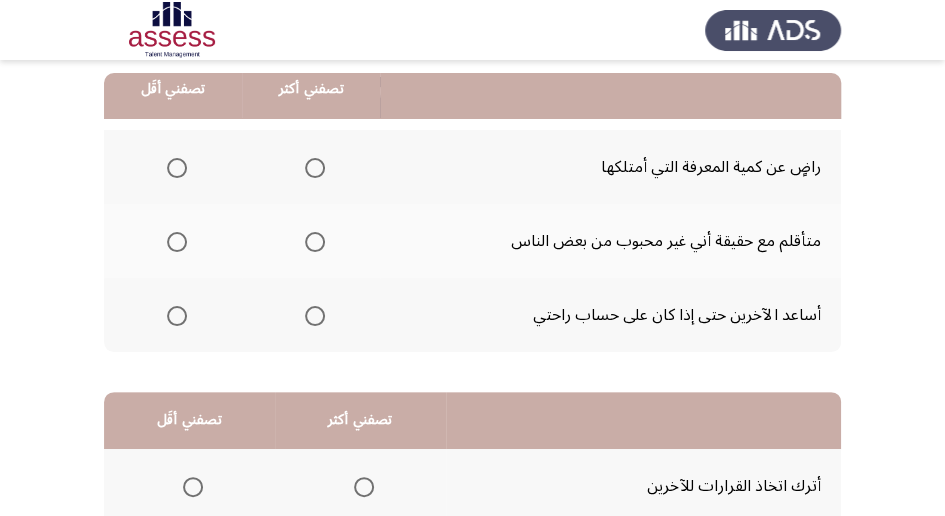scroll, scrollTop: 200, scrollLeft: 0, axis: vertical 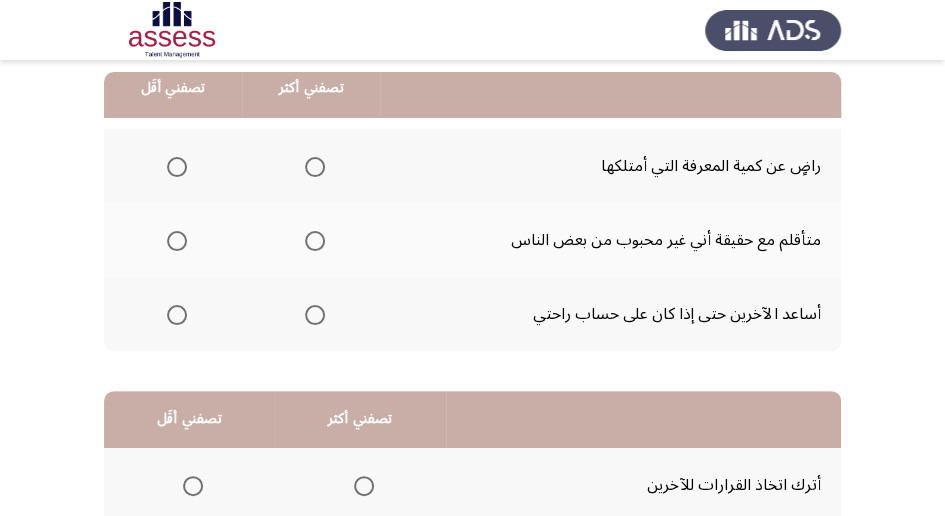 click at bounding box center [315, 167] 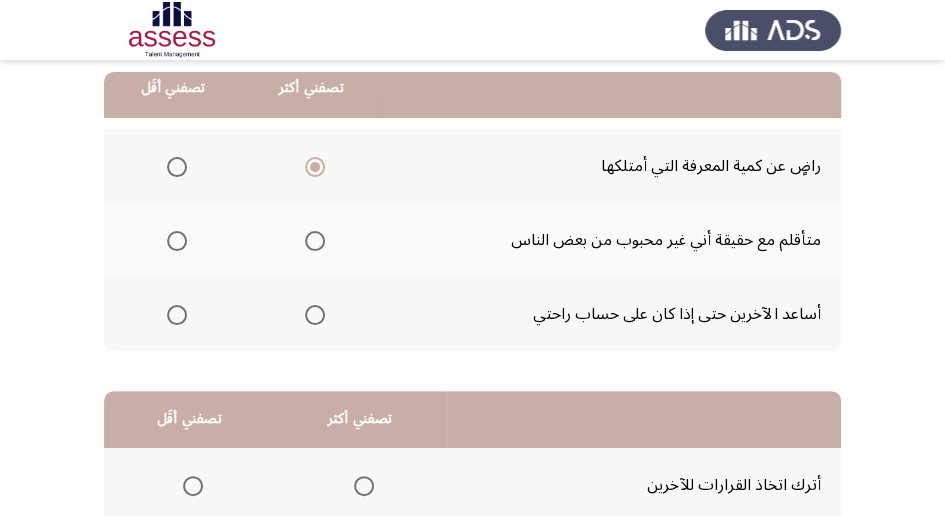 click at bounding box center (177, 315) 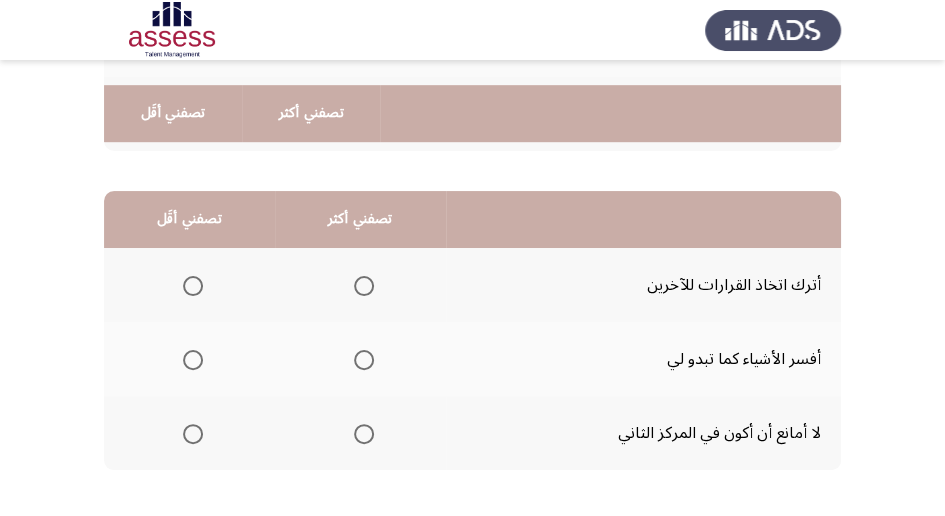 scroll, scrollTop: 466, scrollLeft: 0, axis: vertical 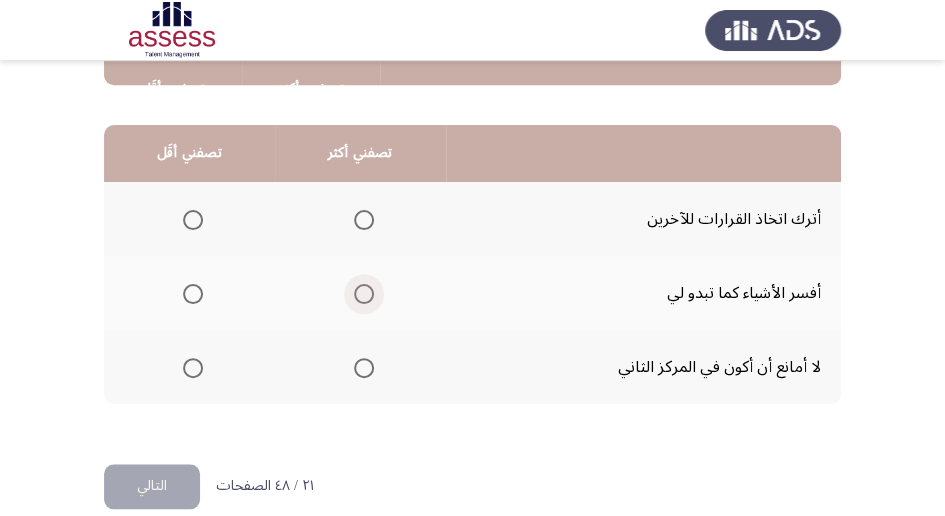 click at bounding box center (364, 294) 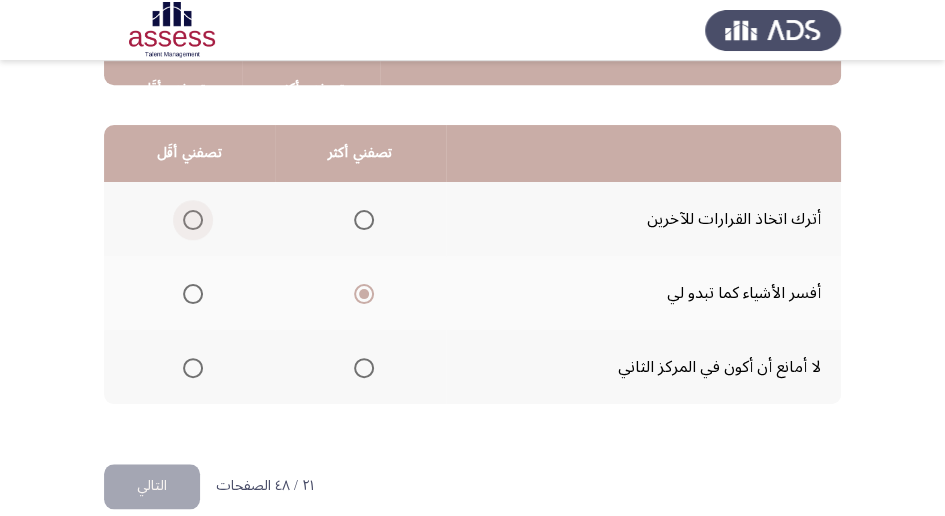 click at bounding box center [193, 220] 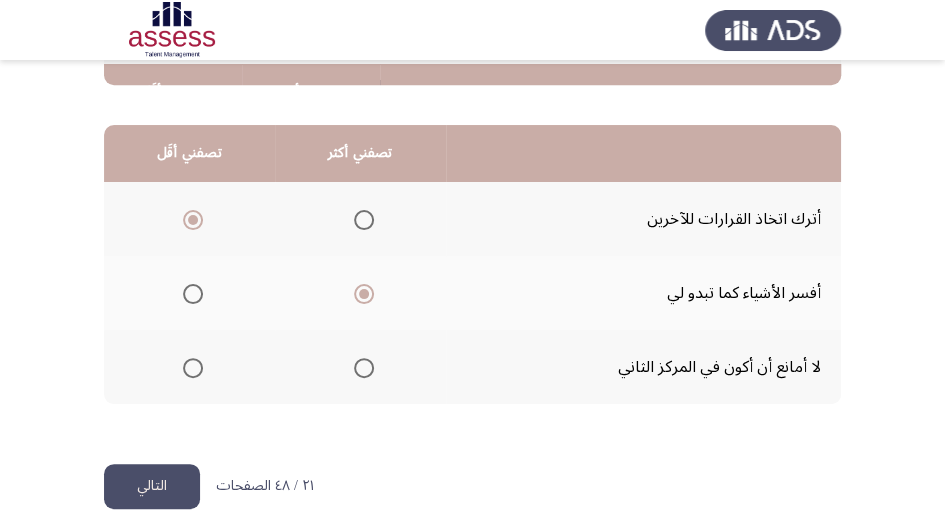 scroll, scrollTop: 494, scrollLeft: 0, axis: vertical 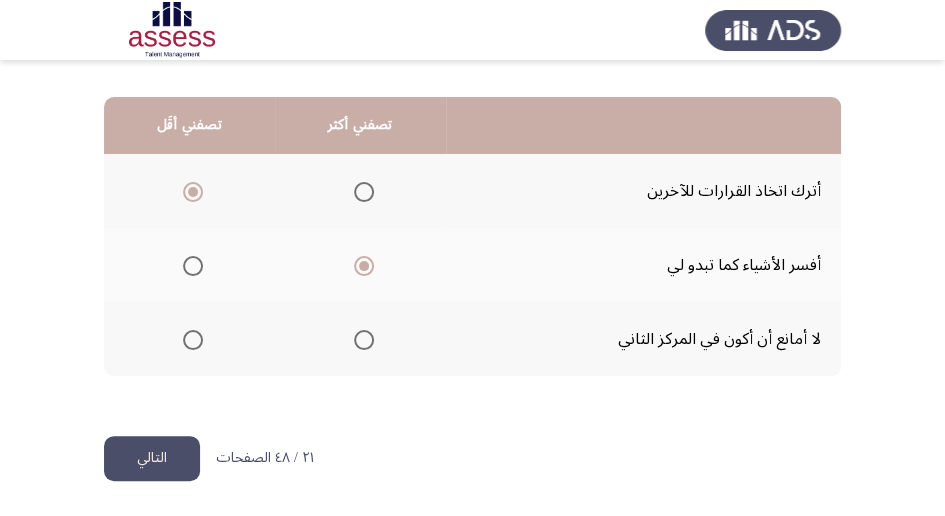 click on "التالي" 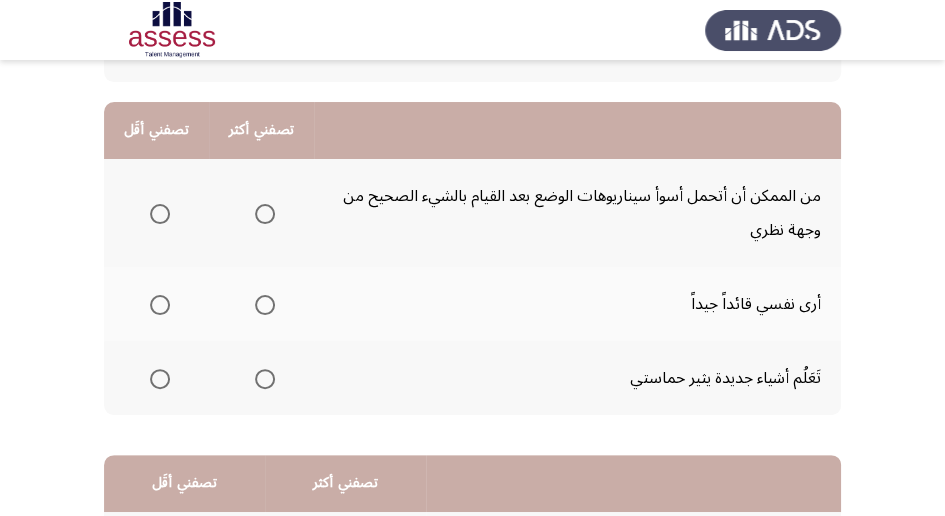 scroll, scrollTop: 200, scrollLeft: 0, axis: vertical 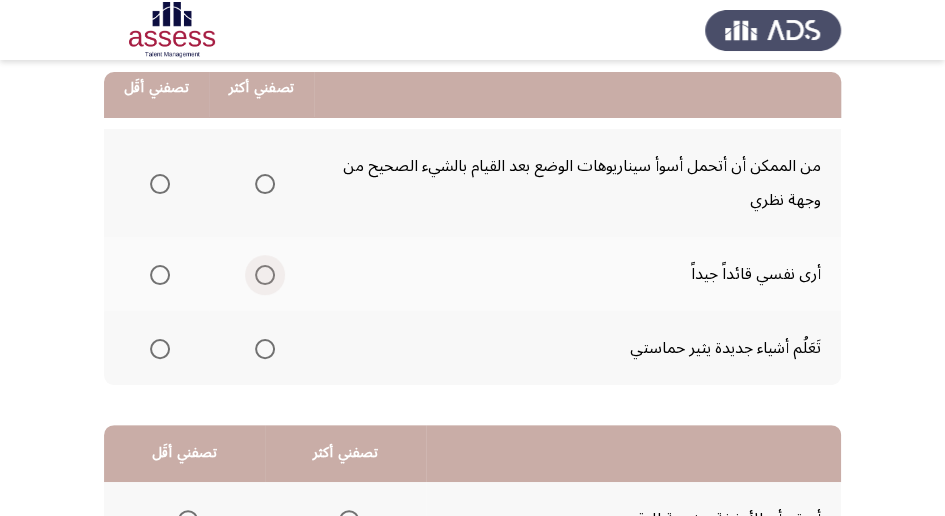 click at bounding box center (265, 275) 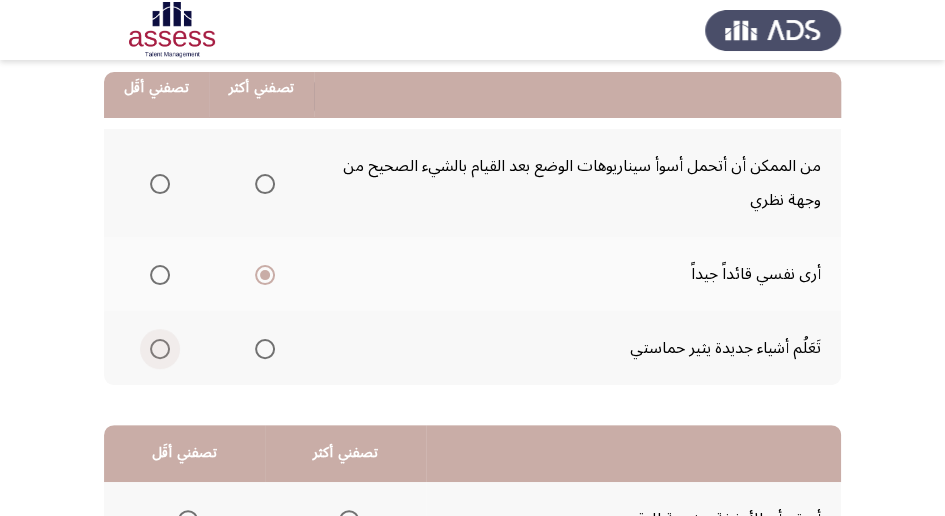 click at bounding box center (160, 349) 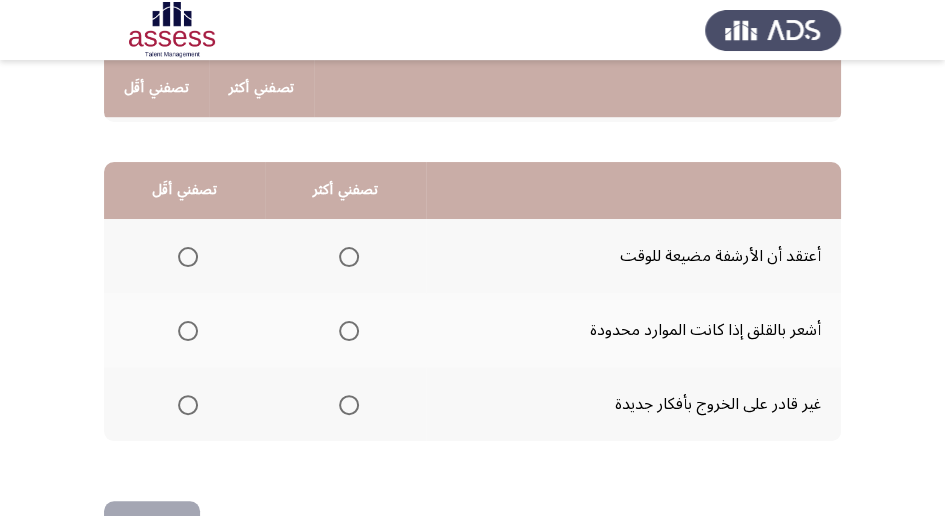 scroll, scrollTop: 466, scrollLeft: 0, axis: vertical 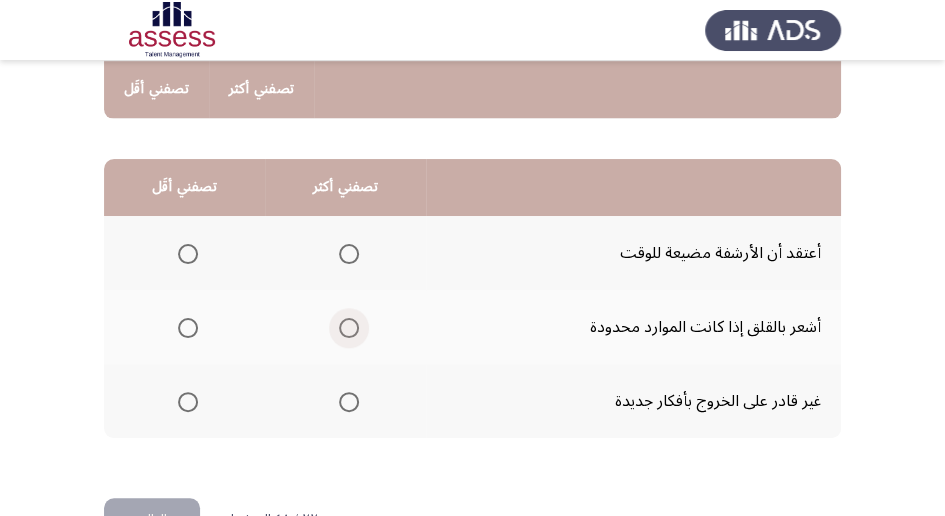 click at bounding box center [349, 328] 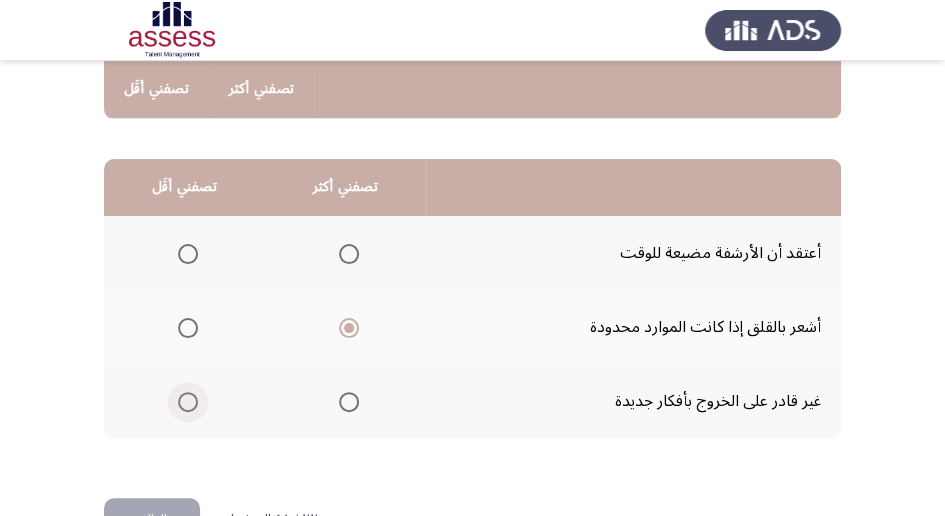 click at bounding box center (188, 402) 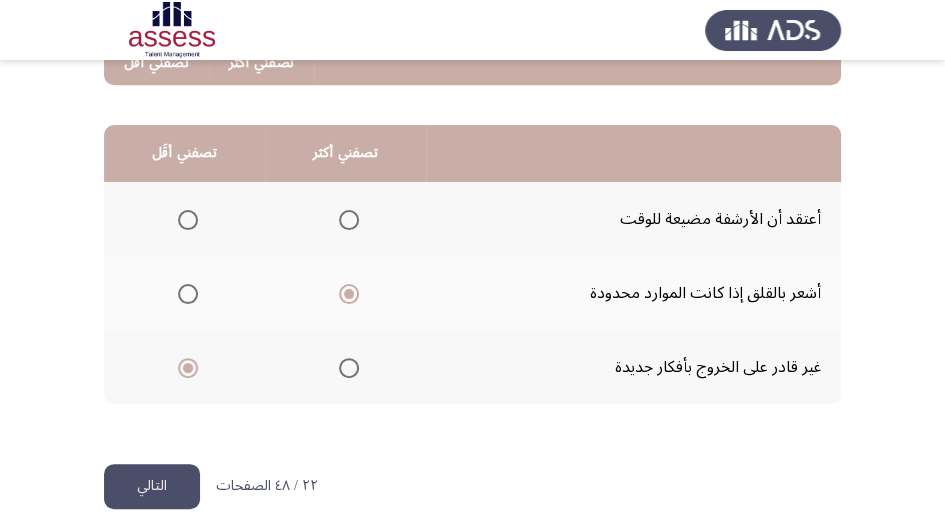 scroll, scrollTop: 528, scrollLeft: 0, axis: vertical 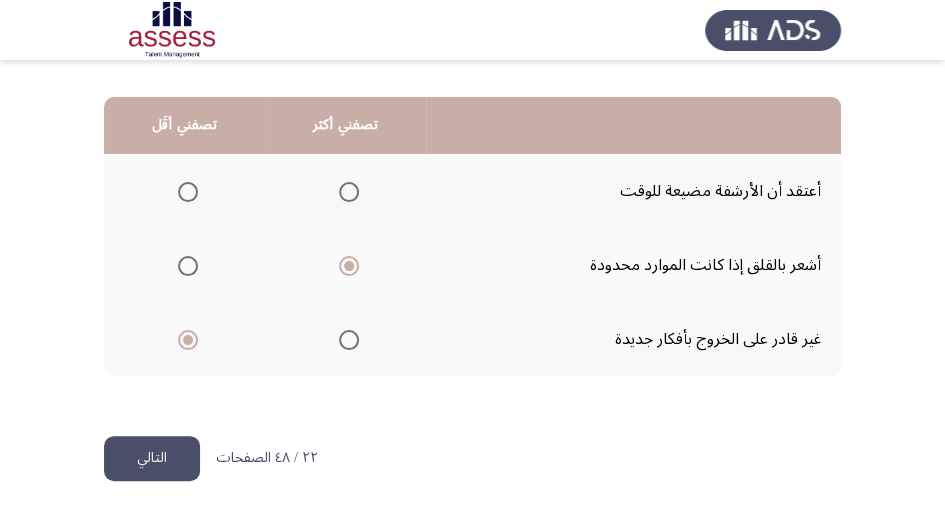 click on "التالي" 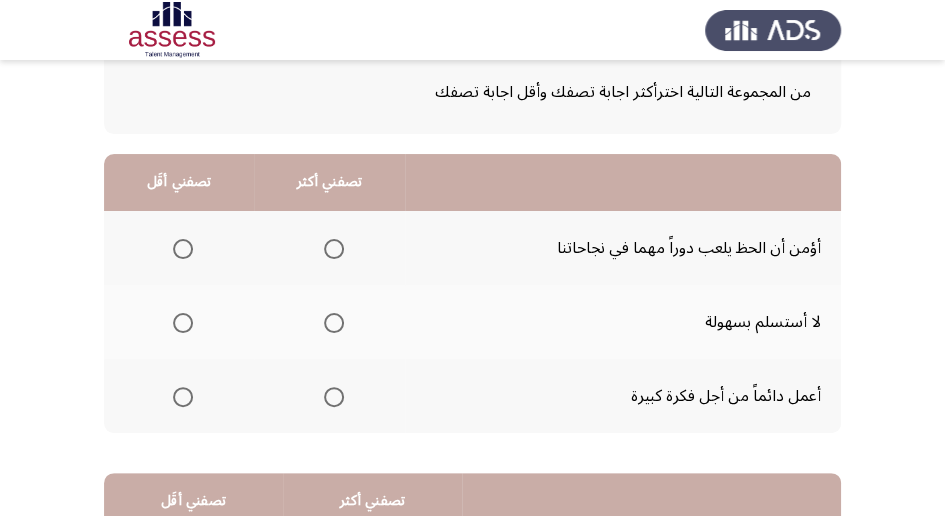 scroll, scrollTop: 133, scrollLeft: 0, axis: vertical 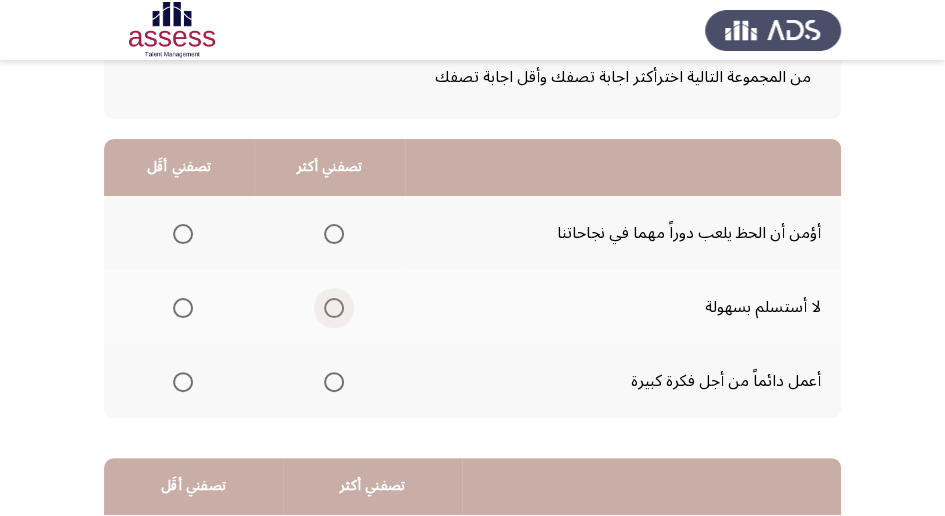 click at bounding box center [334, 308] 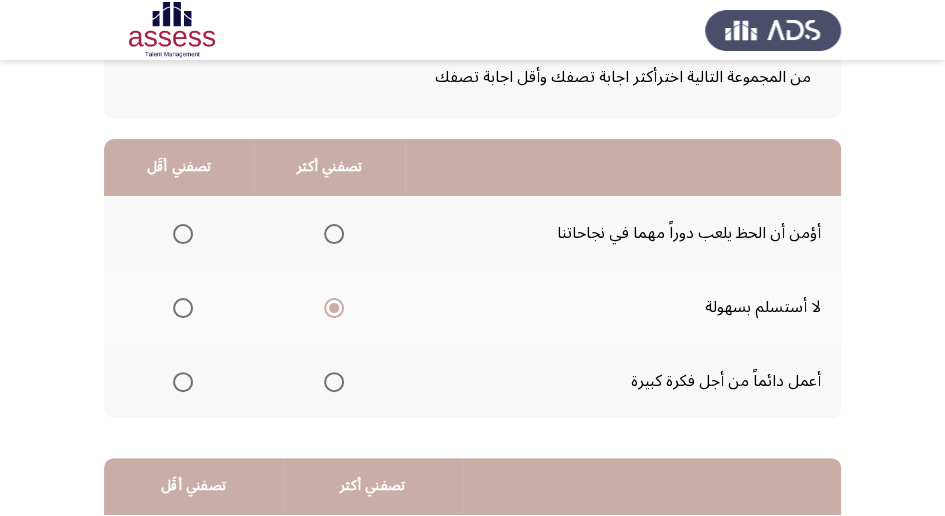 click at bounding box center [183, 234] 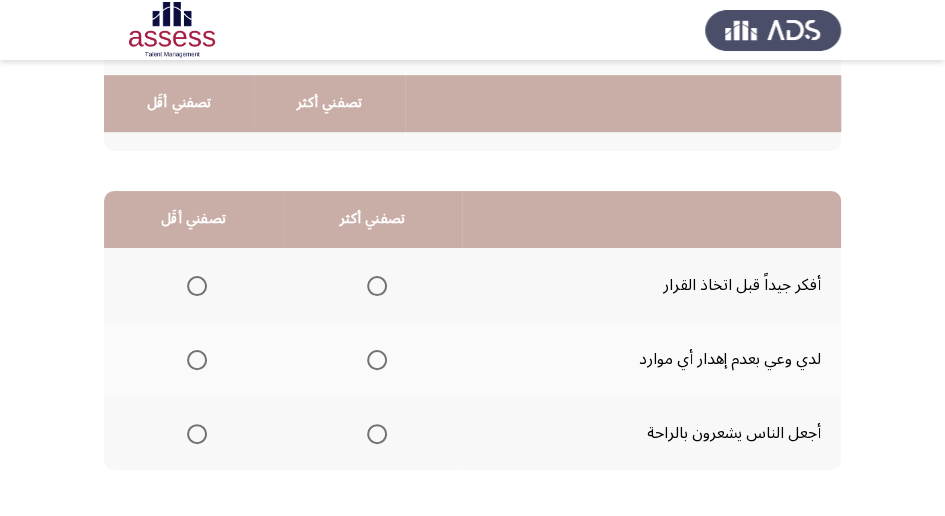 scroll, scrollTop: 466, scrollLeft: 0, axis: vertical 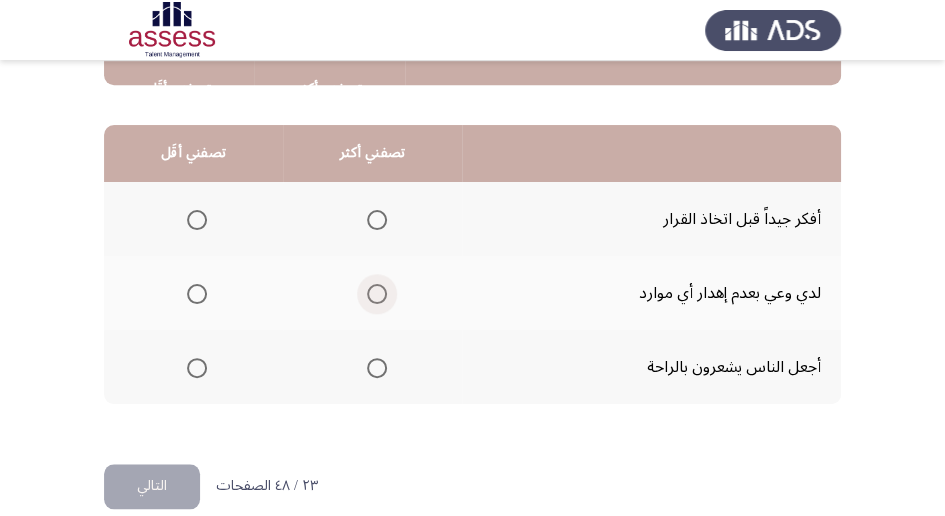 click at bounding box center [377, 294] 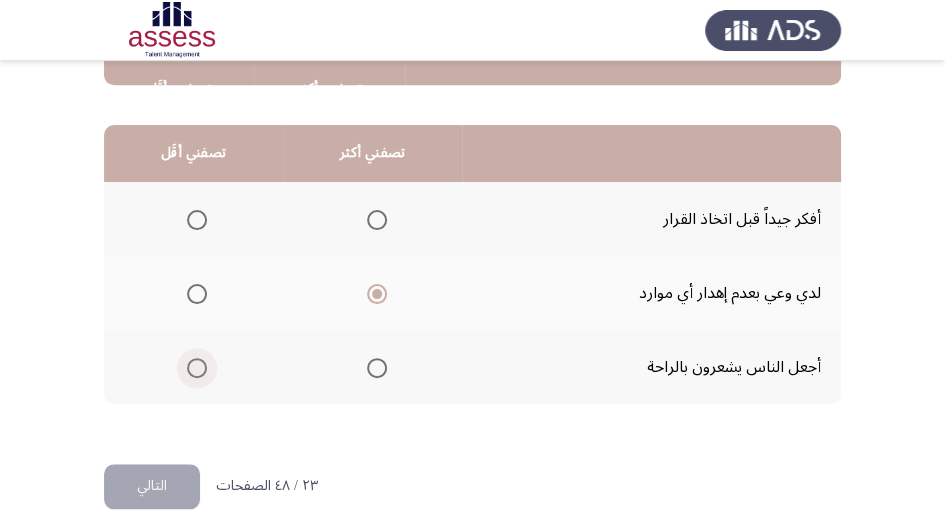 click at bounding box center (197, 368) 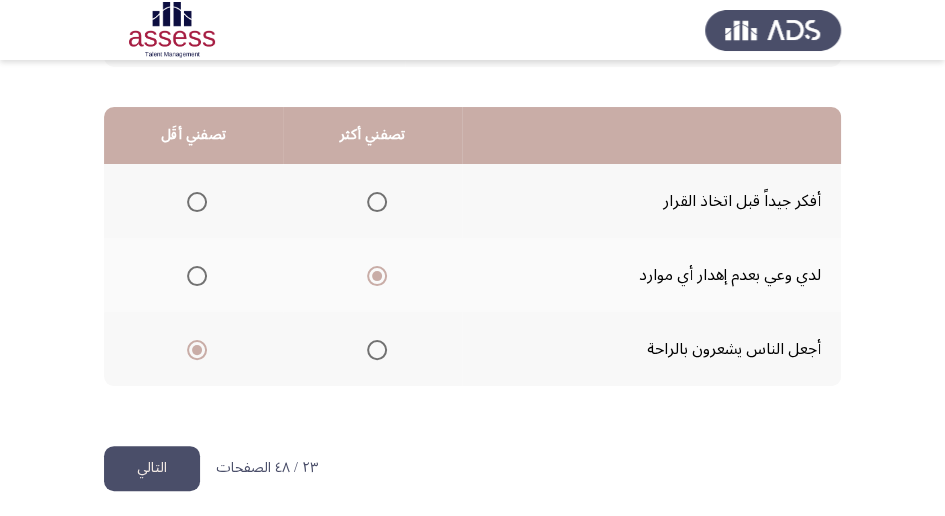 scroll, scrollTop: 494, scrollLeft: 0, axis: vertical 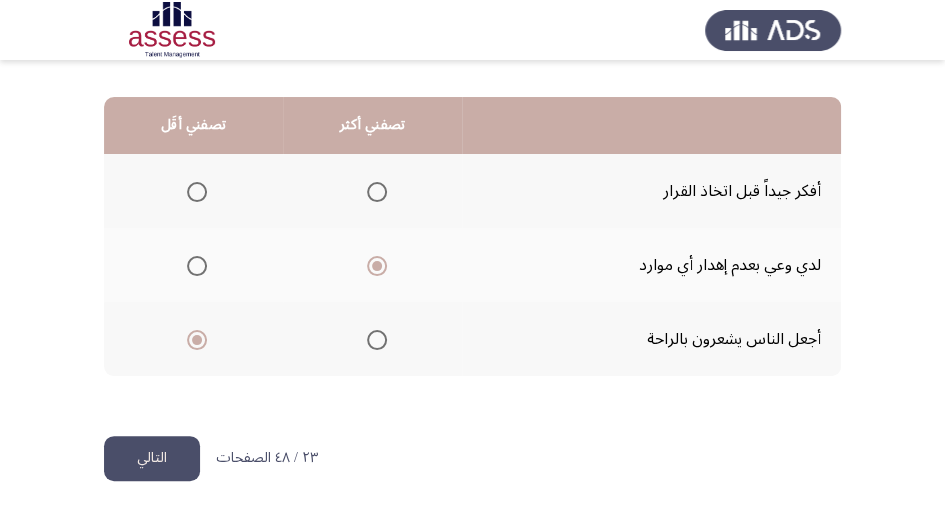 click on "التالي" 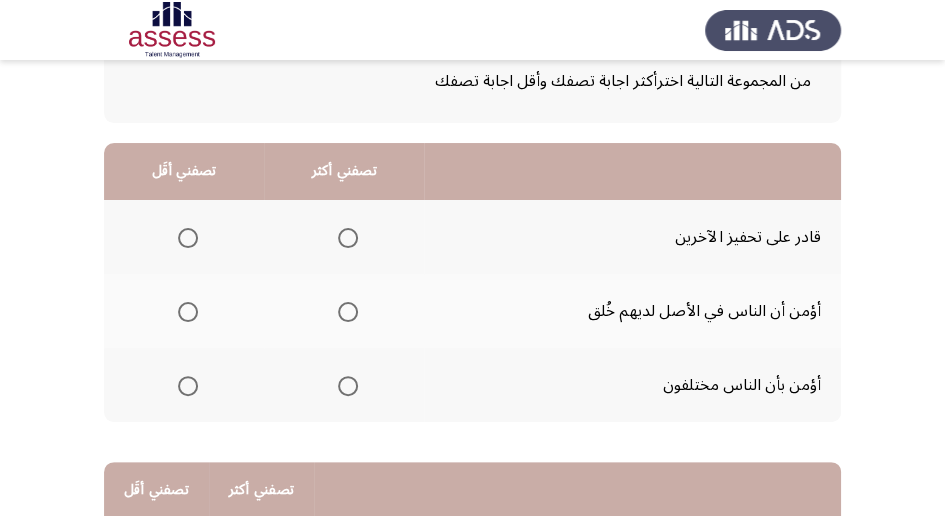 scroll, scrollTop: 133, scrollLeft: 0, axis: vertical 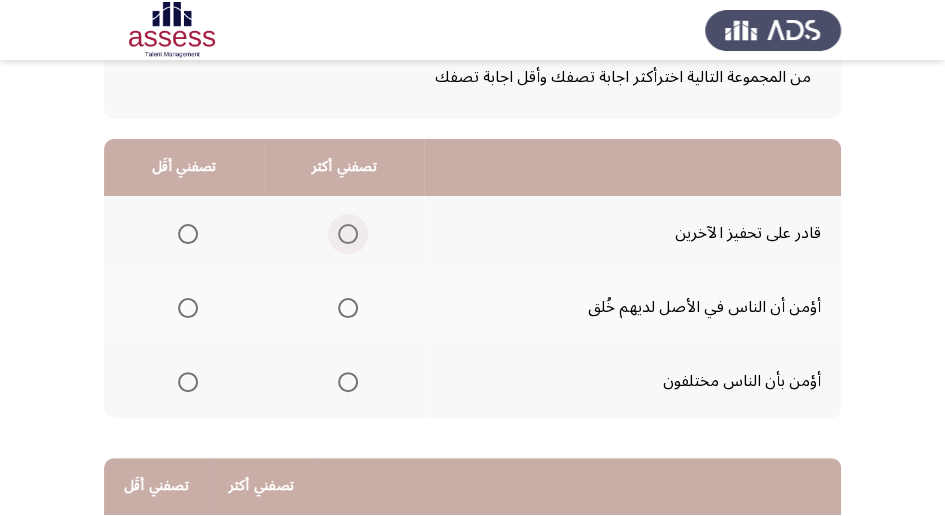 click at bounding box center [348, 234] 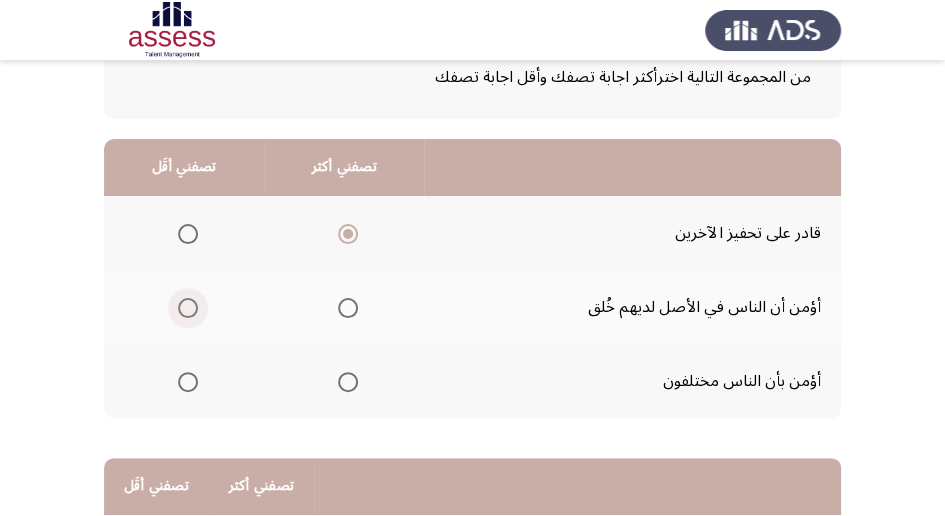 click at bounding box center [188, 308] 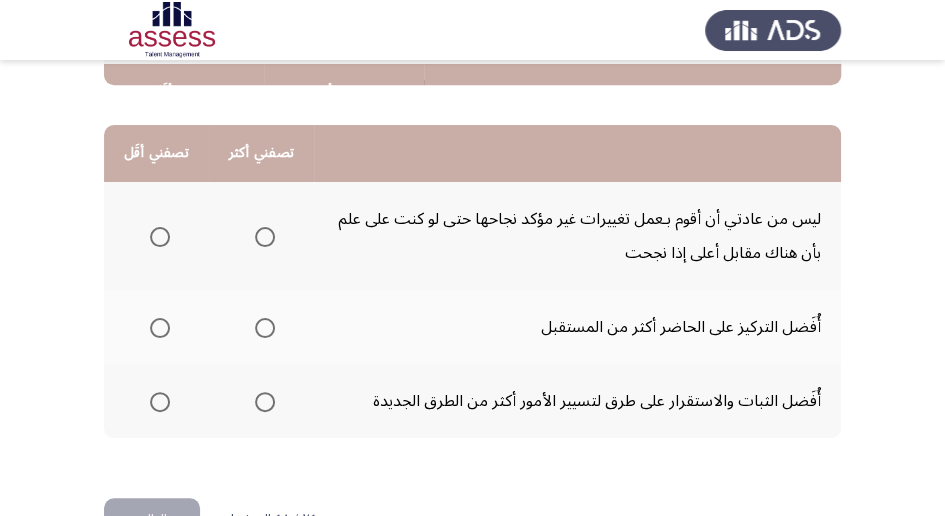 scroll, scrollTop: 528, scrollLeft: 0, axis: vertical 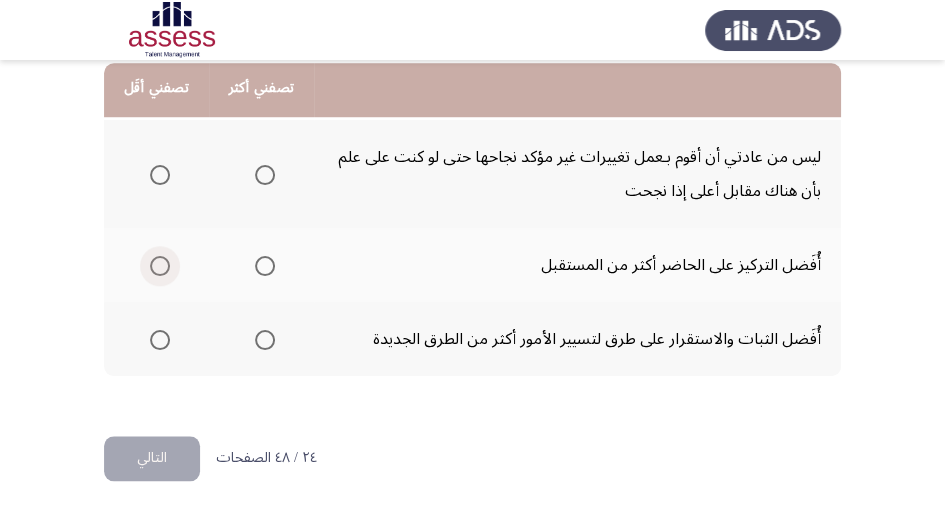 click at bounding box center [160, 266] 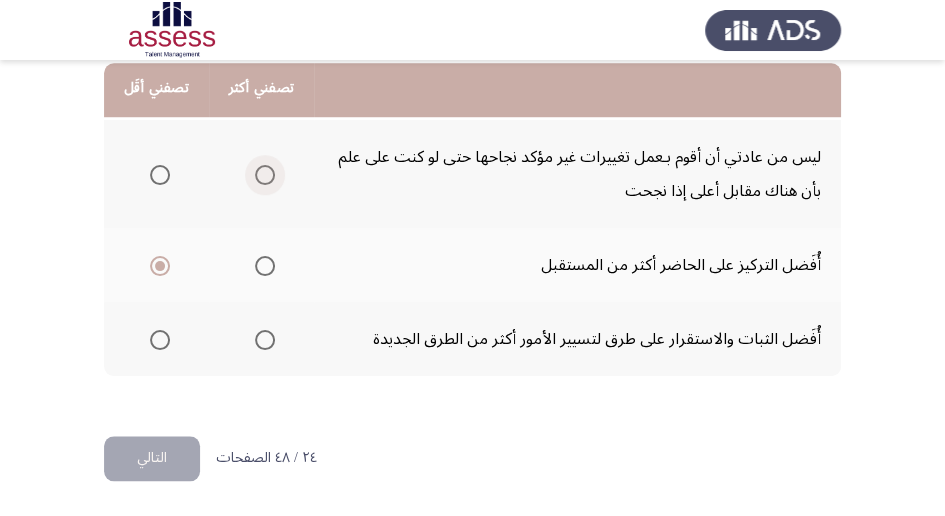 click at bounding box center (265, 175) 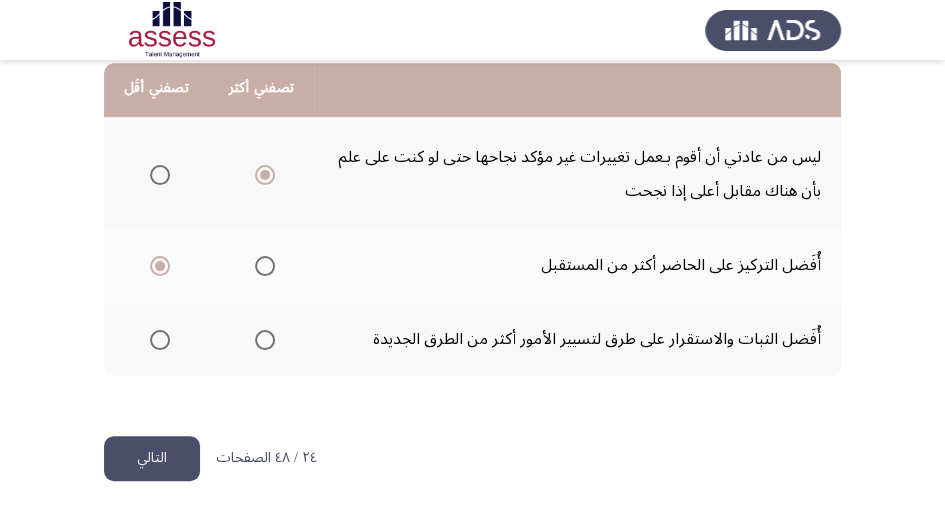 click on "التالي" 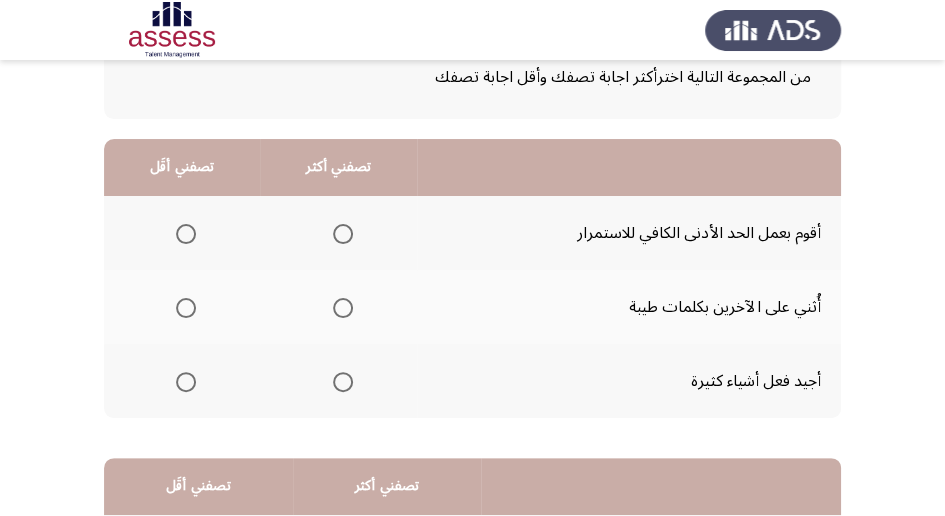 scroll, scrollTop: 200, scrollLeft: 0, axis: vertical 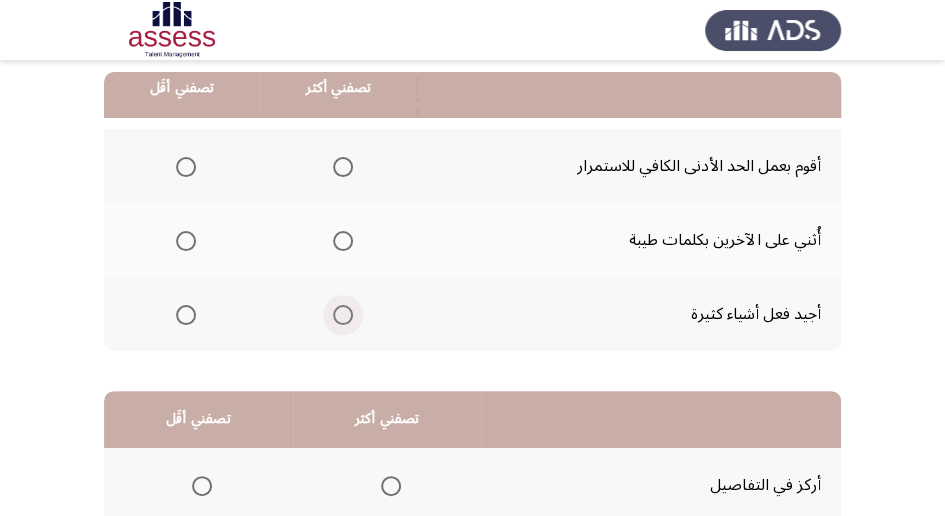 click at bounding box center [343, 315] 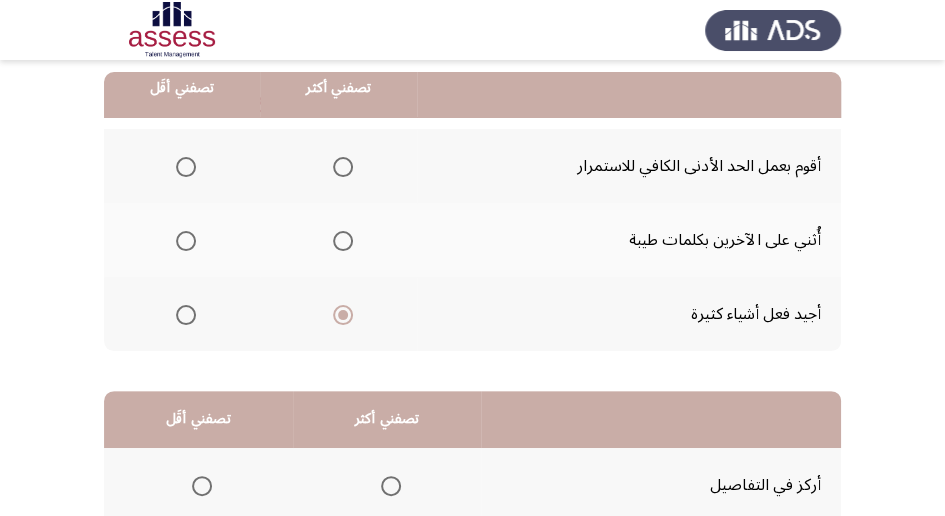 click at bounding box center [186, 167] 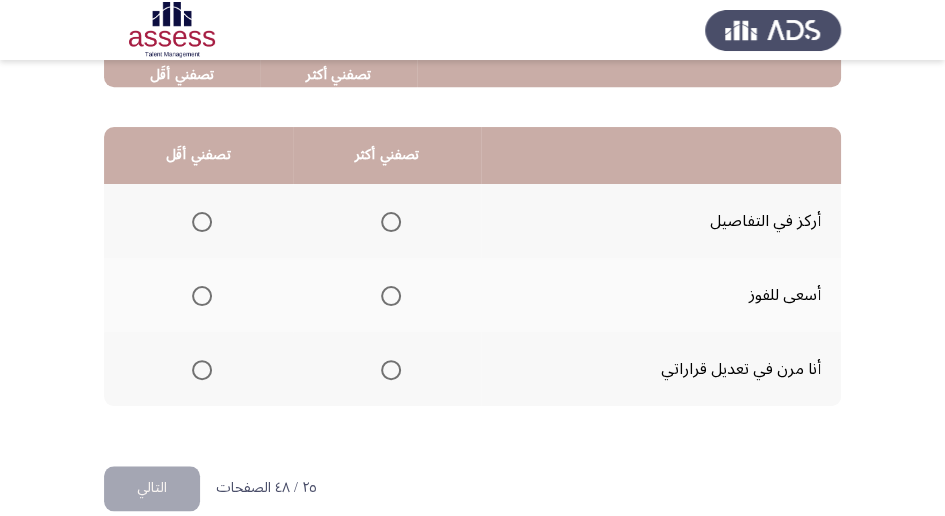 scroll, scrollTop: 466, scrollLeft: 0, axis: vertical 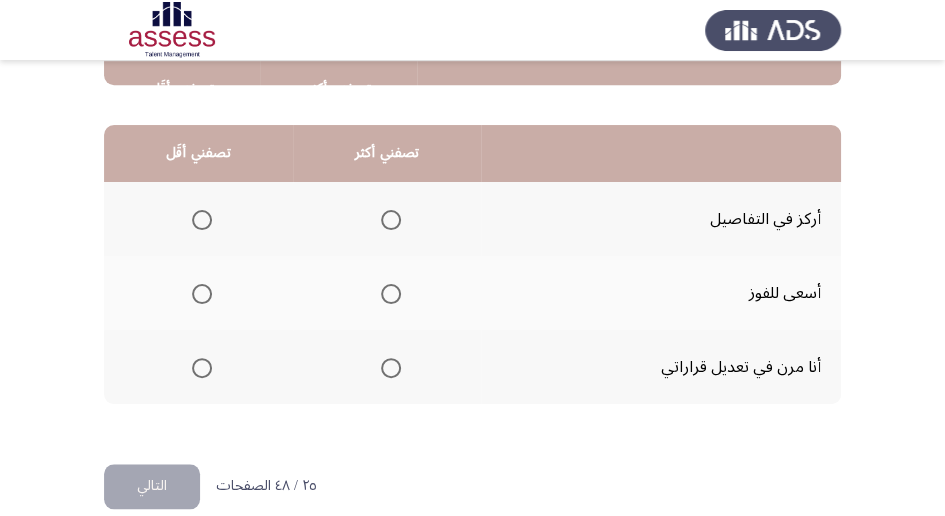 click at bounding box center [391, 294] 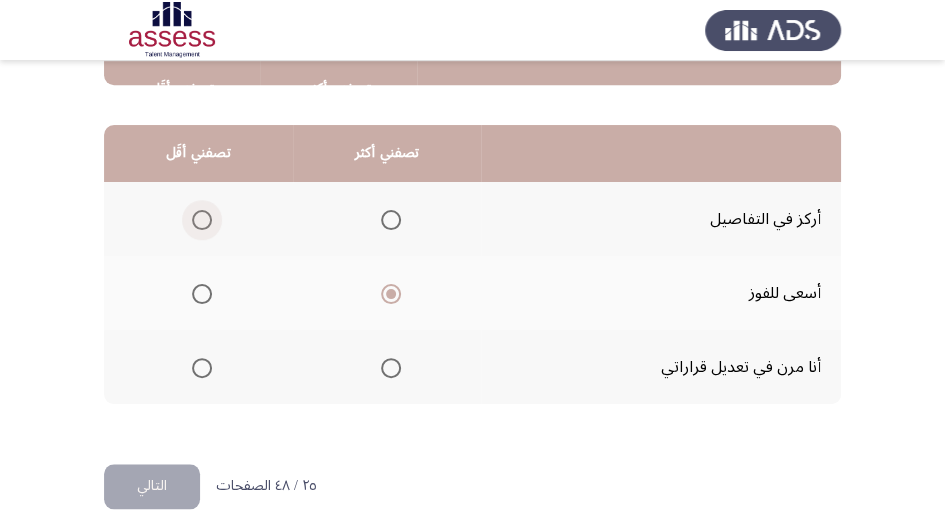 click at bounding box center (202, 220) 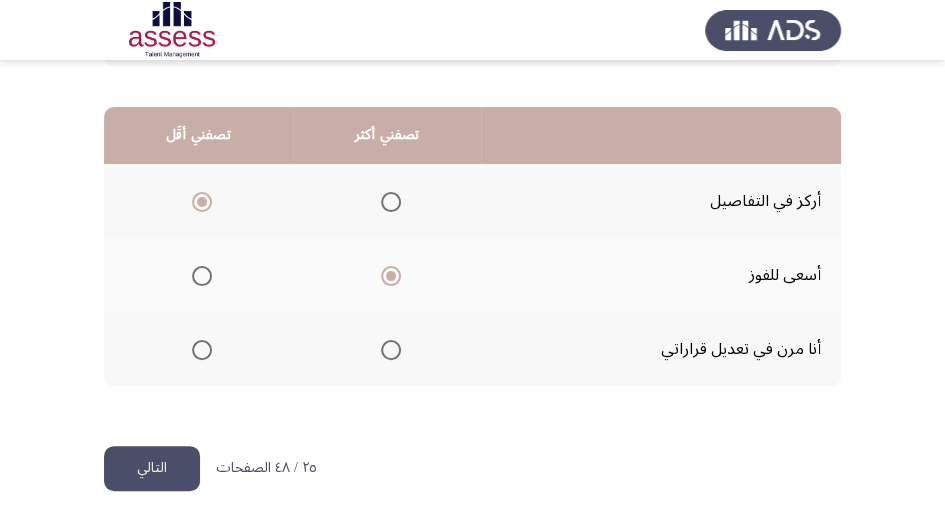 scroll, scrollTop: 494, scrollLeft: 0, axis: vertical 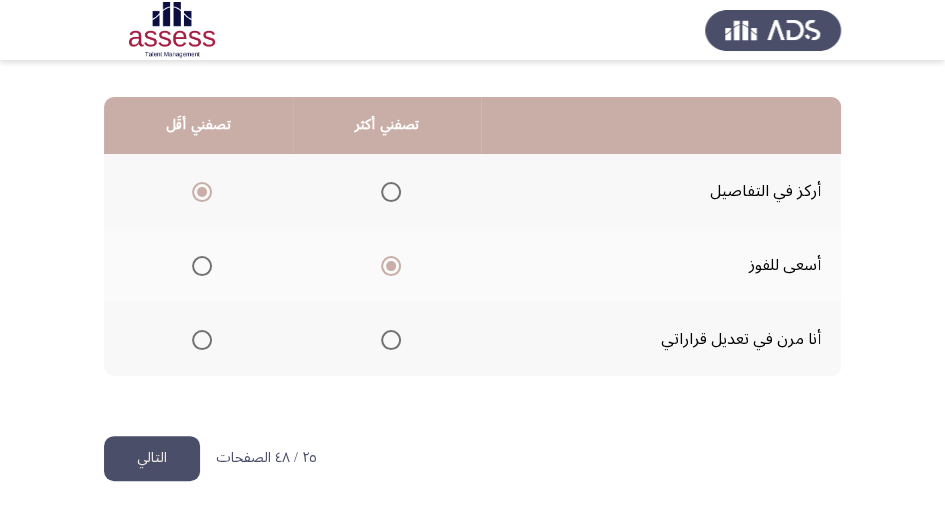 click on "التالي" 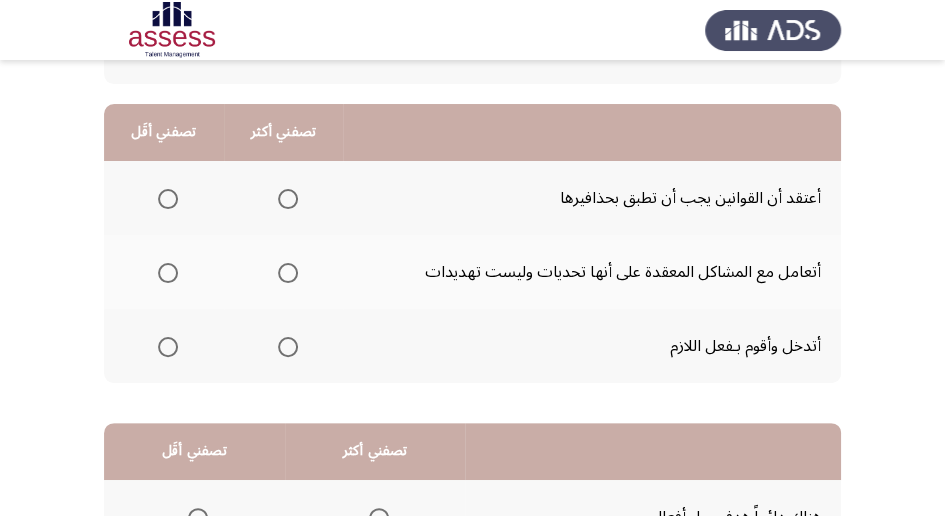 scroll, scrollTop: 200, scrollLeft: 0, axis: vertical 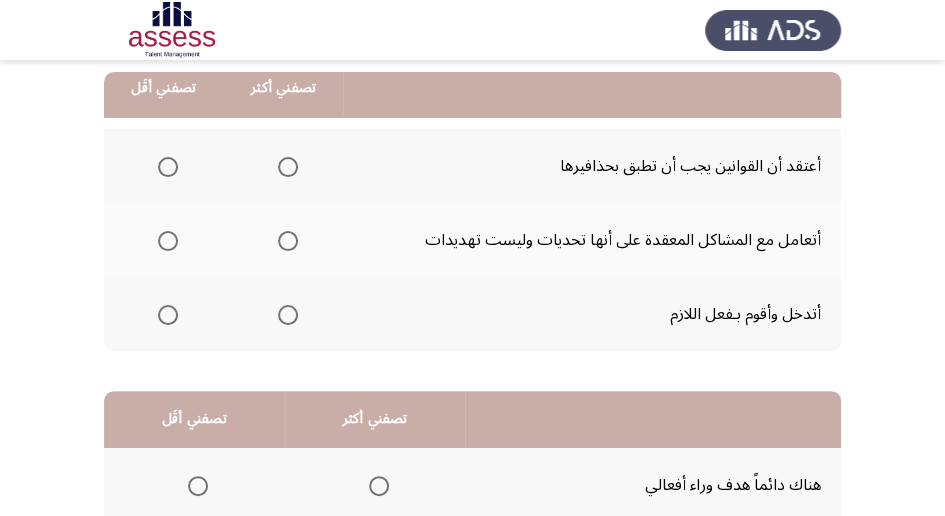 click at bounding box center [288, 241] 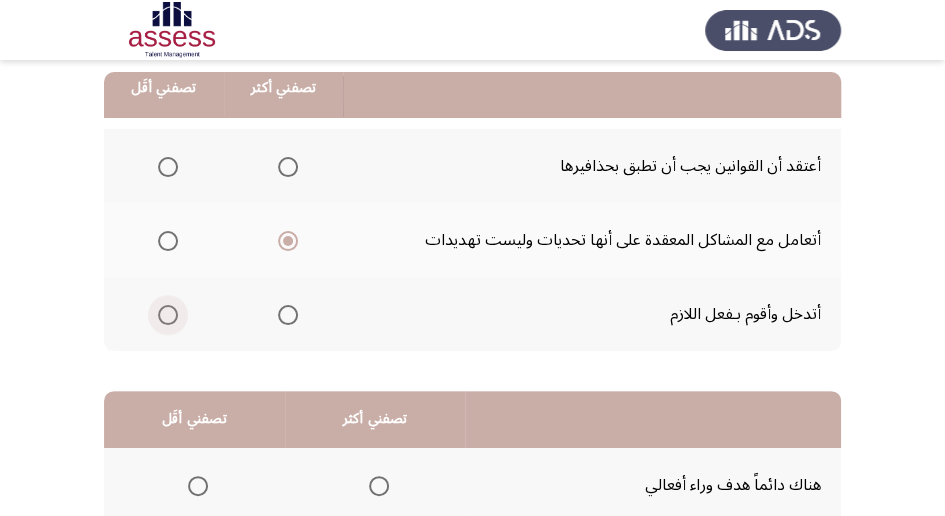 click at bounding box center [168, 315] 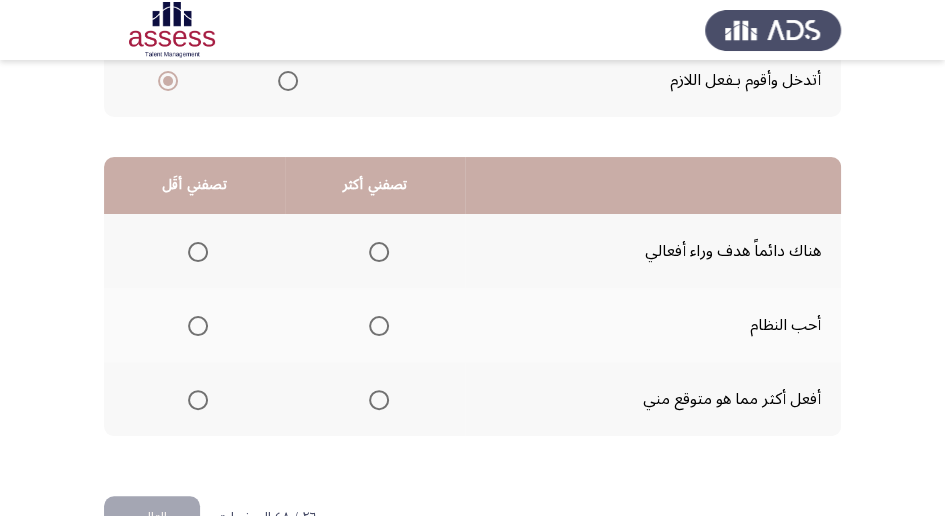 scroll, scrollTop: 466, scrollLeft: 0, axis: vertical 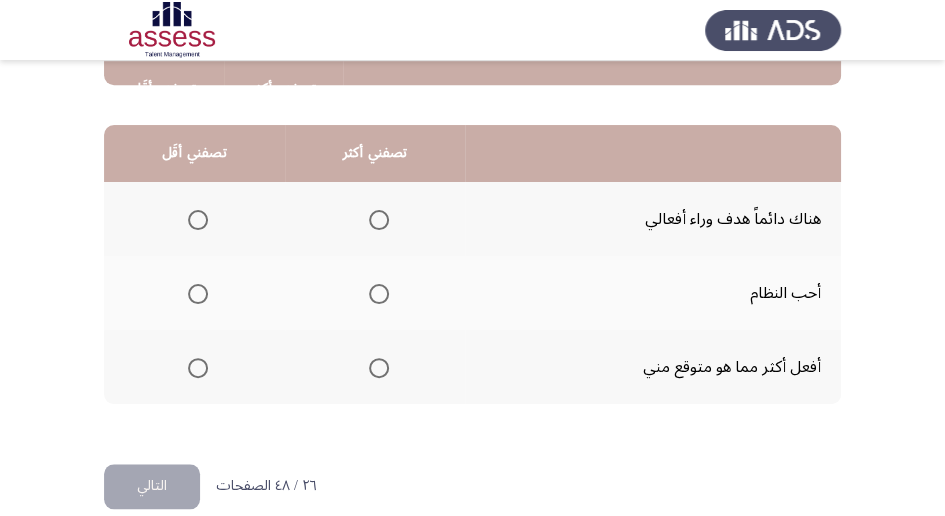 click at bounding box center (379, 368) 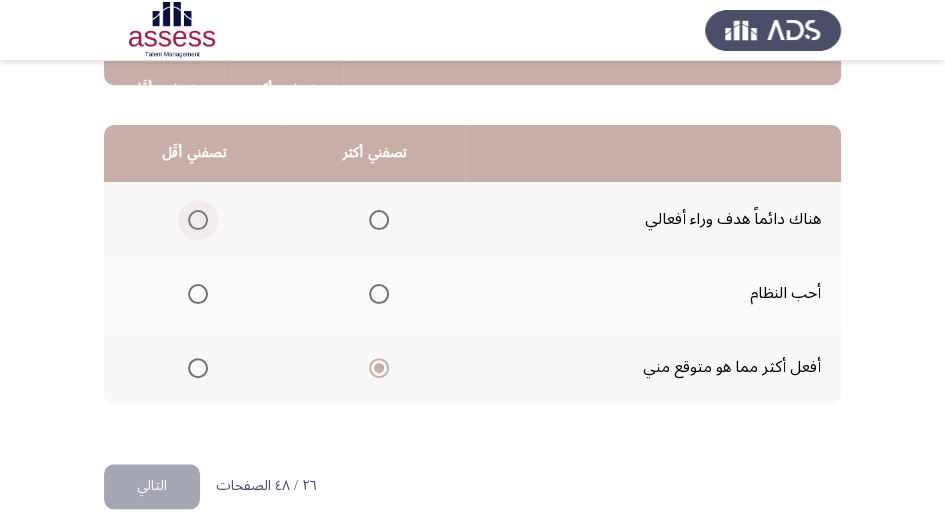 click at bounding box center [198, 220] 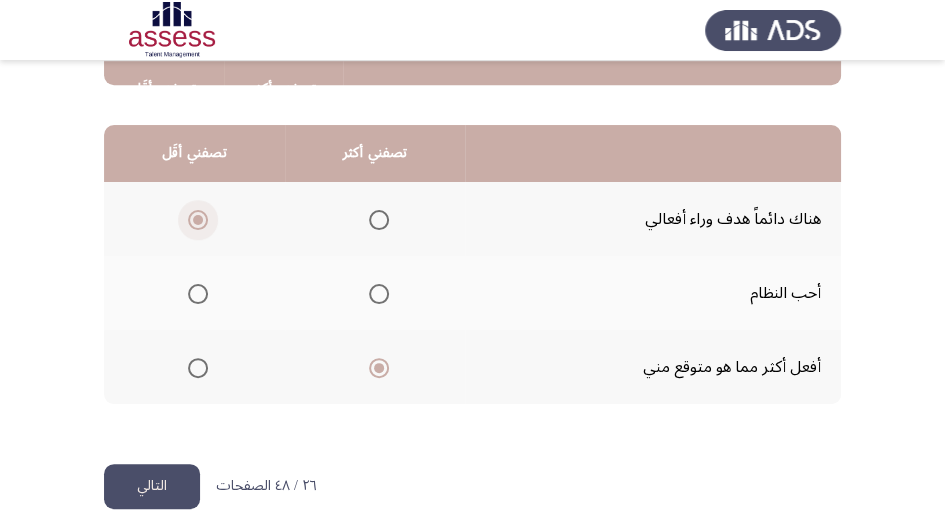 click at bounding box center (198, 220) 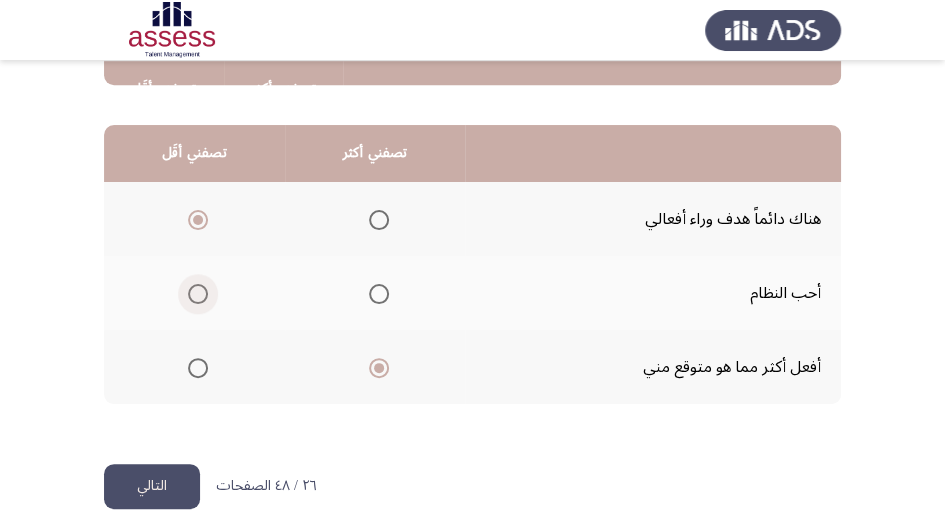click at bounding box center [198, 294] 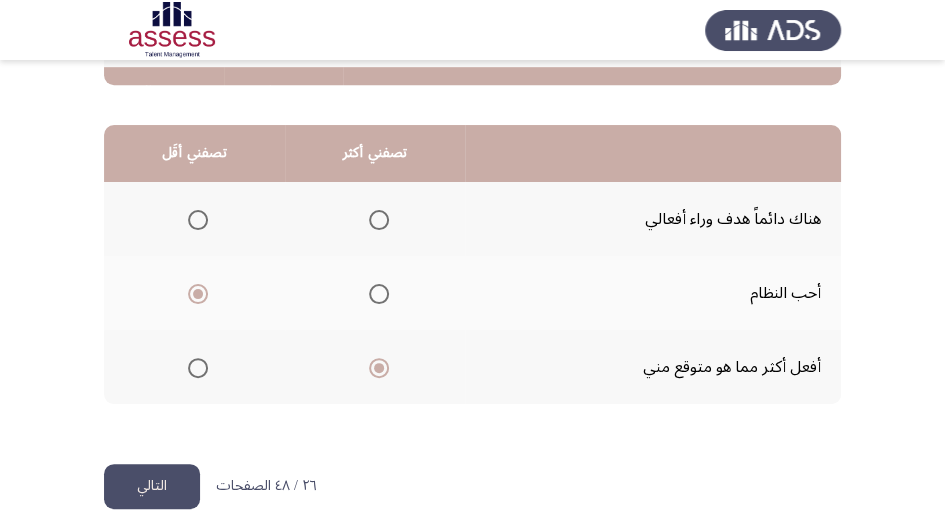 scroll, scrollTop: 494, scrollLeft: 0, axis: vertical 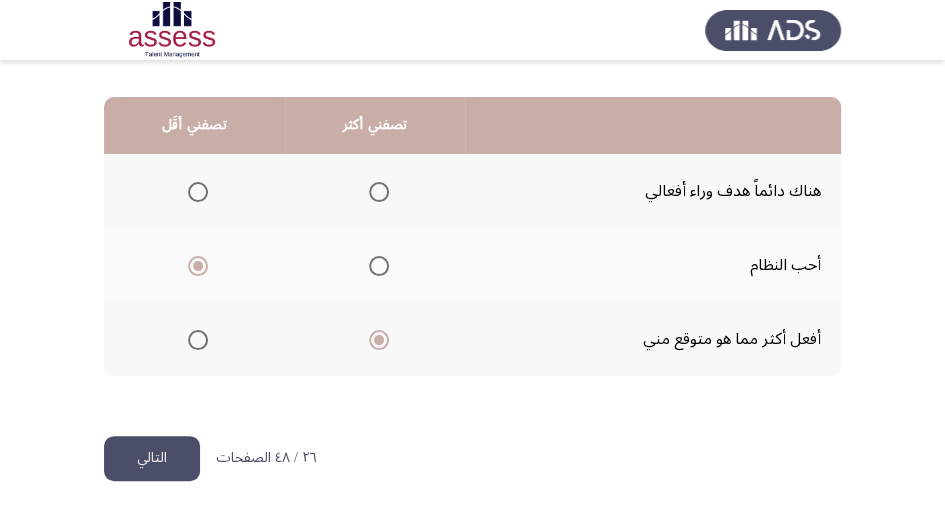 click on "التالي" 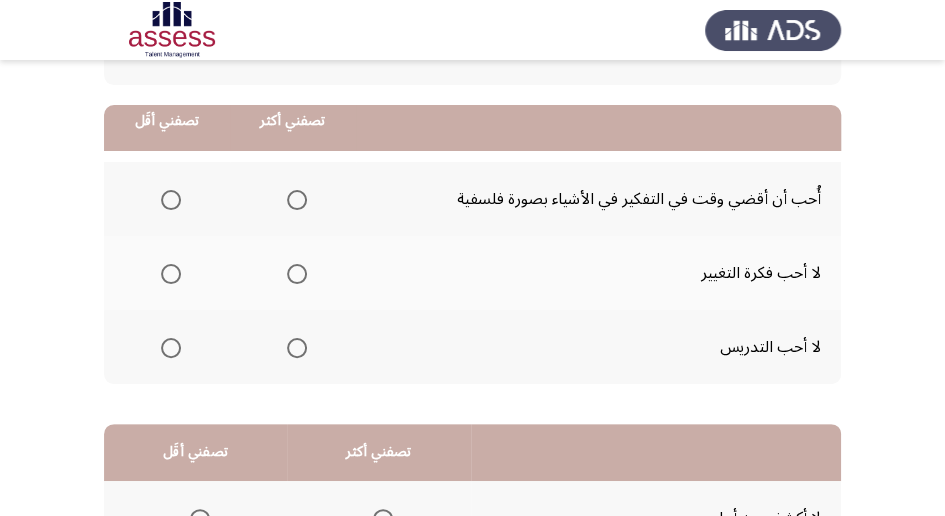 scroll, scrollTop: 200, scrollLeft: 0, axis: vertical 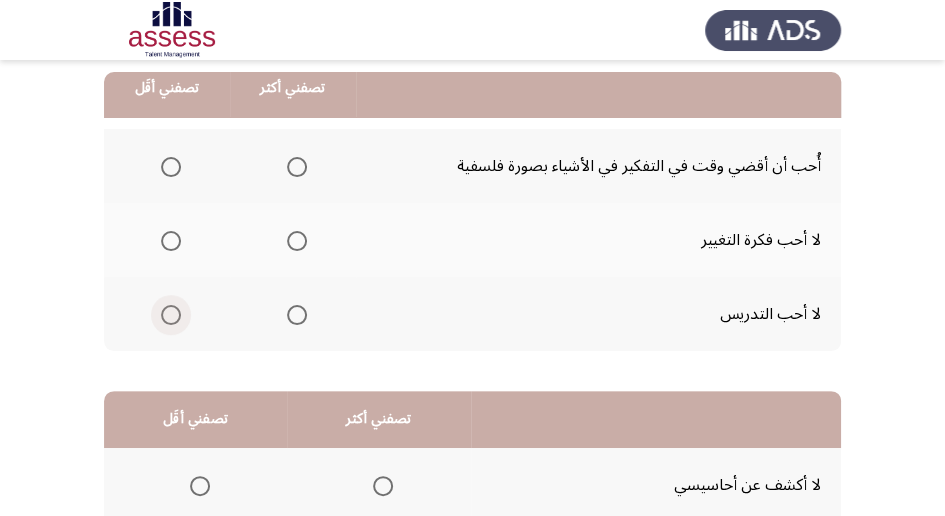 click at bounding box center (171, 315) 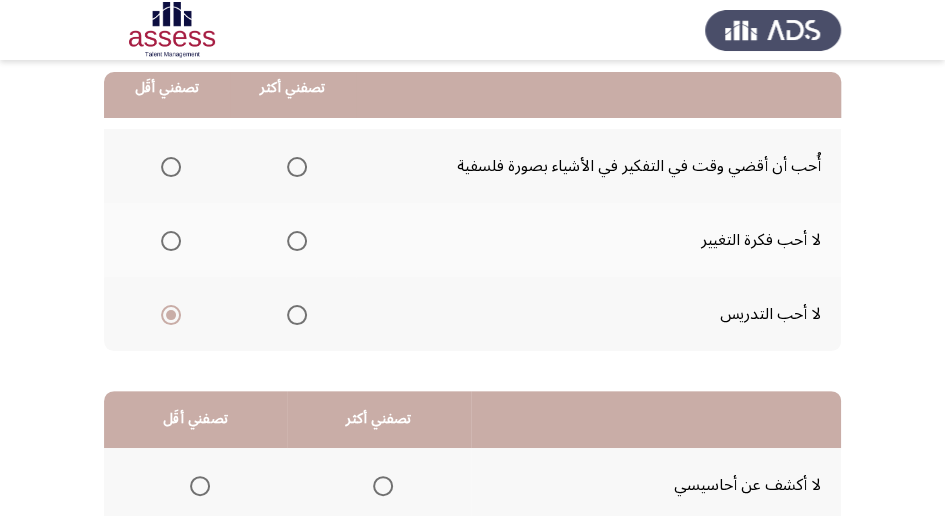 click at bounding box center [297, 167] 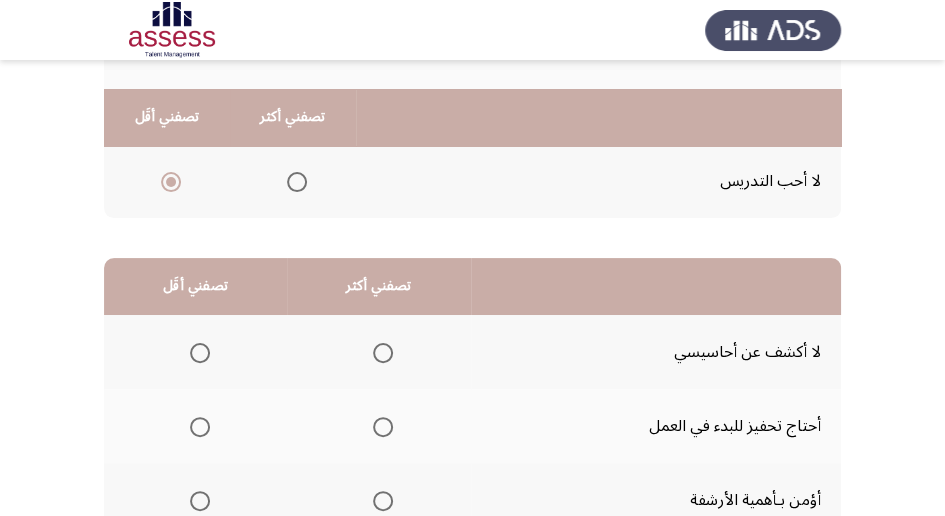 scroll, scrollTop: 400, scrollLeft: 0, axis: vertical 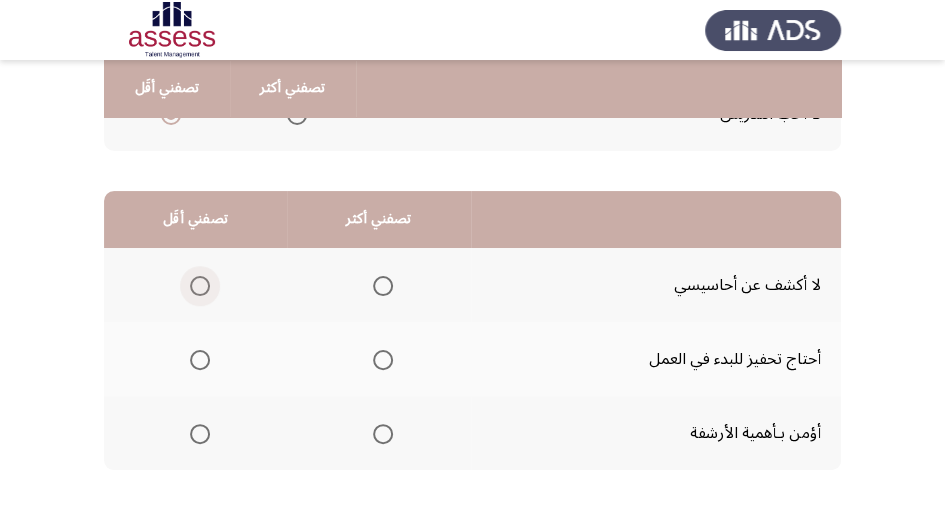 click at bounding box center (200, 286) 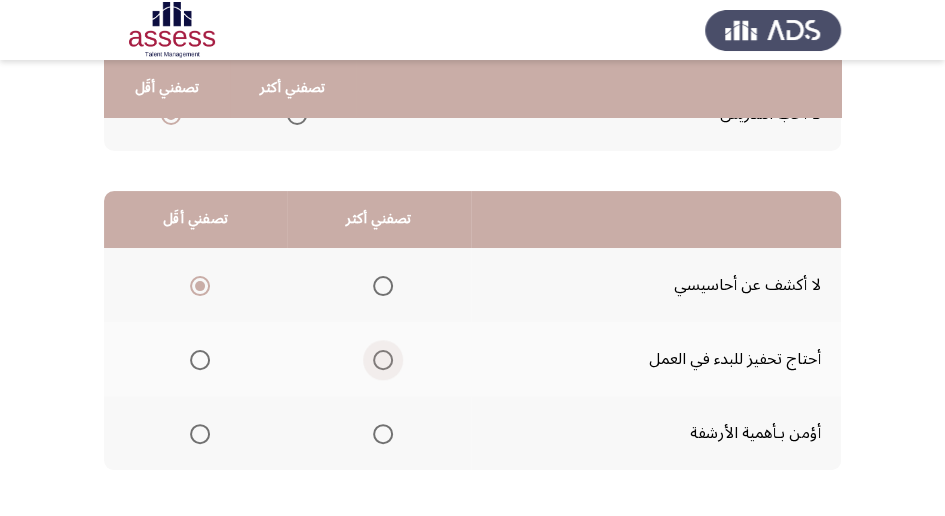 click at bounding box center [383, 360] 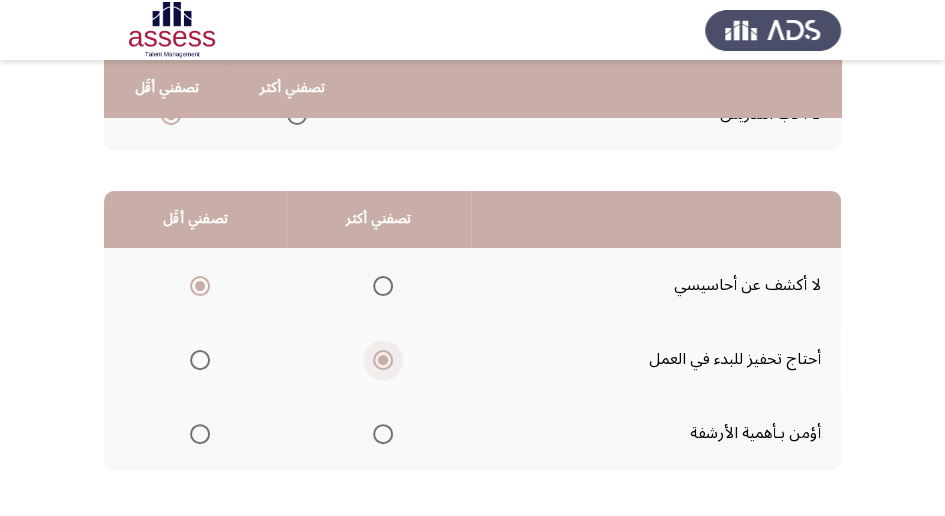 click at bounding box center (383, 360) 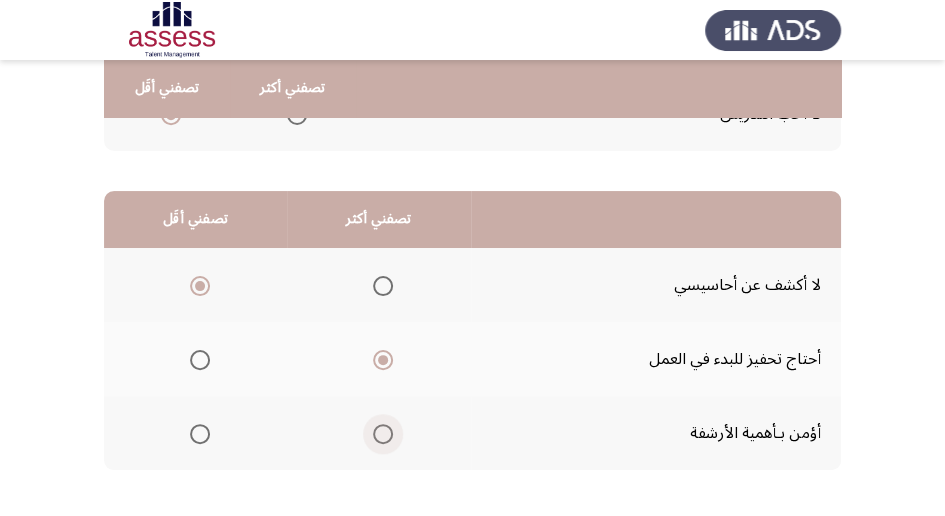 click at bounding box center [383, 434] 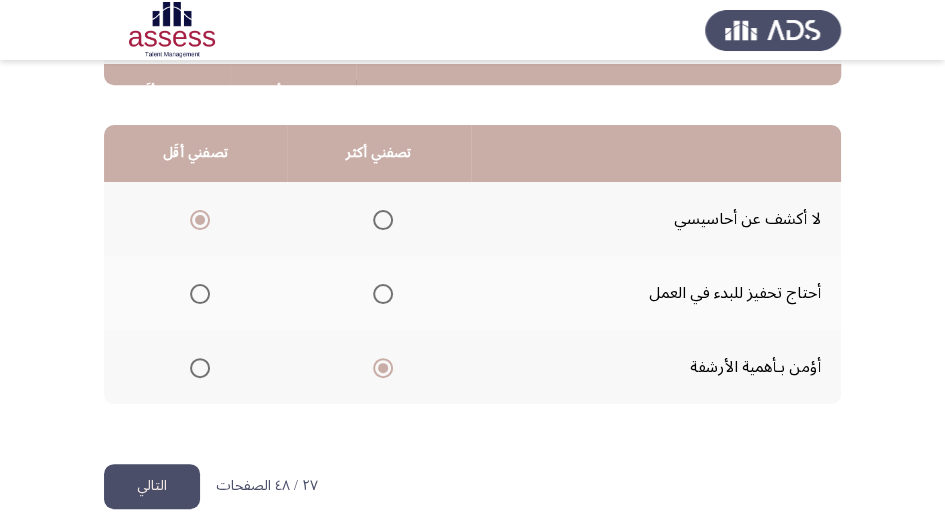 scroll, scrollTop: 494, scrollLeft: 0, axis: vertical 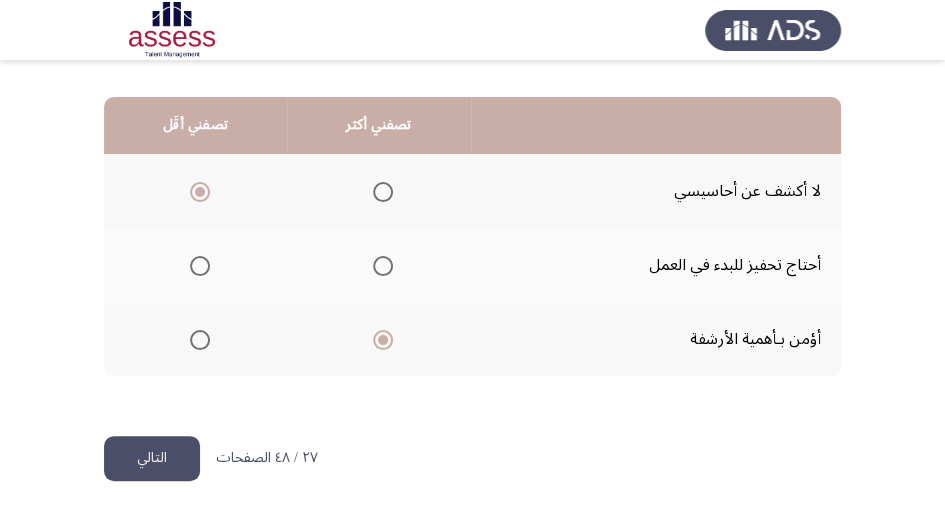 click on "التالي" 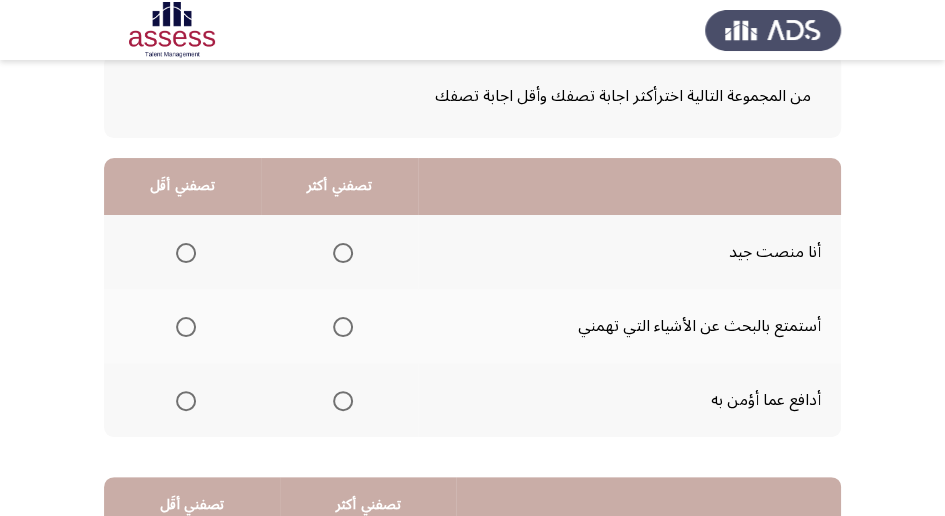 scroll, scrollTop: 133, scrollLeft: 0, axis: vertical 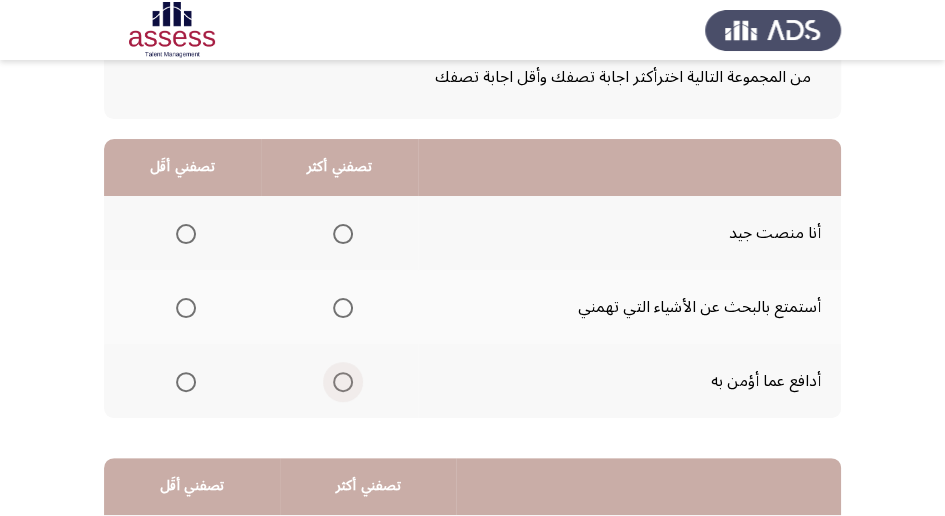 click at bounding box center [343, 382] 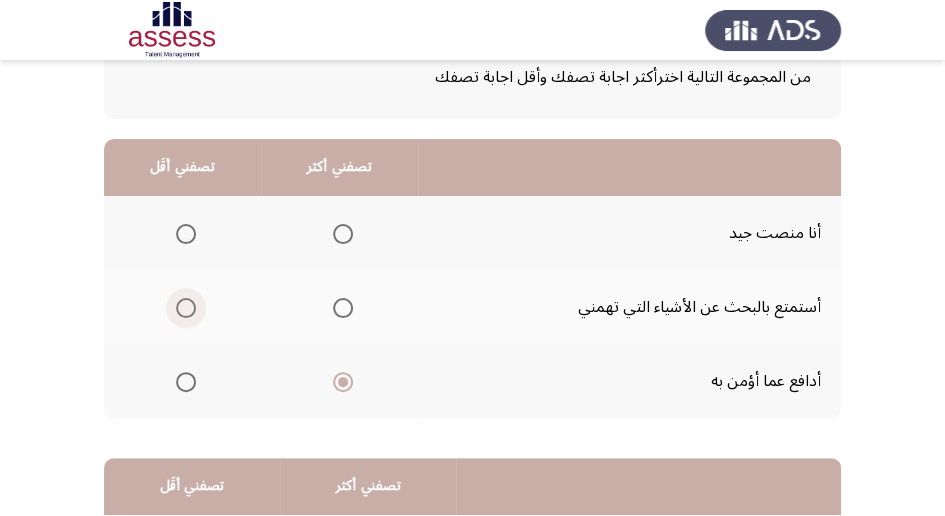 click at bounding box center (186, 308) 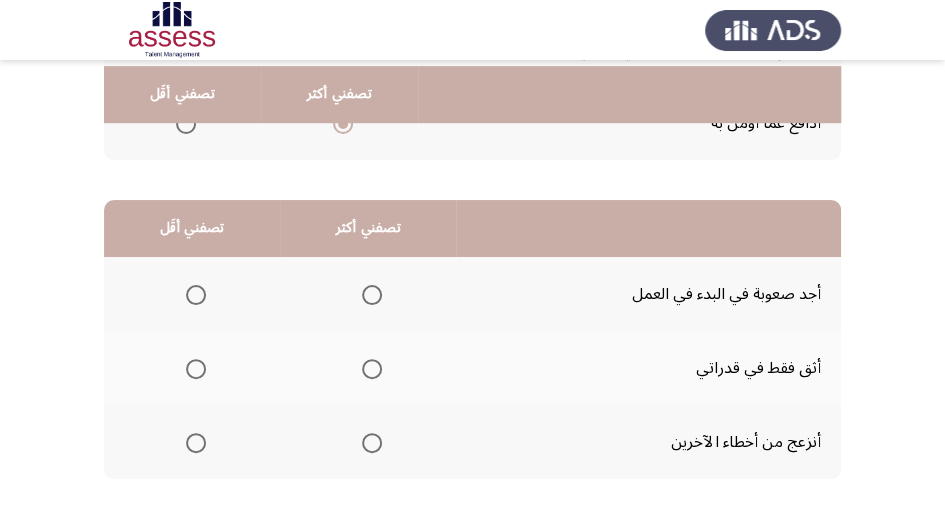 scroll, scrollTop: 400, scrollLeft: 0, axis: vertical 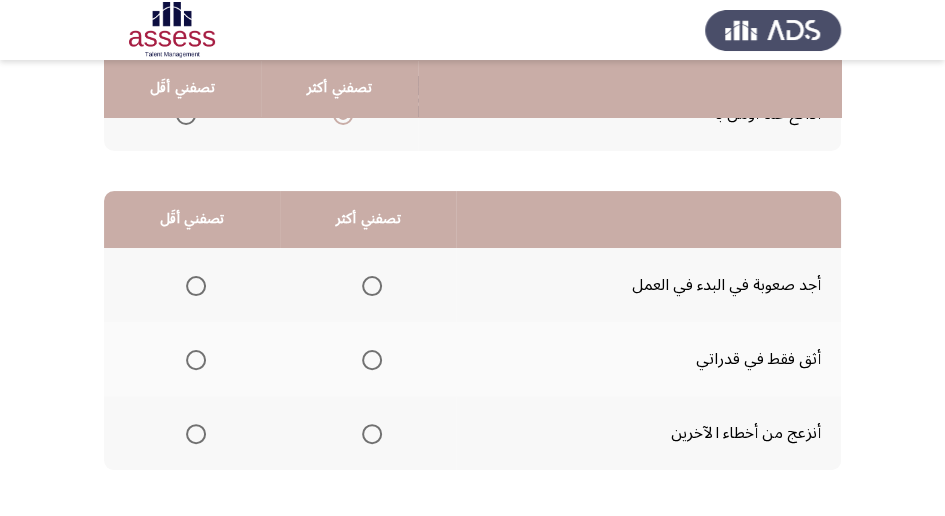 click at bounding box center (372, 360) 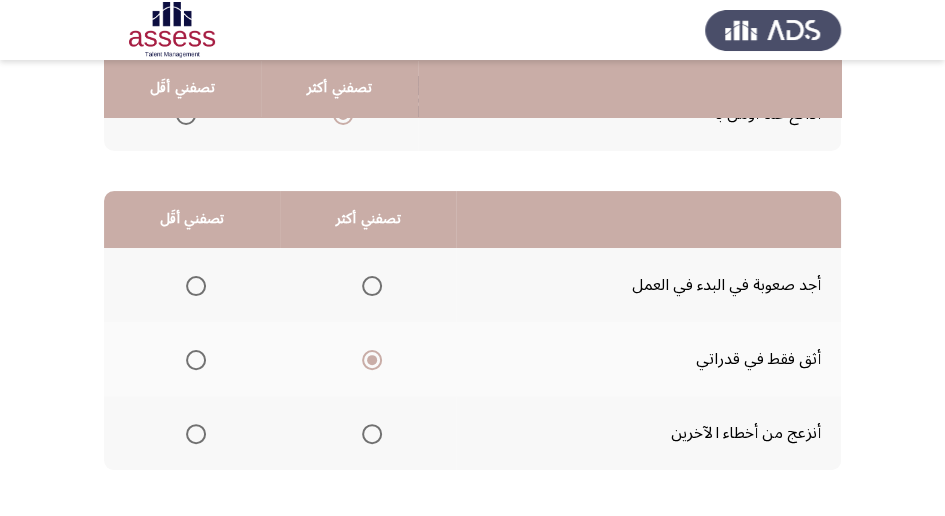 click at bounding box center [196, 286] 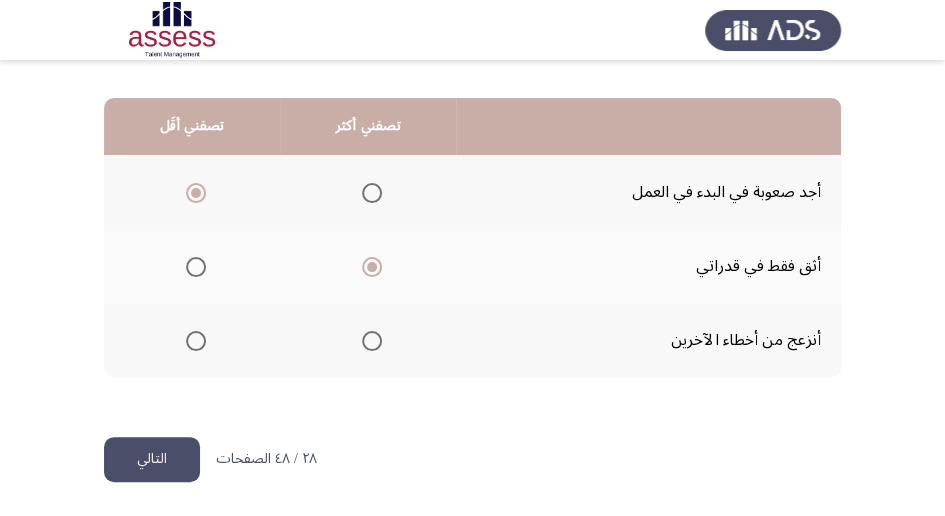 scroll, scrollTop: 494, scrollLeft: 0, axis: vertical 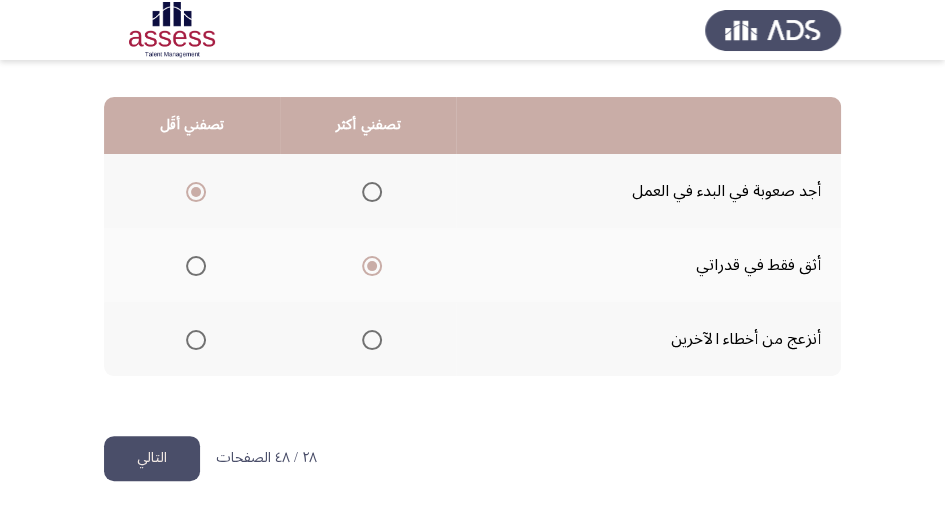click on "التالي" 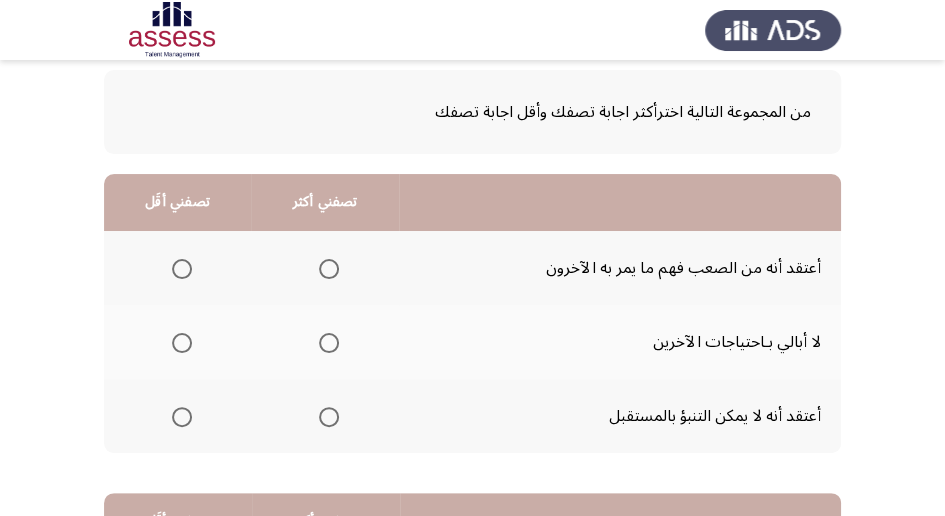 scroll, scrollTop: 133, scrollLeft: 0, axis: vertical 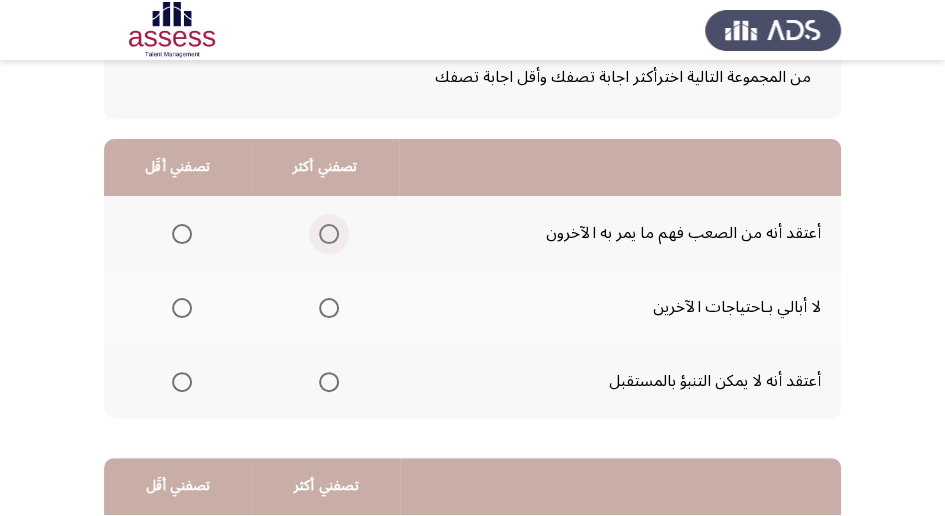 click at bounding box center [329, 234] 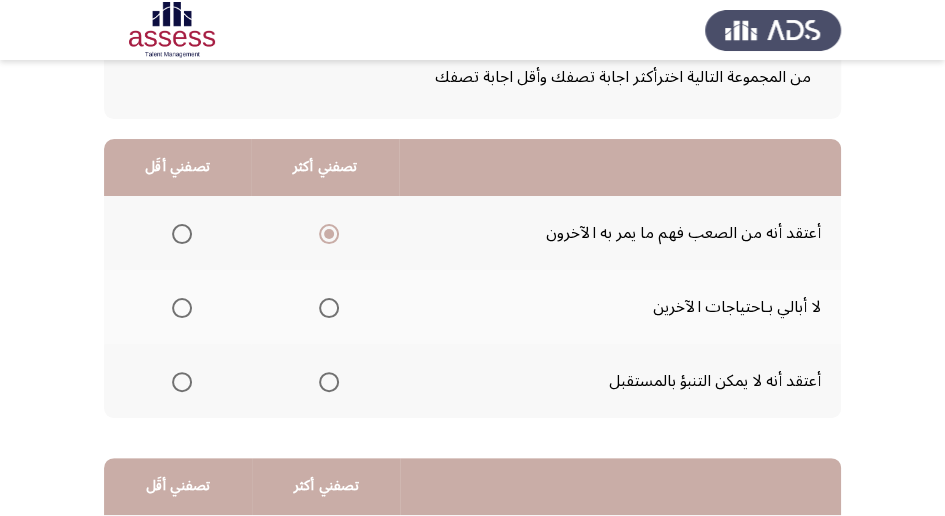 click at bounding box center [182, 308] 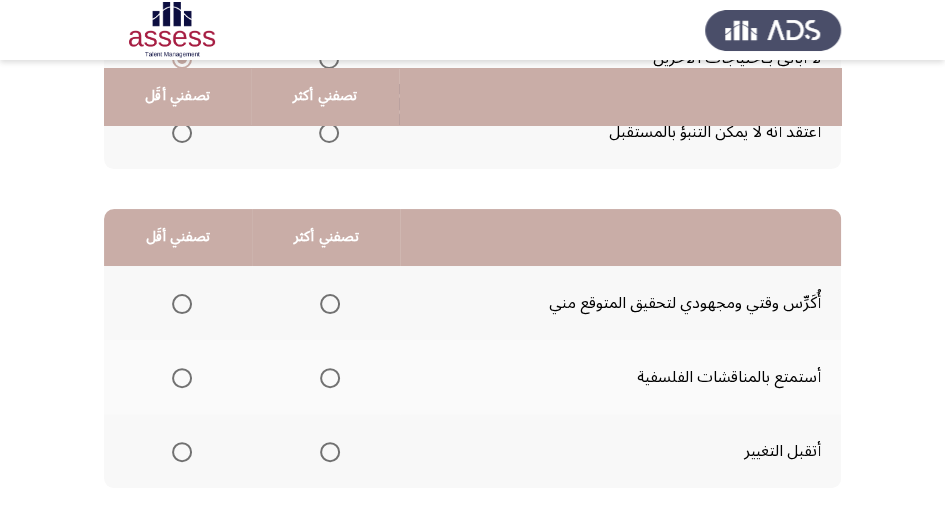scroll, scrollTop: 400, scrollLeft: 0, axis: vertical 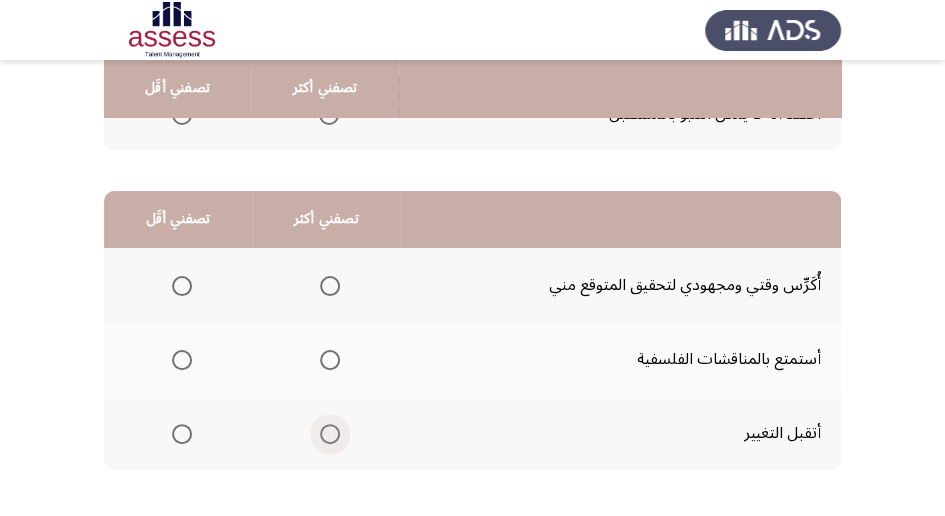 click at bounding box center [330, 434] 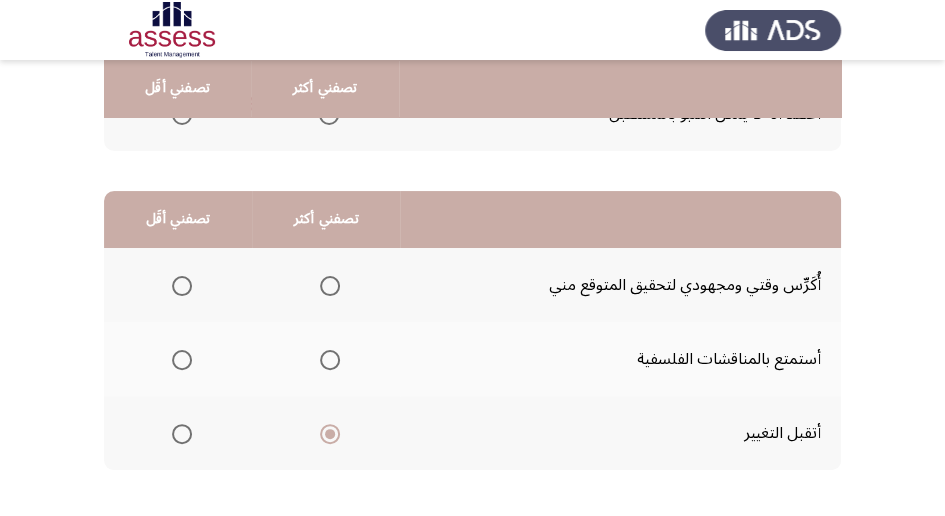 click at bounding box center (182, 360) 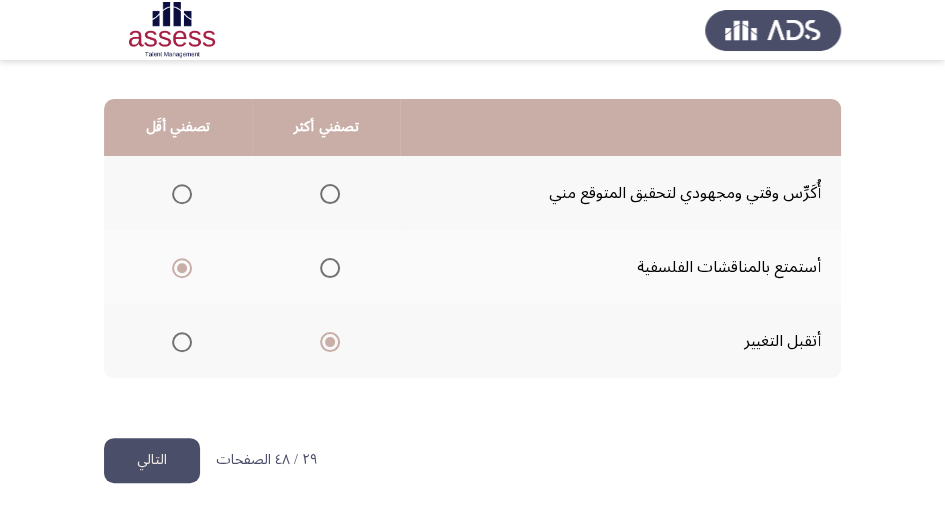 scroll, scrollTop: 494, scrollLeft: 0, axis: vertical 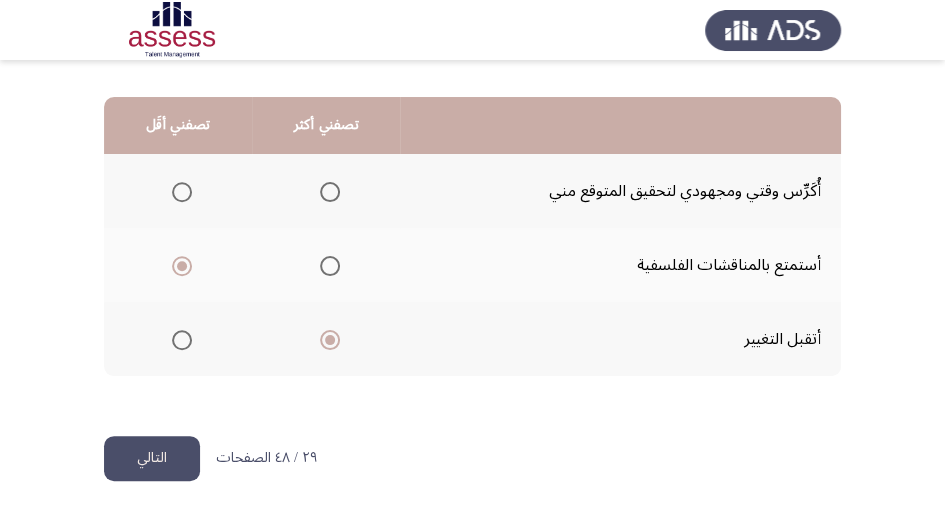 click on "التالي" 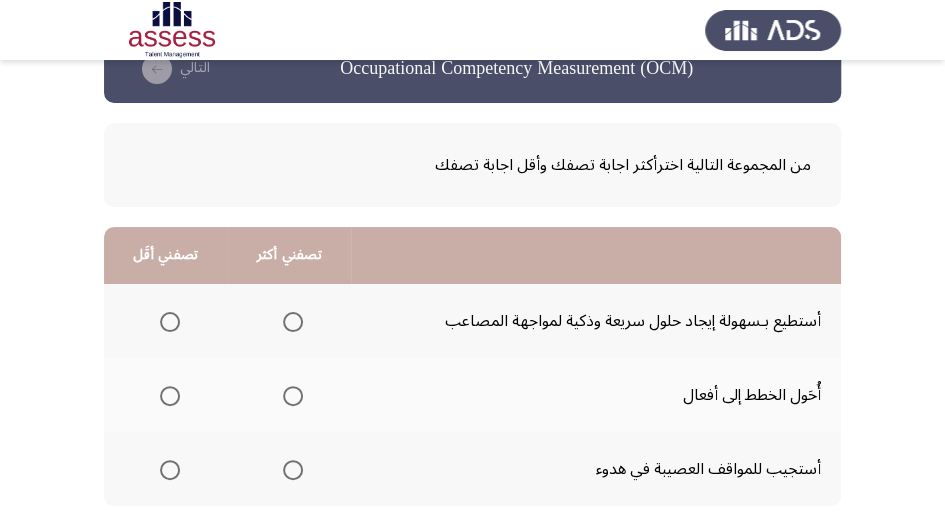 scroll, scrollTop: 133, scrollLeft: 0, axis: vertical 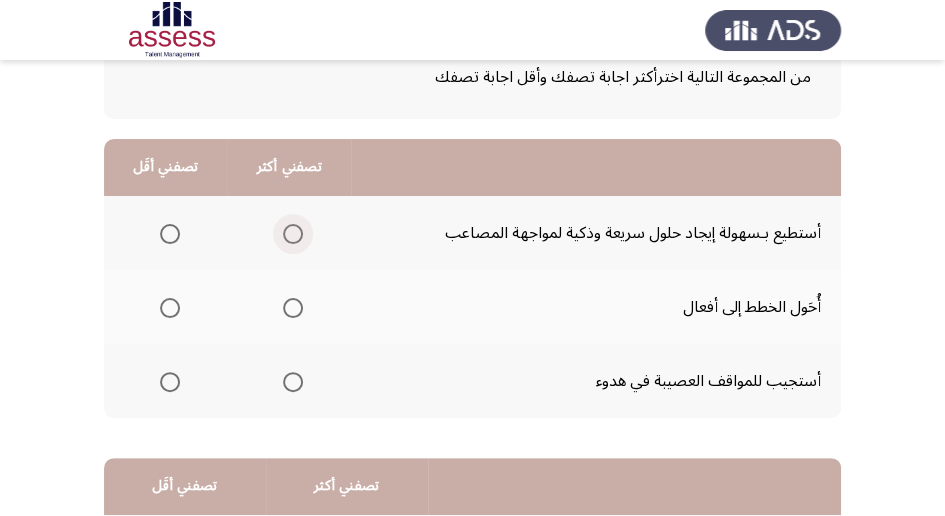 click at bounding box center [293, 234] 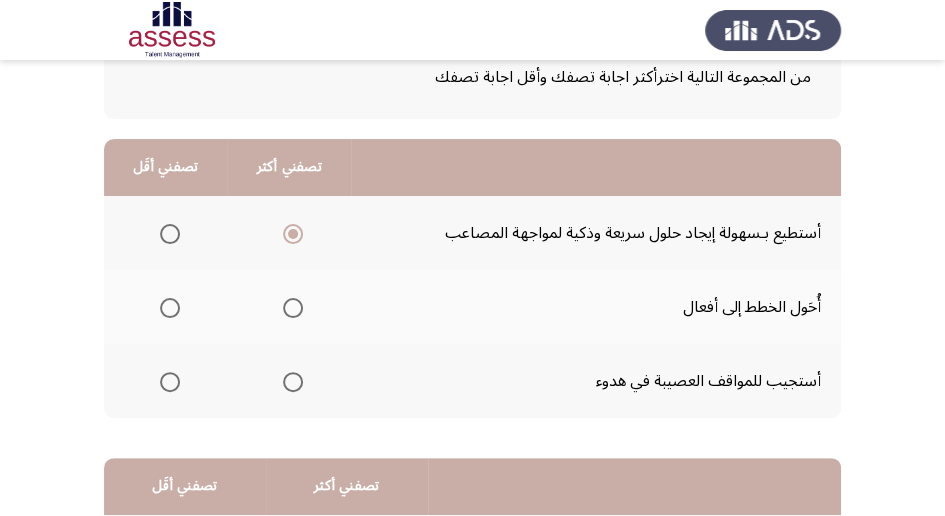 click at bounding box center (170, 382) 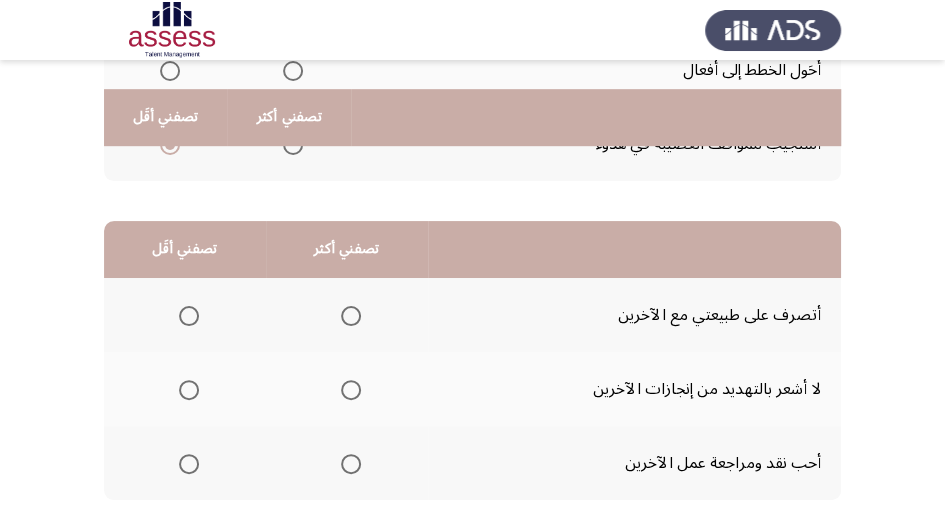 scroll, scrollTop: 400, scrollLeft: 0, axis: vertical 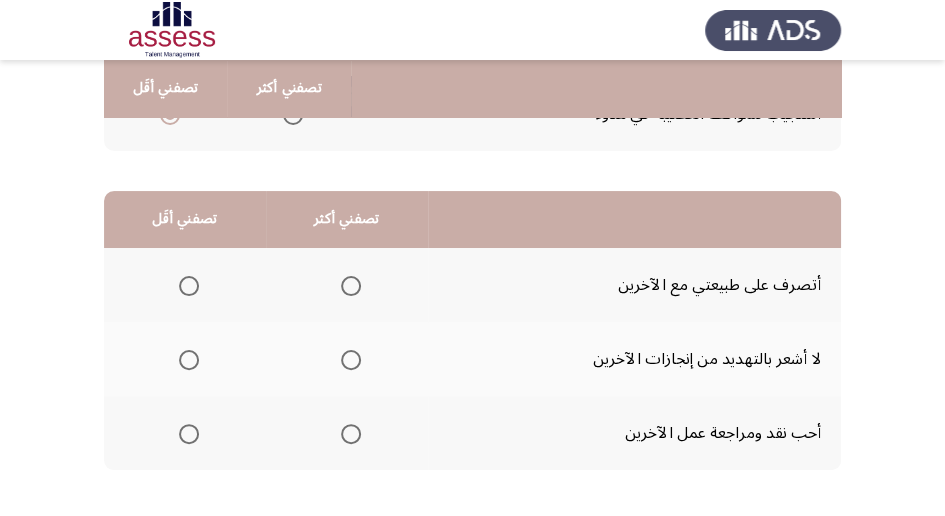 click at bounding box center (351, 434) 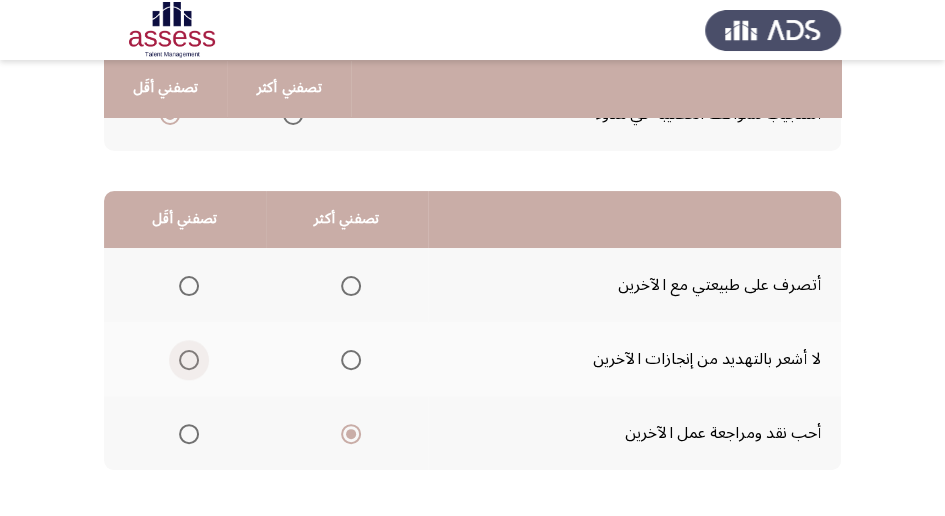 click at bounding box center [189, 360] 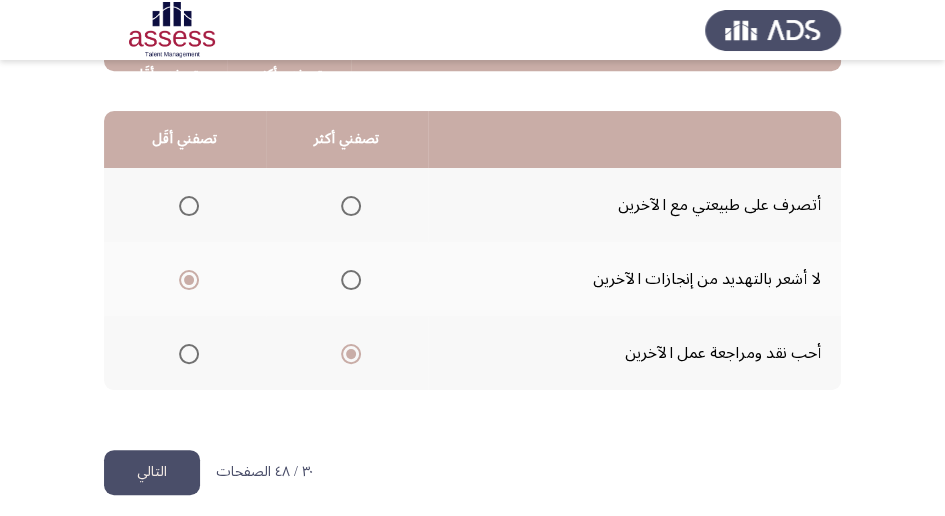 scroll, scrollTop: 494, scrollLeft: 0, axis: vertical 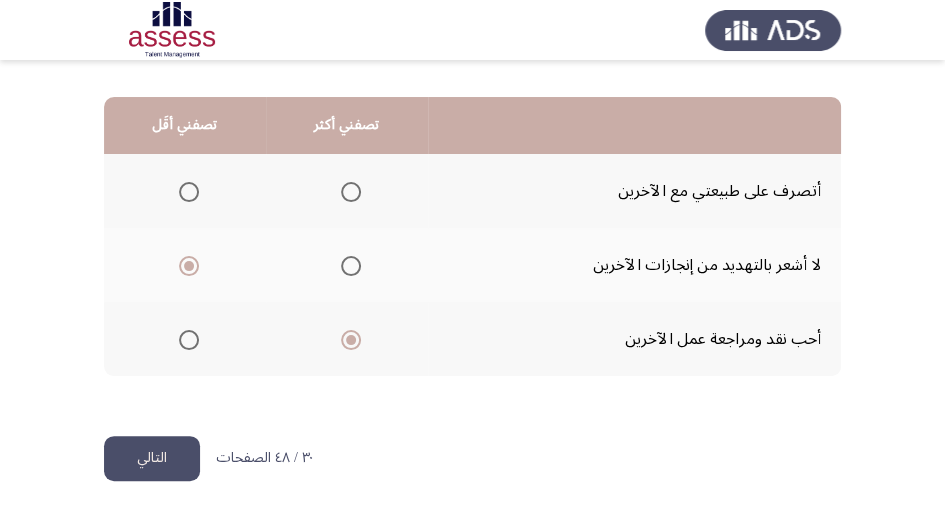 click on "التالي" 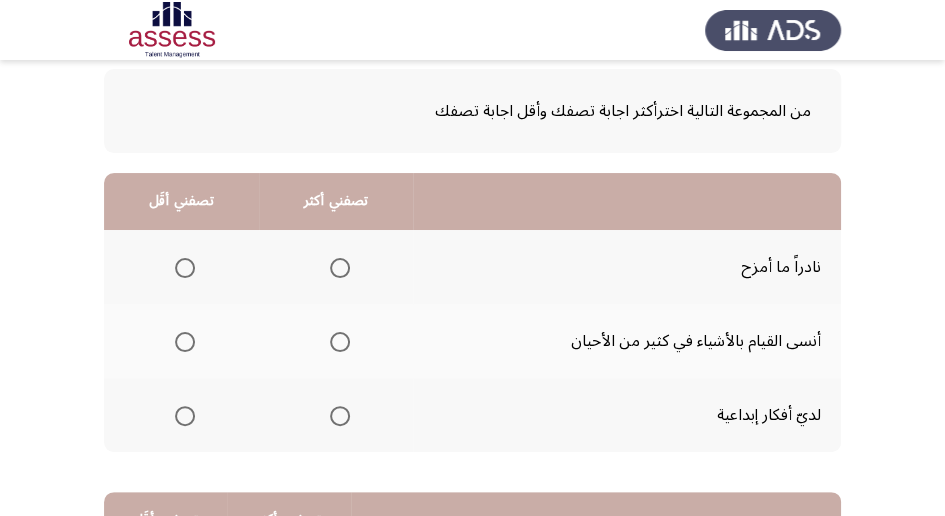 scroll, scrollTop: 133, scrollLeft: 0, axis: vertical 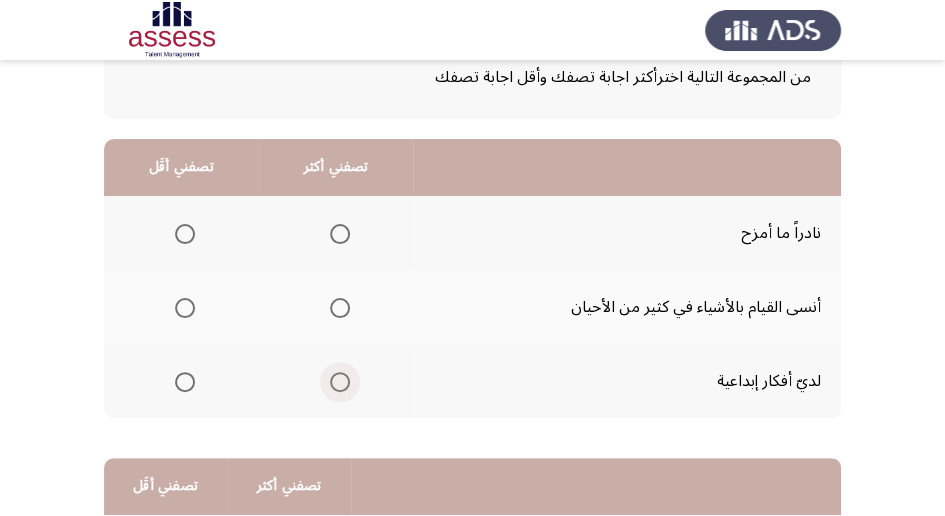 click at bounding box center (340, 382) 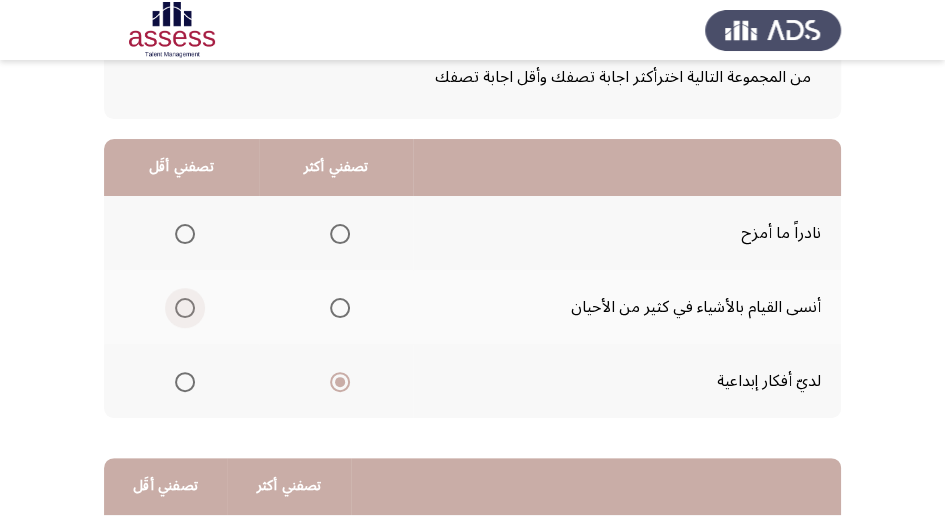 click at bounding box center [185, 308] 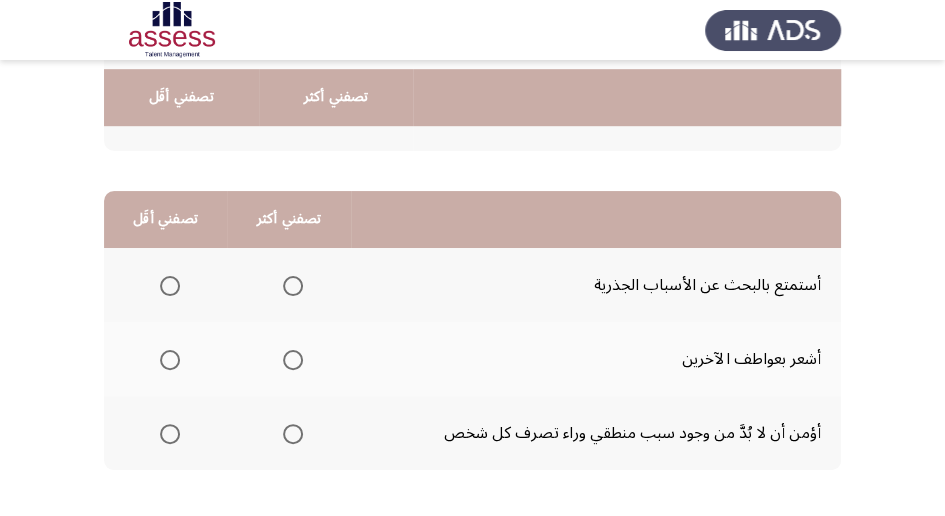 scroll, scrollTop: 466, scrollLeft: 0, axis: vertical 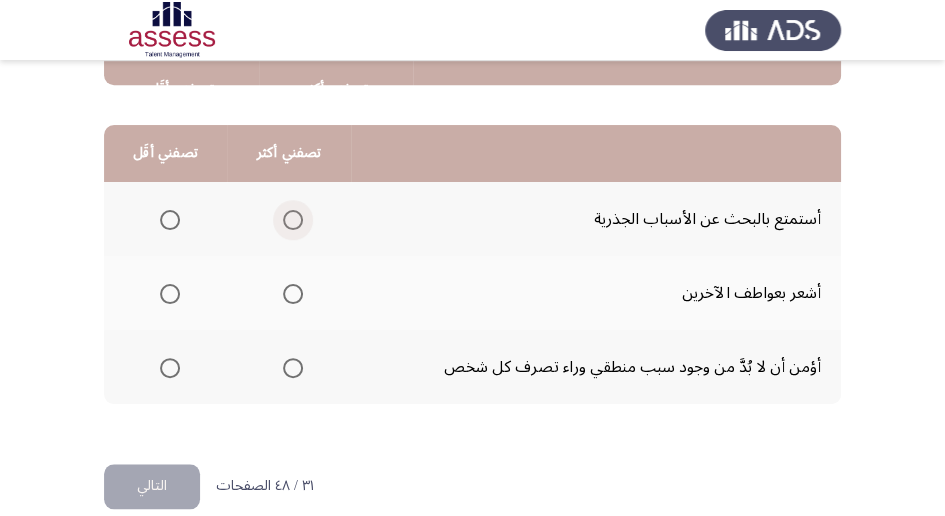 click at bounding box center (293, 220) 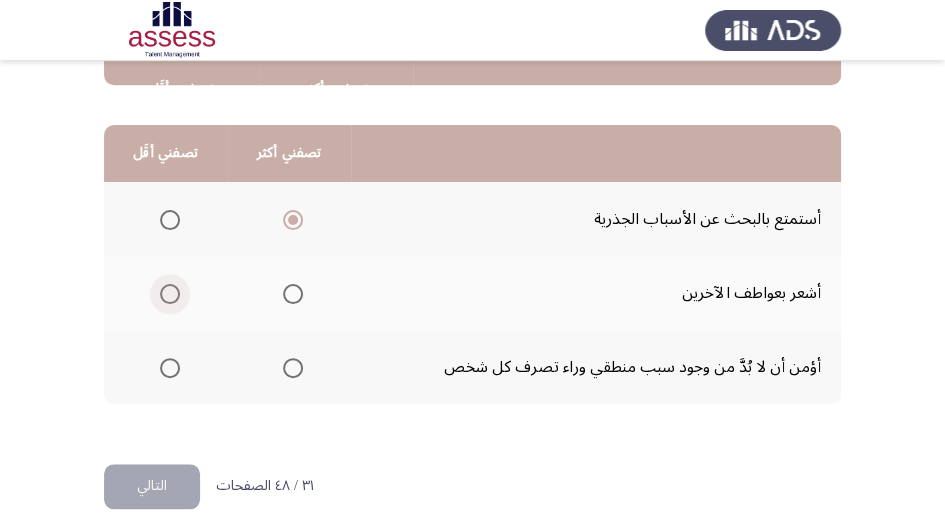 click at bounding box center [170, 294] 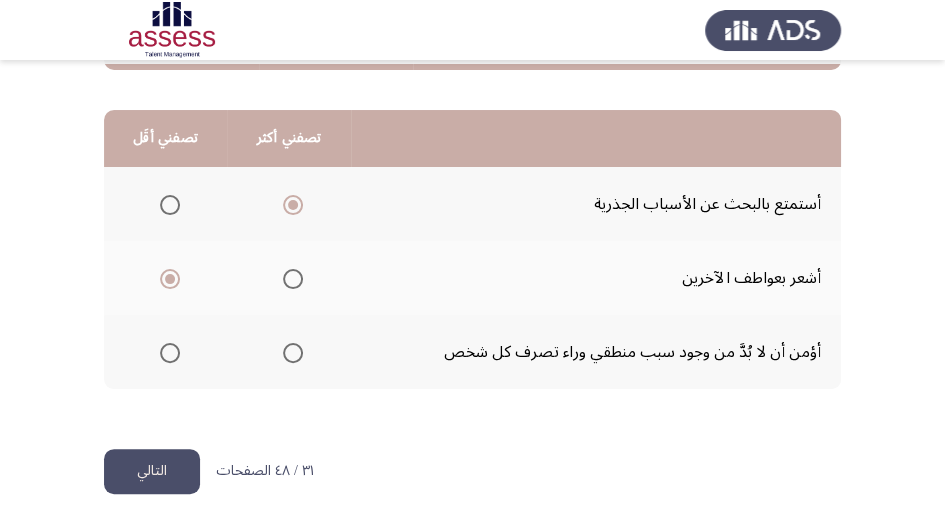 scroll, scrollTop: 494, scrollLeft: 0, axis: vertical 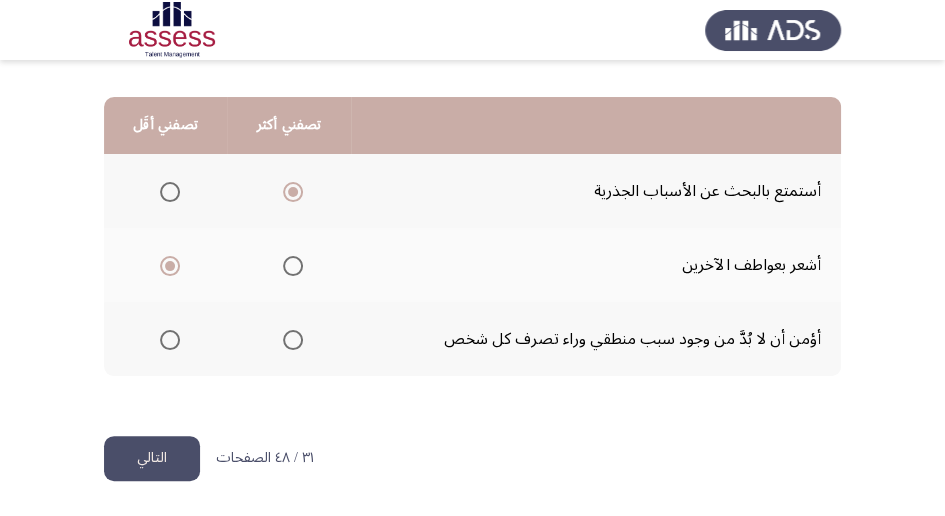 click on "التالي" 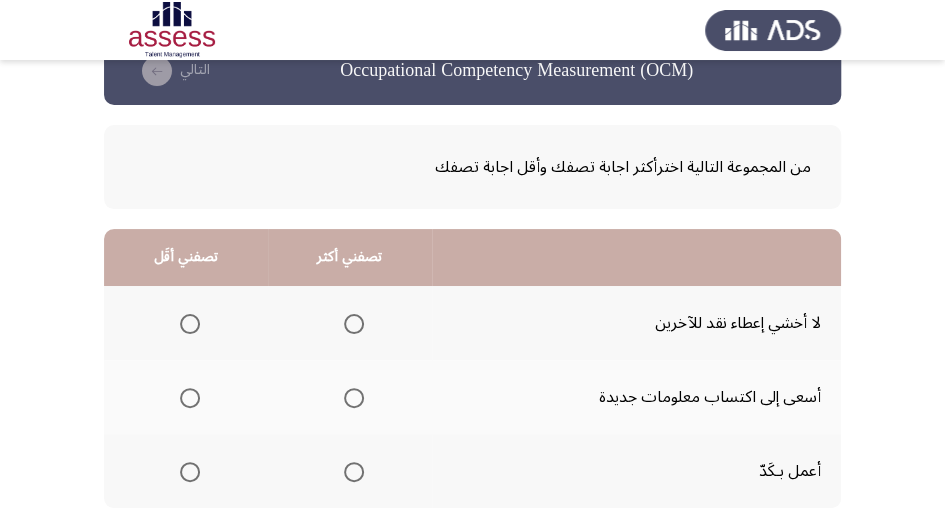 scroll, scrollTop: 133, scrollLeft: 0, axis: vertical 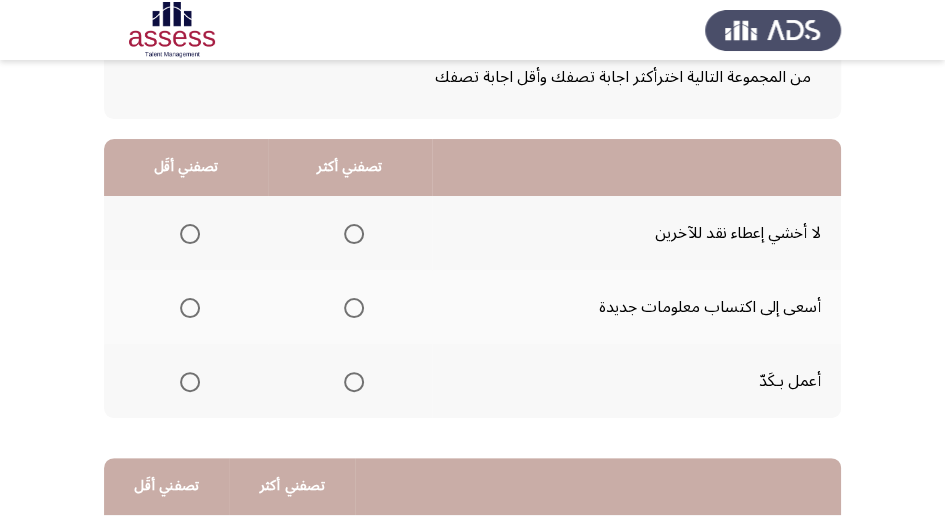 click at bounding box center (354, 308) 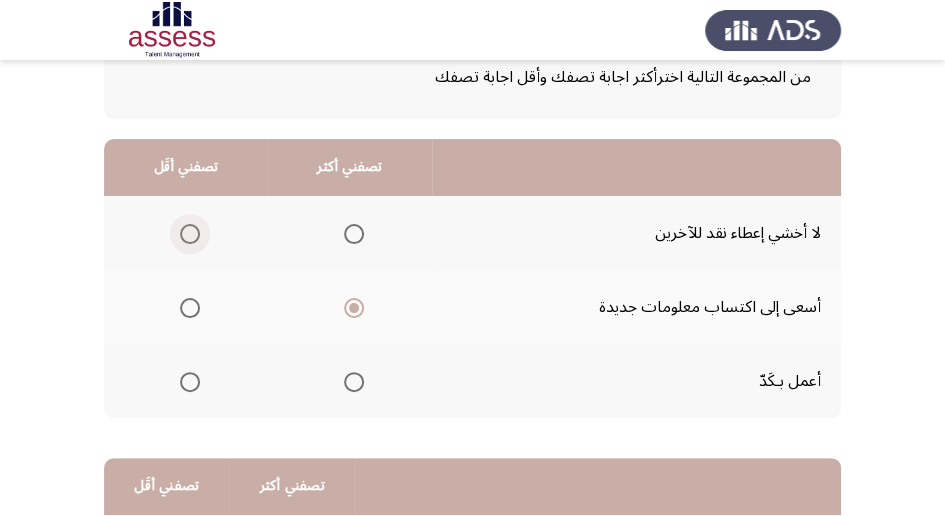 click at bounding box center [190, 234] 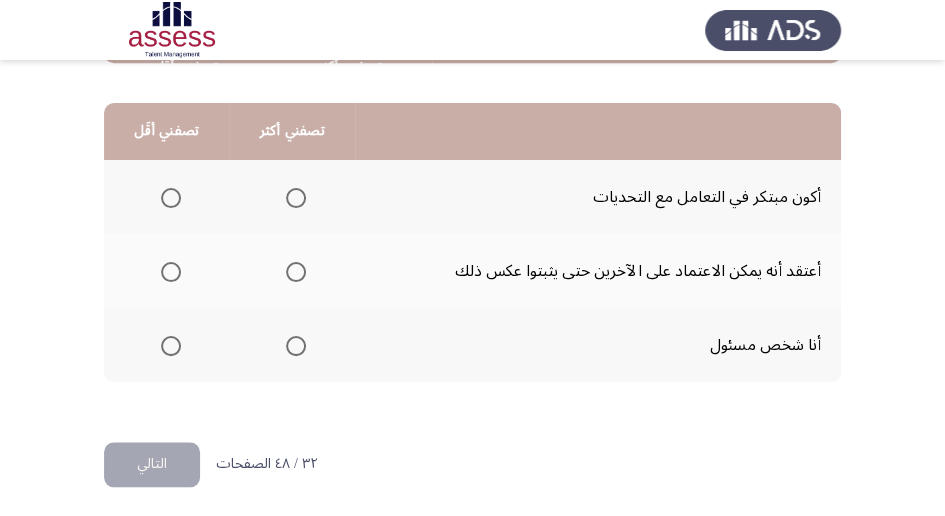 scroll, scrollTop: 494, scrollLeft: 0, axis: vertical 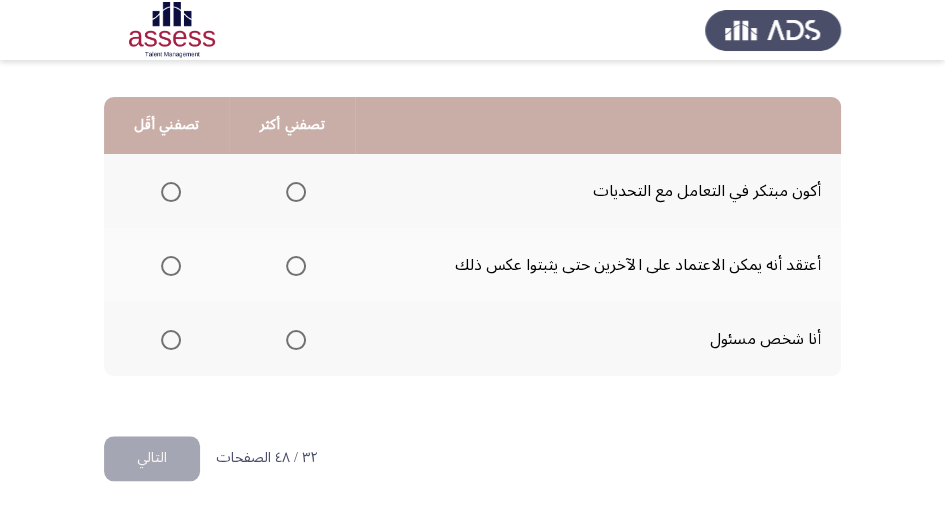 click at bounding box center [296, 340] 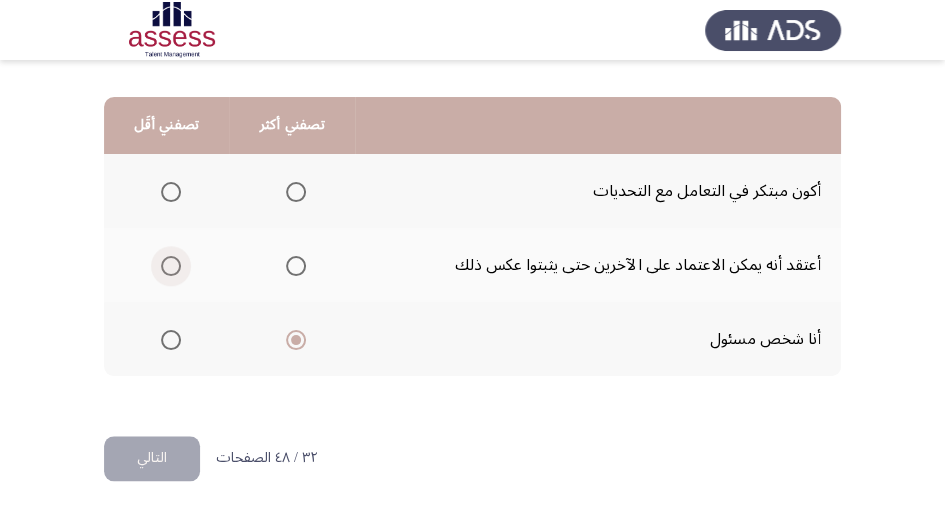 click at bounding box center (171, 266) 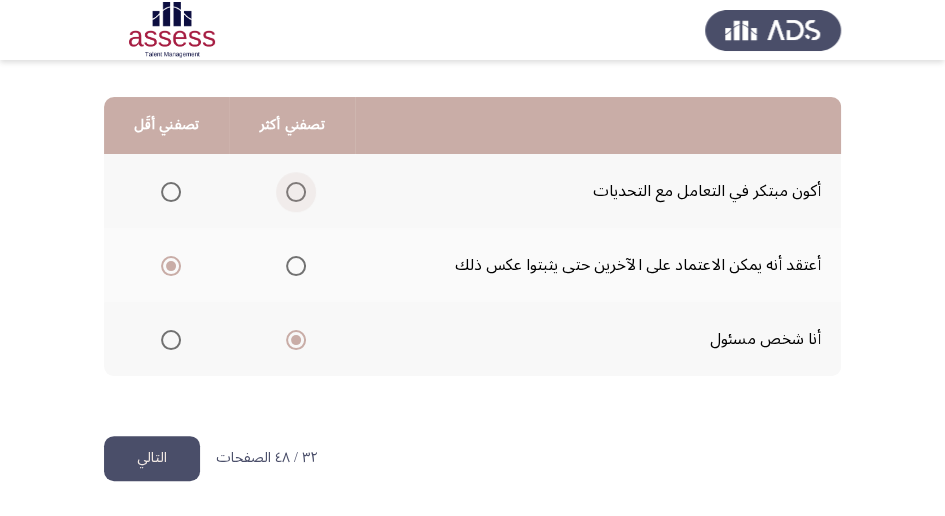 click at bounding box center [296, 192] 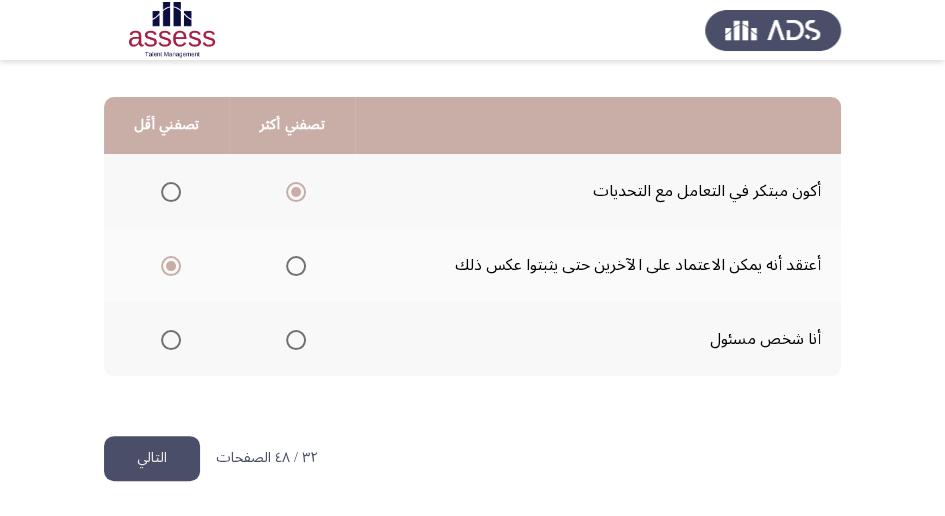 click on "التالي" 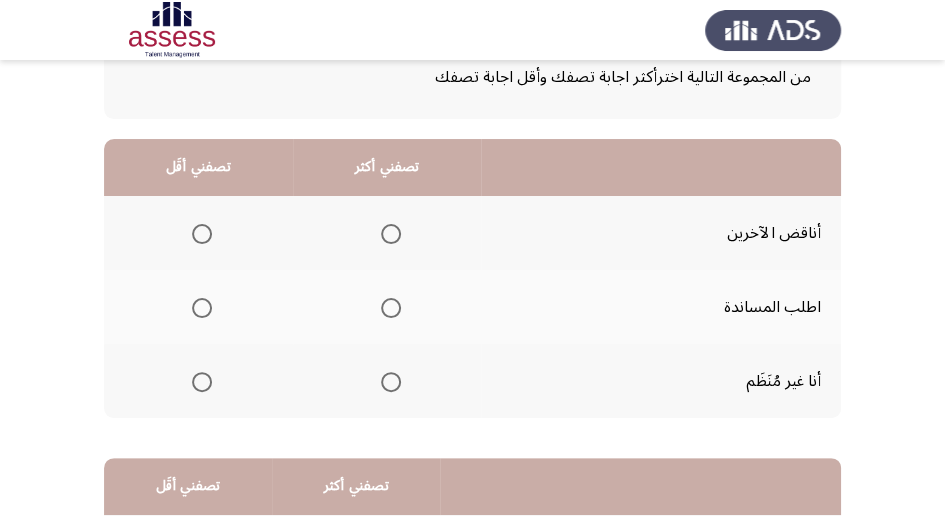scroll, scrollTop: 200, scrollLeft: 0, axis: vertical 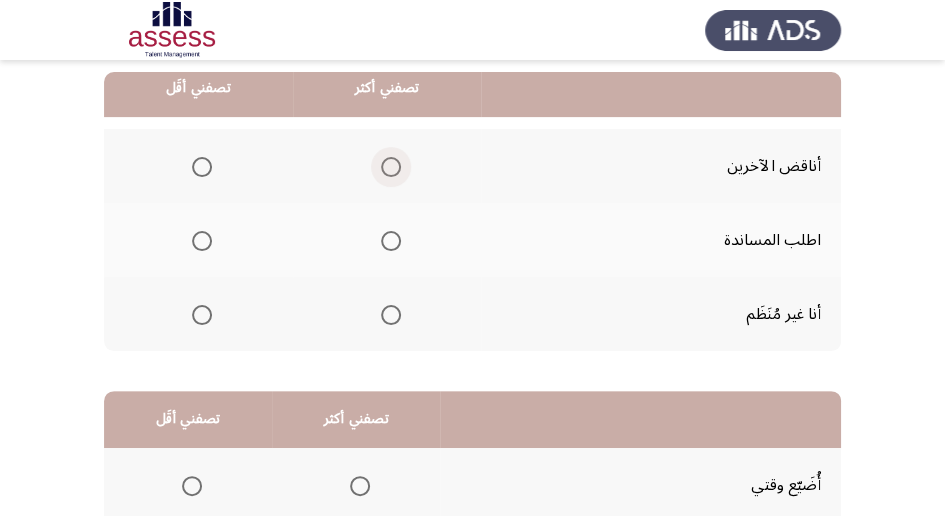 click at bounding box center [391, 167] 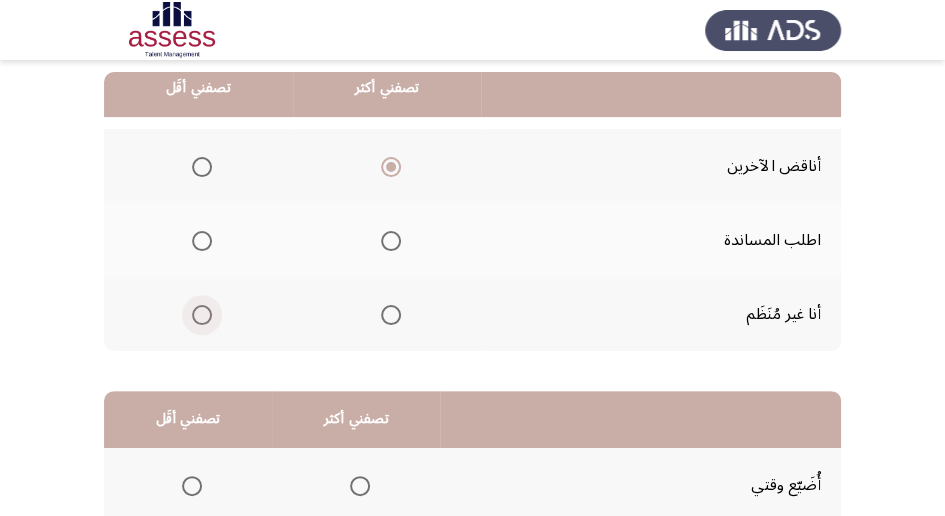 click at bounding box center (202, 315) 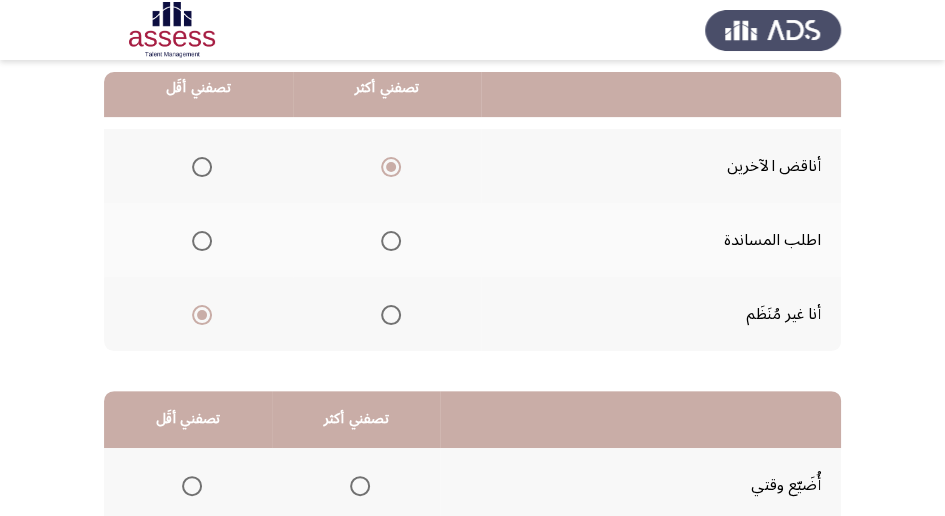 click at bounding box center (391, 241) 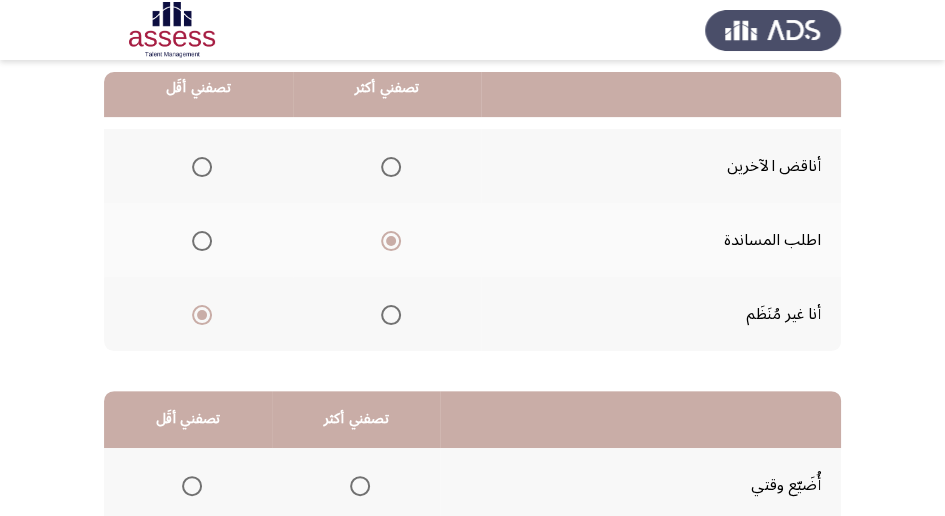 click at bounding box center (391, 167) 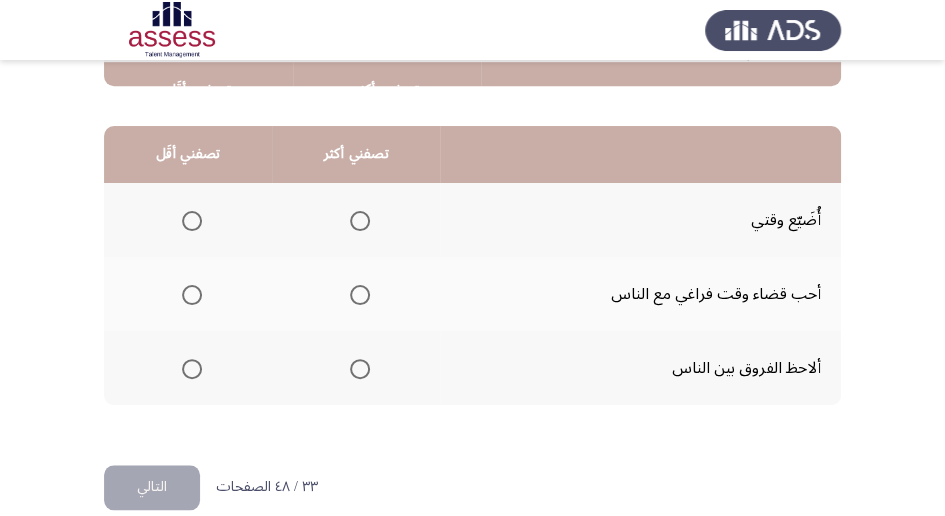 scroll, scrollTop: 466, scrollLeft: 0, axis: vertical 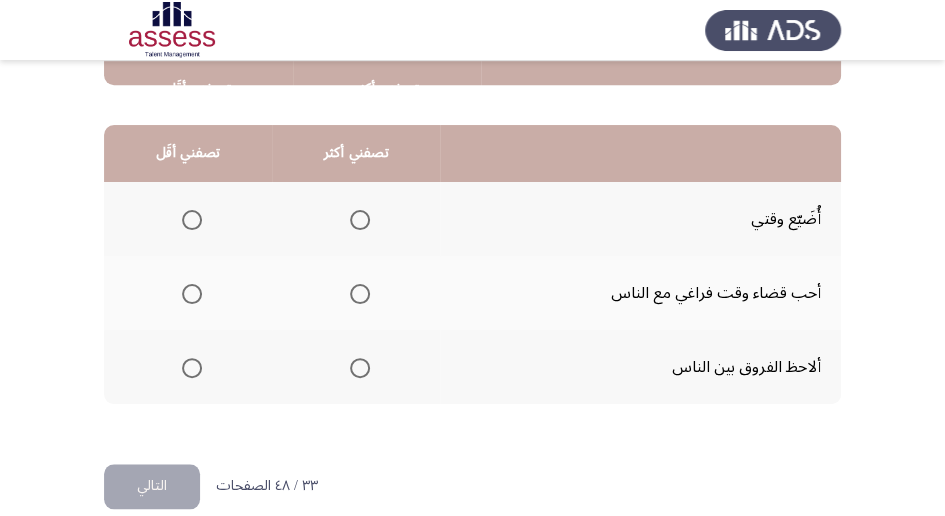 click at bounding box center (360, 294) 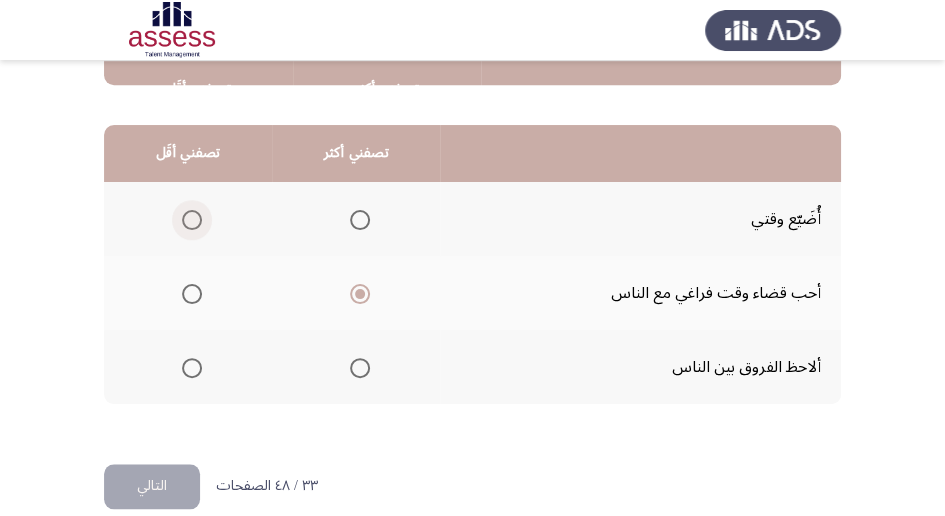 click at bounding box center (192, 220) 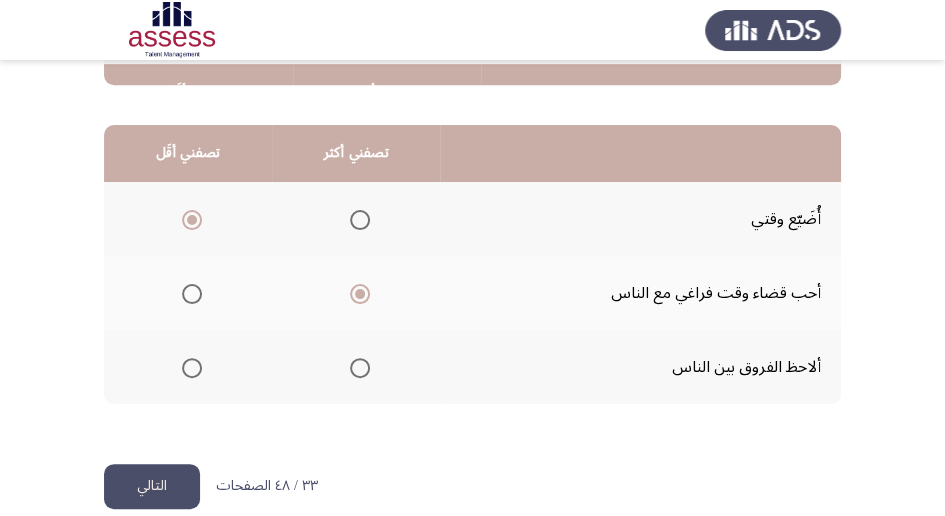 scroll, scrollTop: 494, scrollLeft: 0, axis: vertical 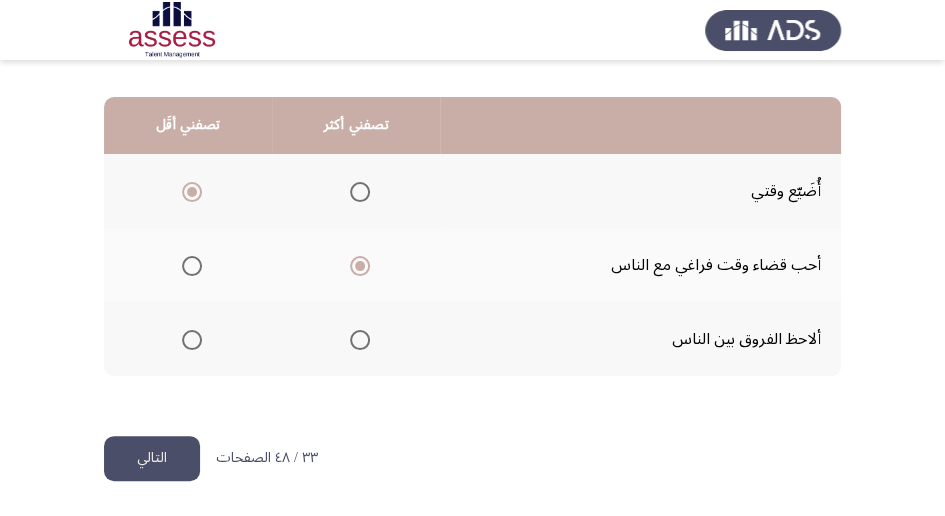 click on "التالي" 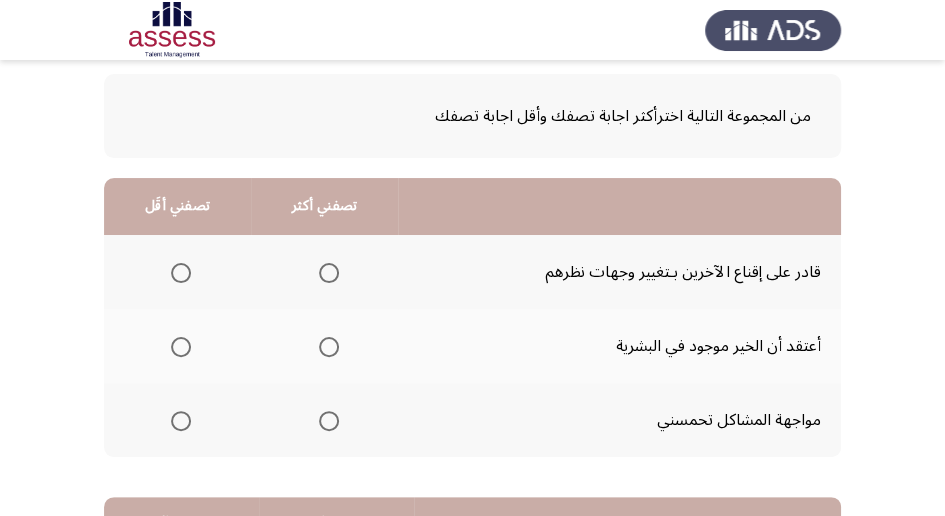 scroll, scrollTop: 133, scrollLeft: 0, axis: vertical 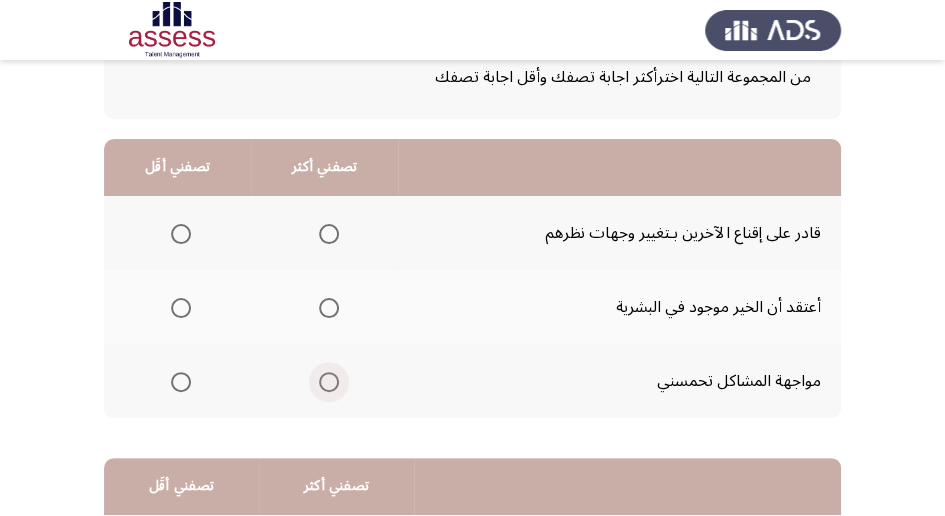 click at bounding box center [329, 382] 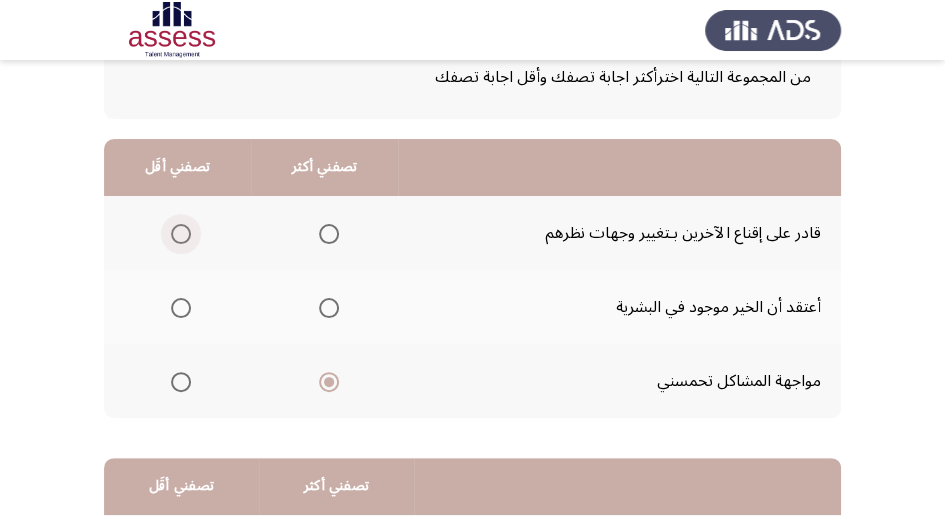 click at bounding box center (181, 234) 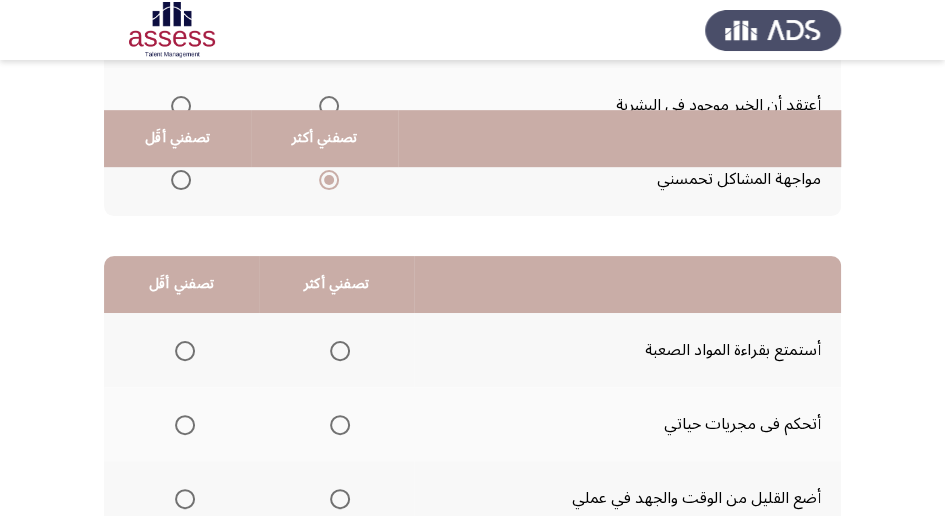 scroll, scrollTop: 400, scrollLeft: 0, axis: vertical 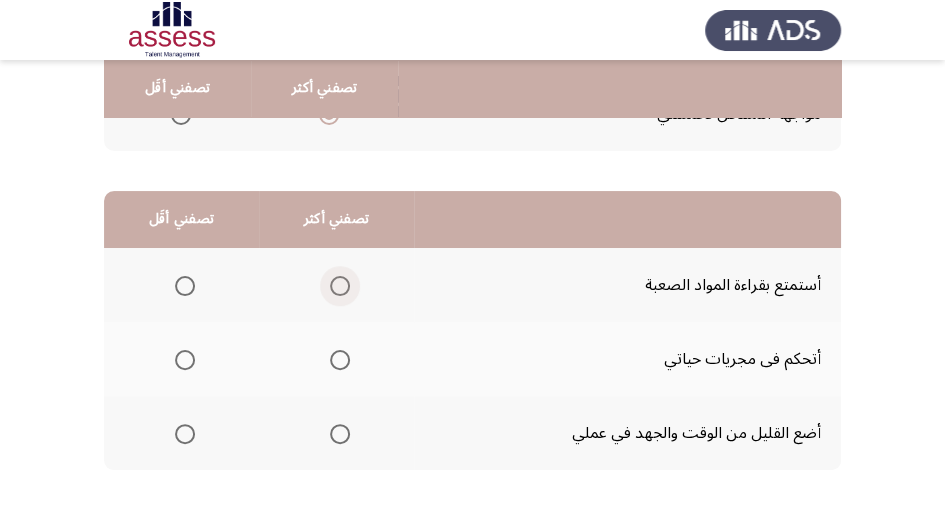 click at bounding box center [340, 286] 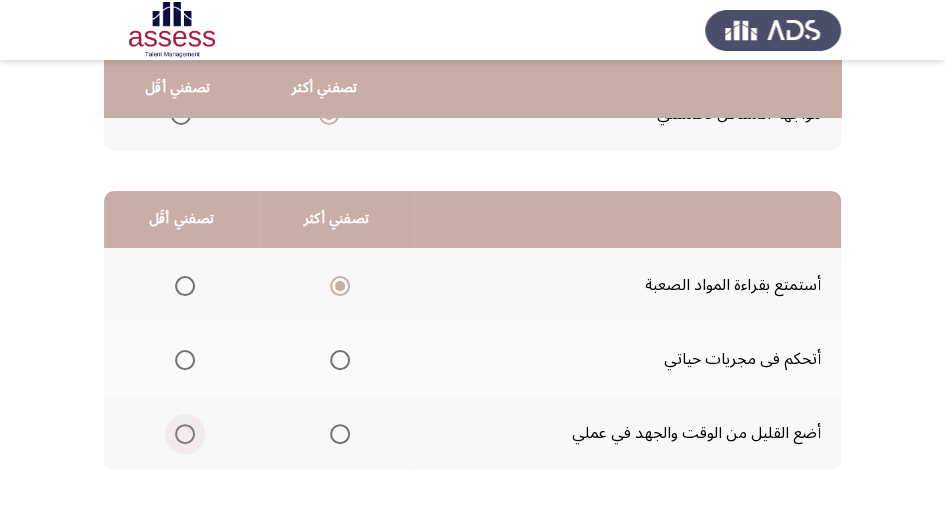 click at bounding box center (185, 434) 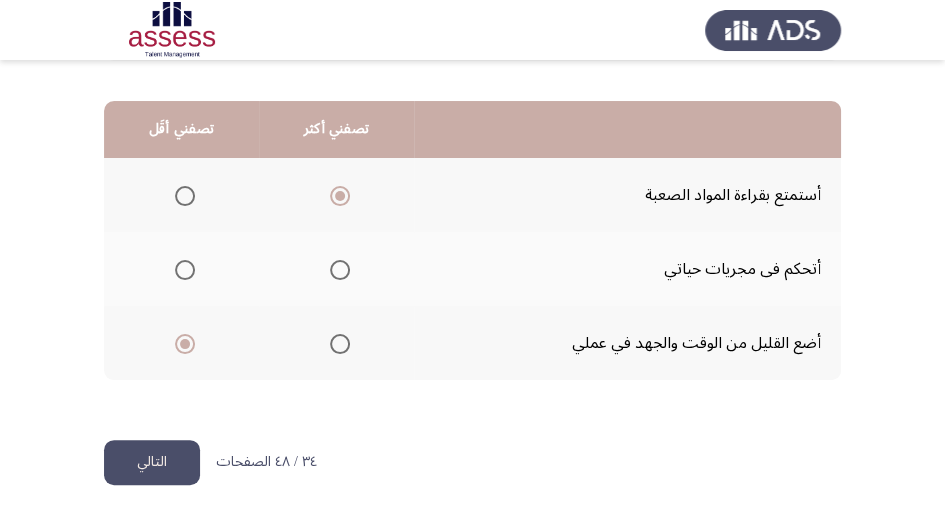 scroll, scrollTop: 494, scrollLeft: 0, axis: vertical 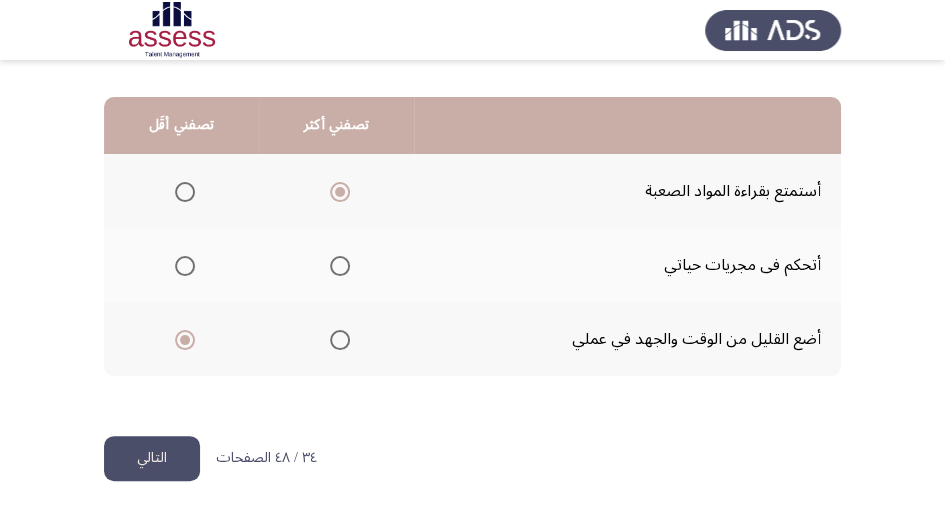 click on "التالي" 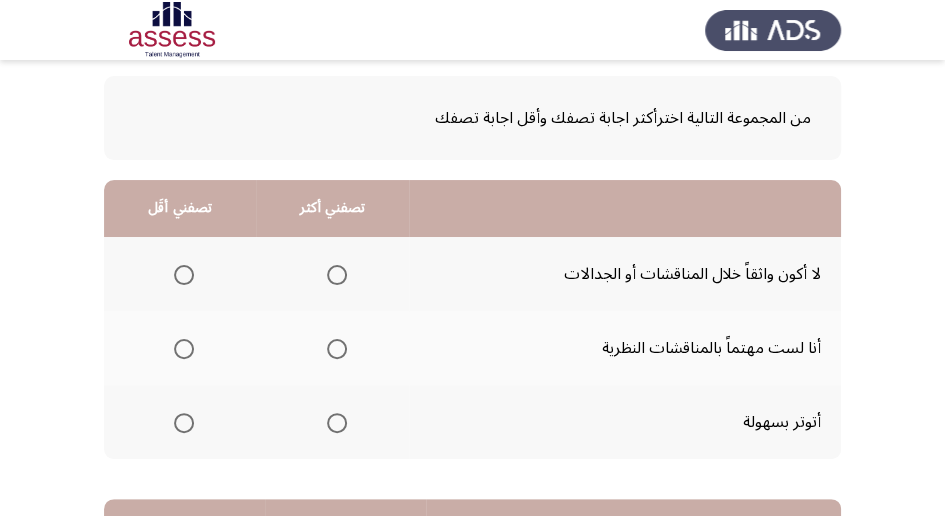 scroll, scrollTop: 200, scrollLeft: 0, axis: vertical 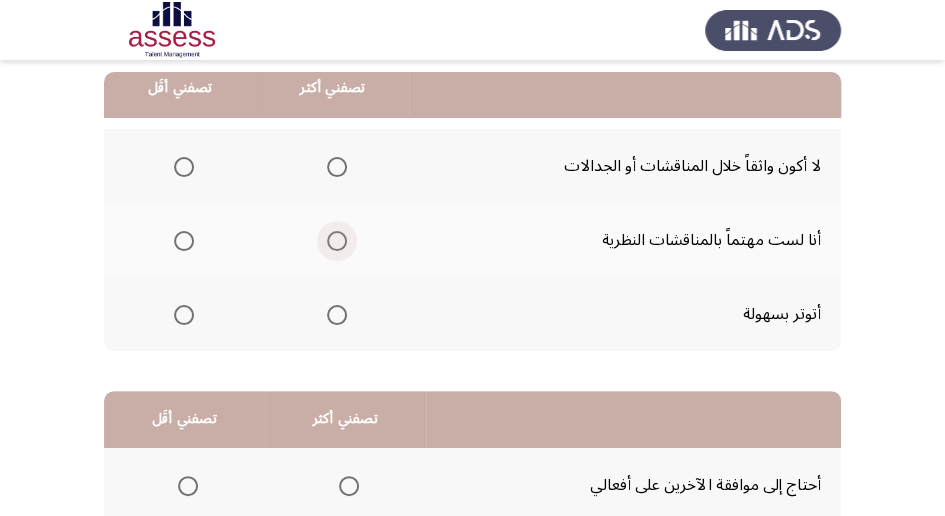 click at bounding box center [337, 241] 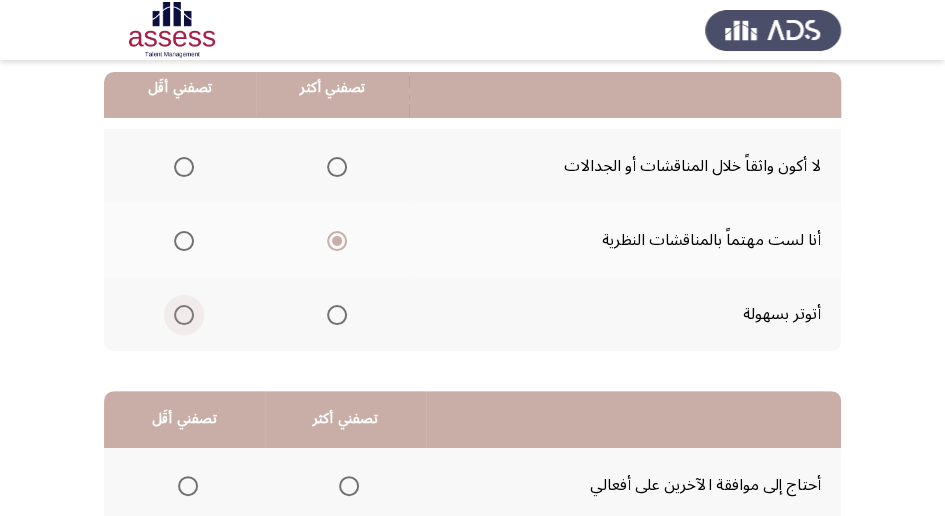 click at bounding box center [184, 315] 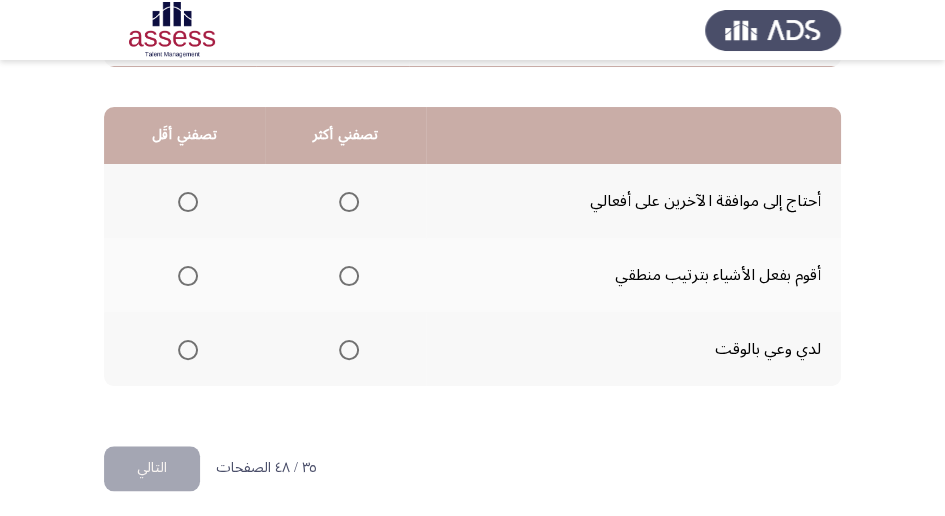 scroll, scrollTop: 494, scrollLeft: 0, axis: vertical 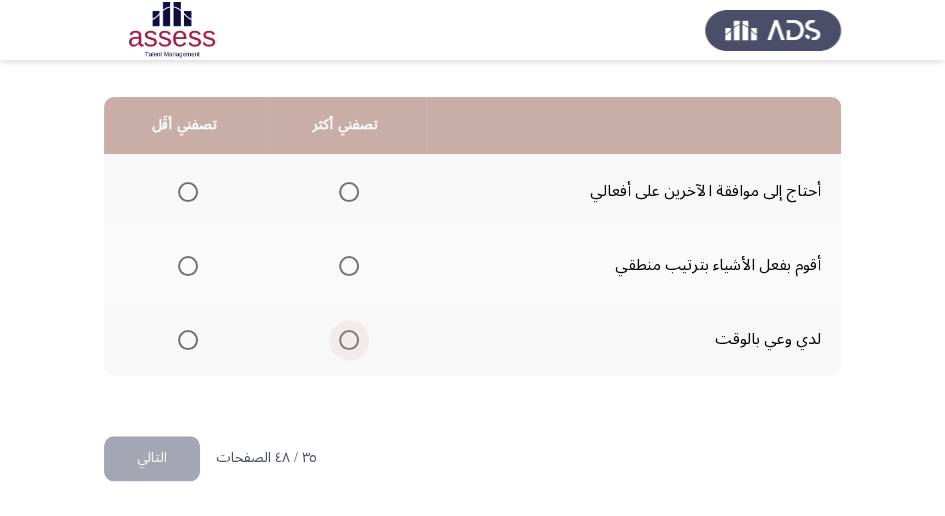 click at bounding box center [349, 340] 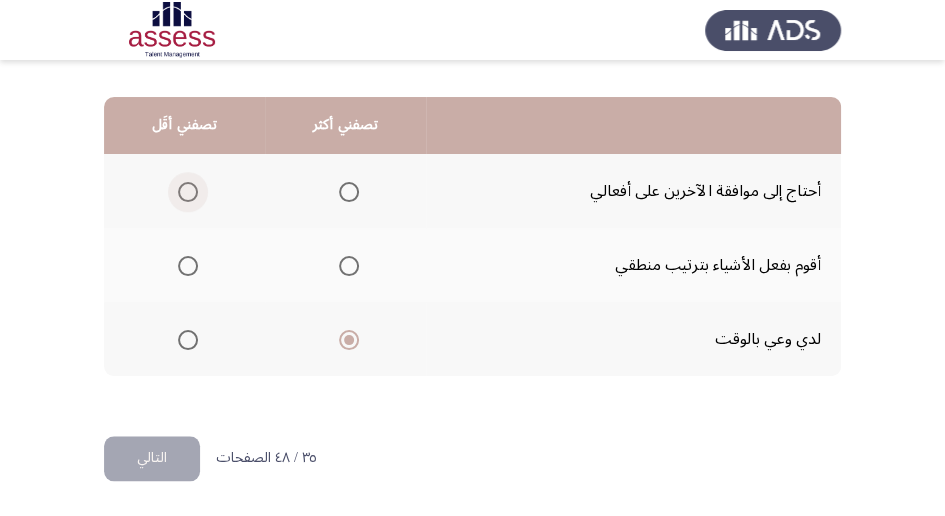 click at bounding box center [188, 192] 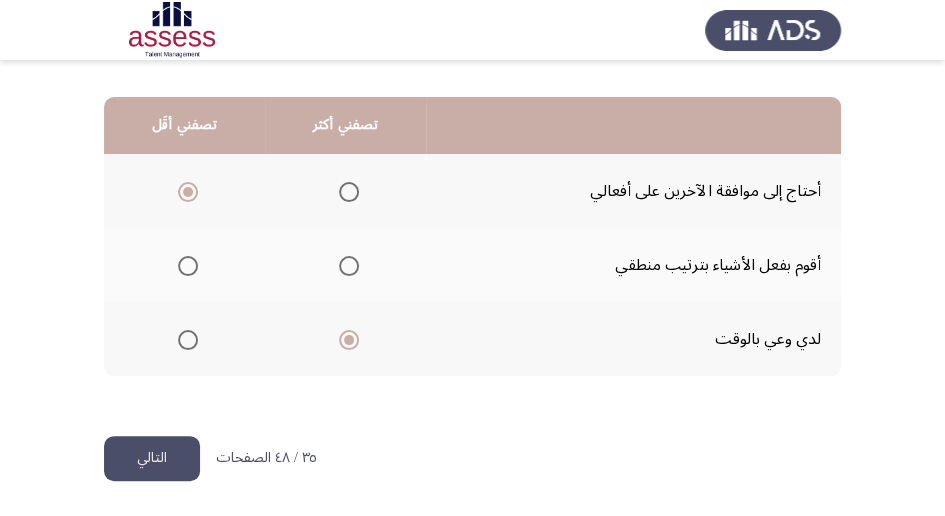 click on "التالي" 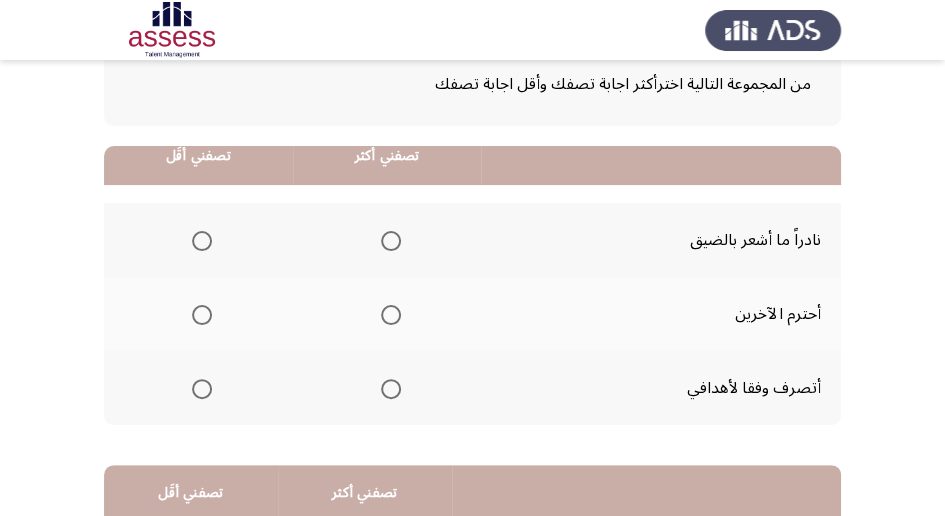 scroll, scrollTop: 200, scrollLeft: 0, axis: vertical 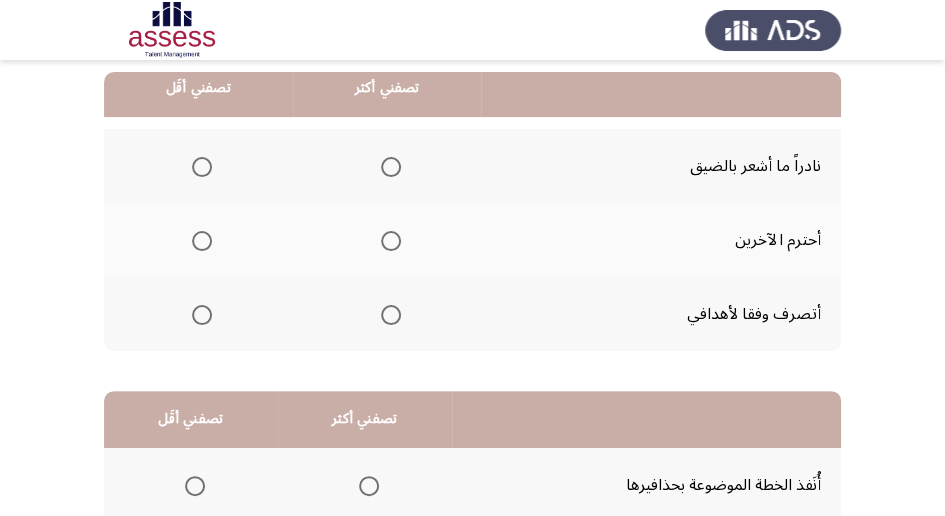 click at bounding box center [391, 315] 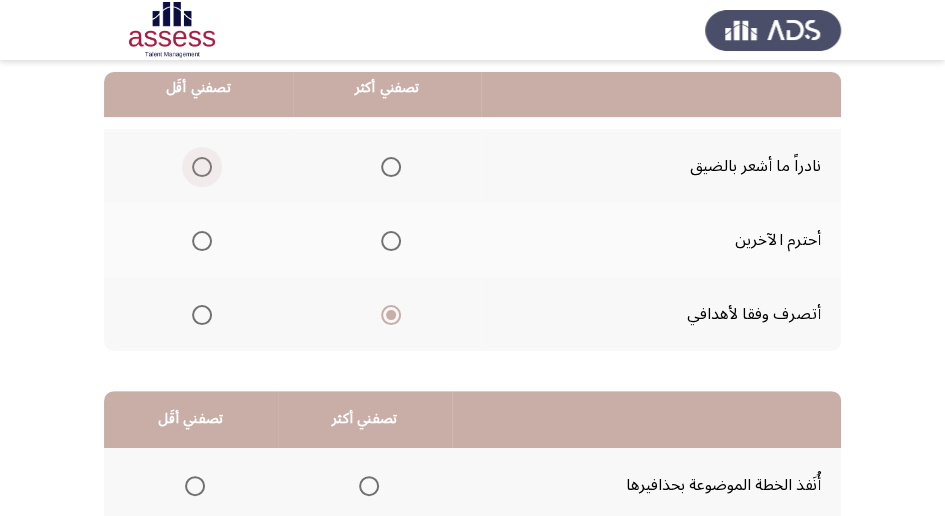 click at bounding box center [202, 167] 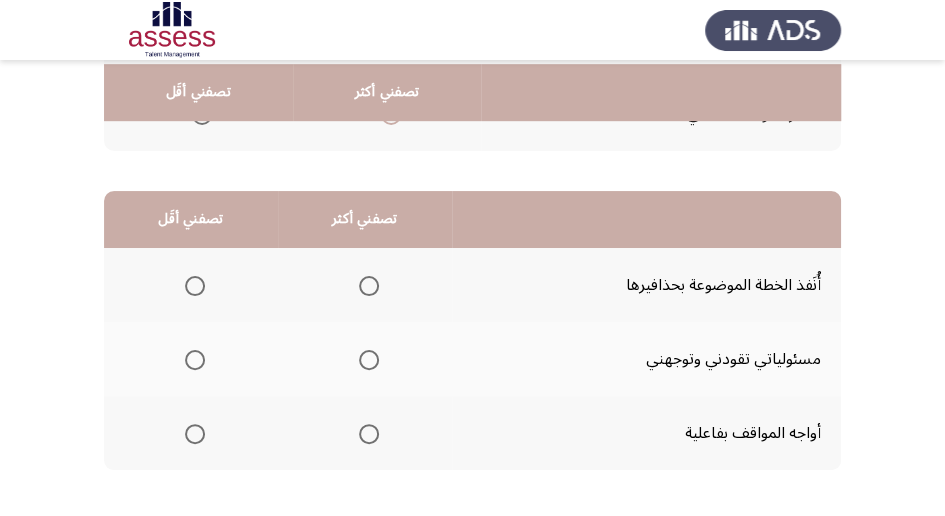 scroll, scrollTop: 466, scrollLeft: 0, axis: vertical 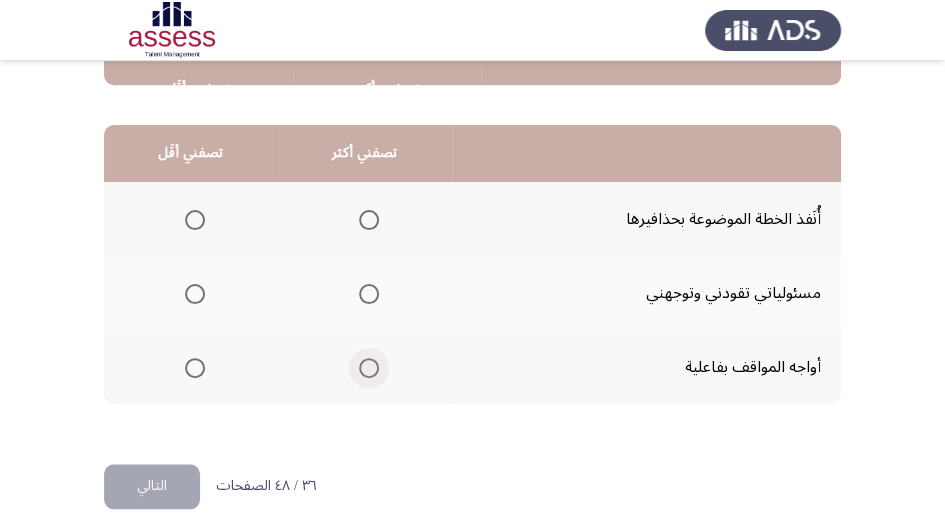 click at bounding box center [369, 368] 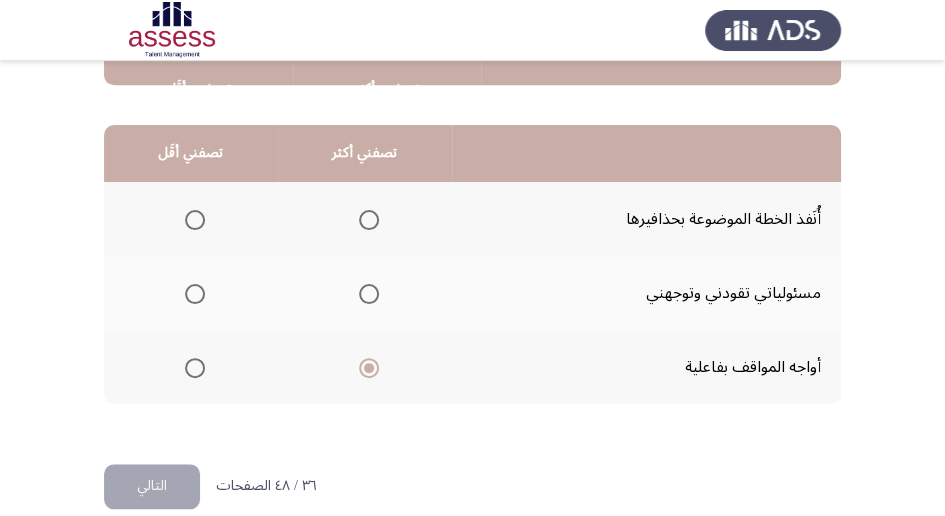 click at bounding box center (195, 220) 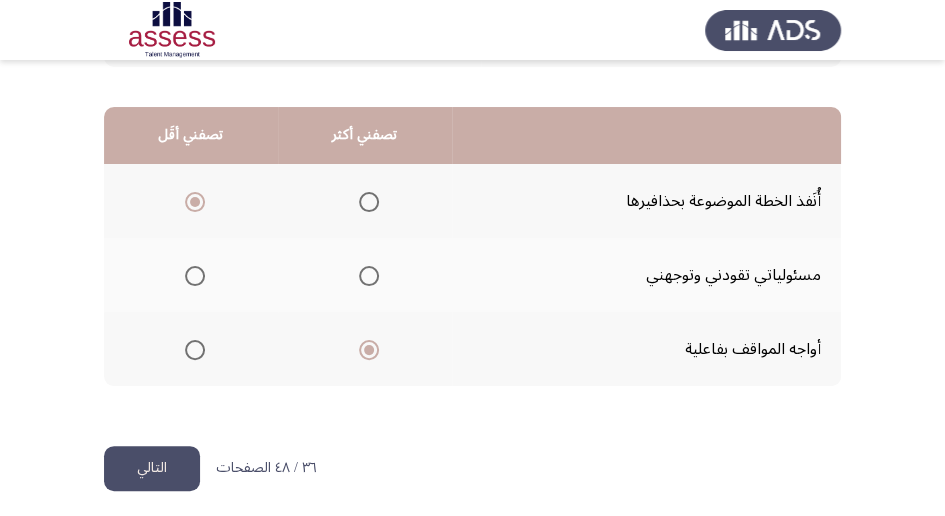 scroll, scrollTop: 494, scrollLeft: 0, axis: vertical 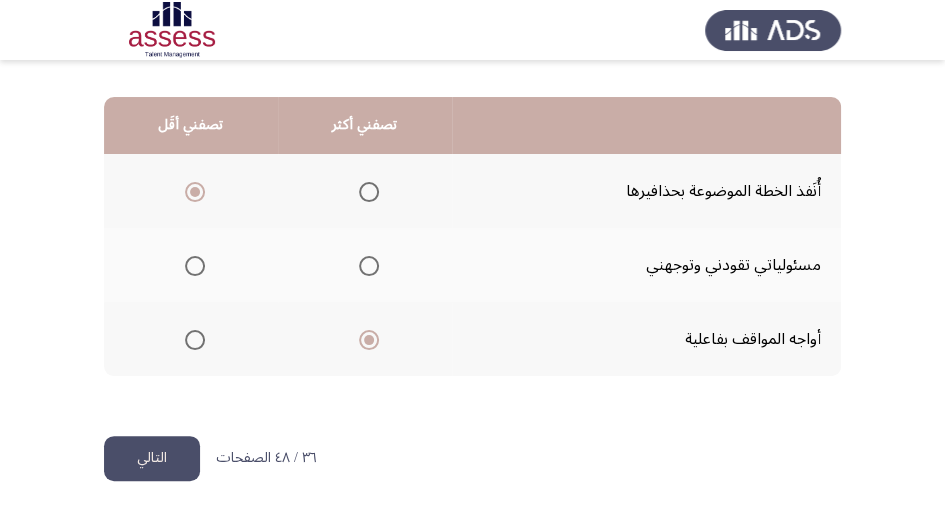 click on "التالي" 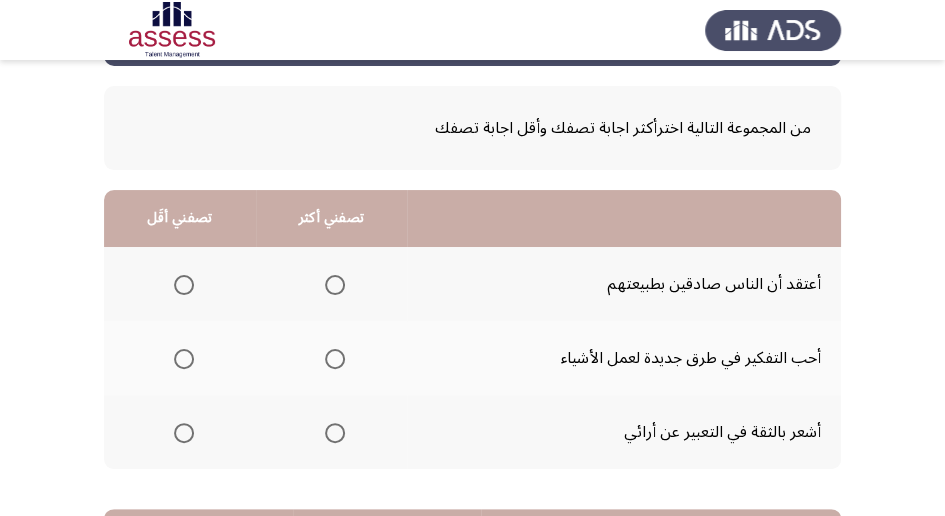 scroll, scrollTop: 133, scrollLeft: 0, axis: vertical 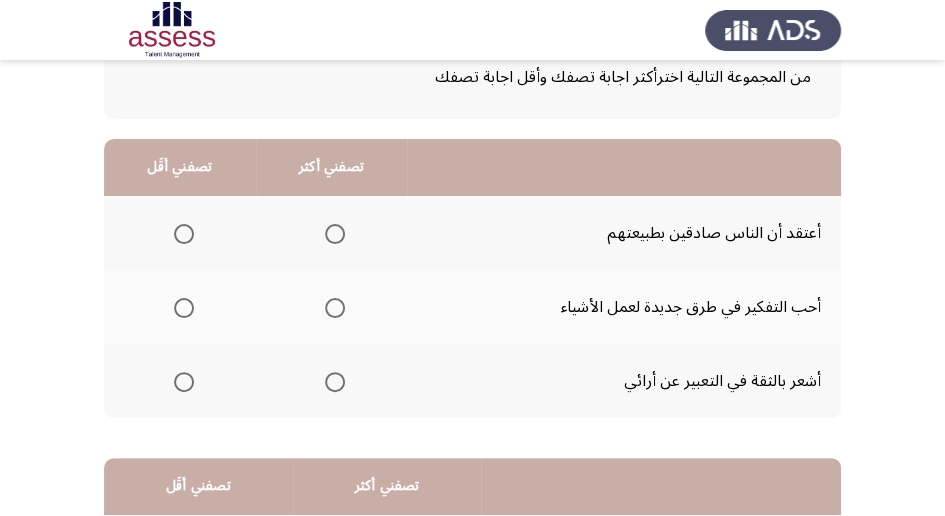 click at bounding box center (335, 382) 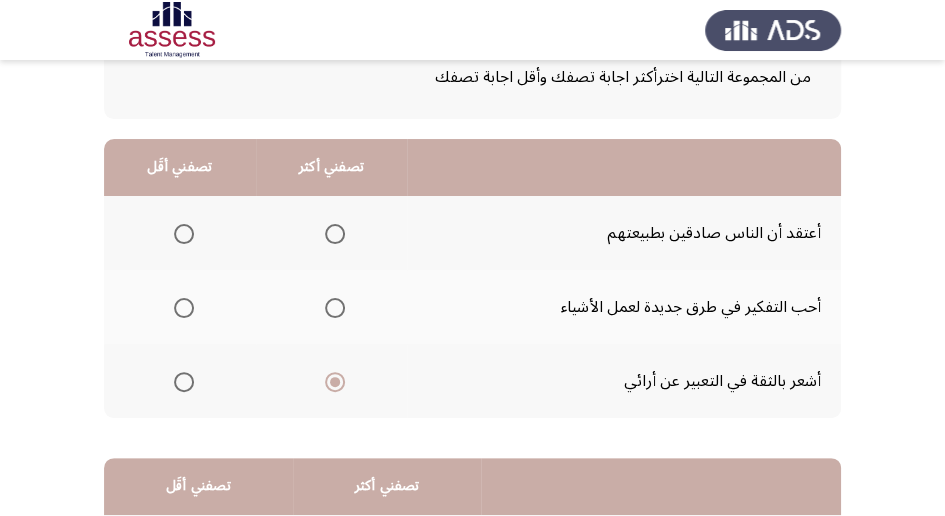 click at bounding box center (184, 234) 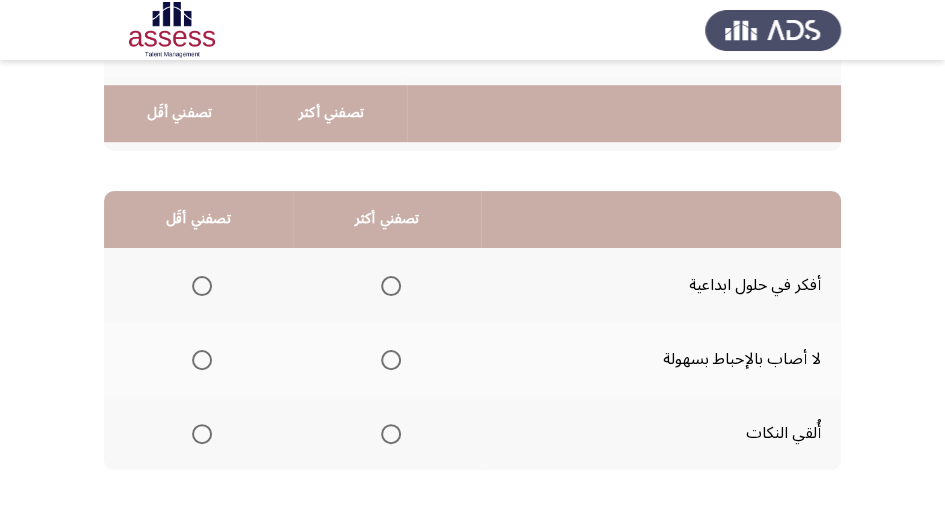scroll, scrollTop: 466, scrollLeft: 0, axis: vertical 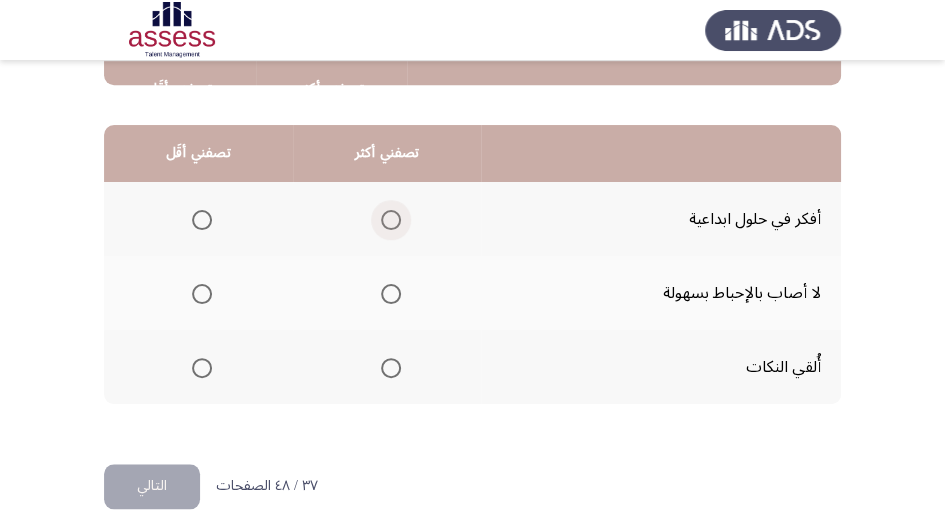 click at bounding box center [391, 220] 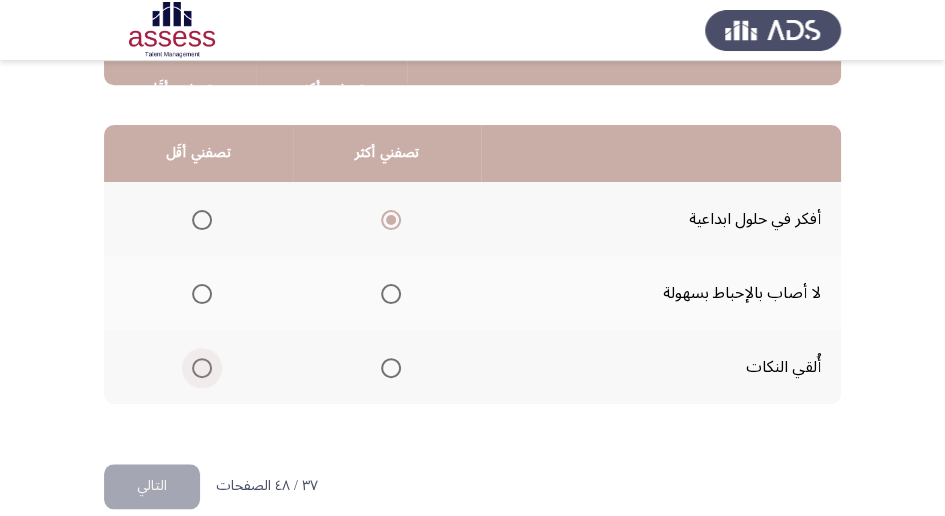 click at bounding box center (202, 368) 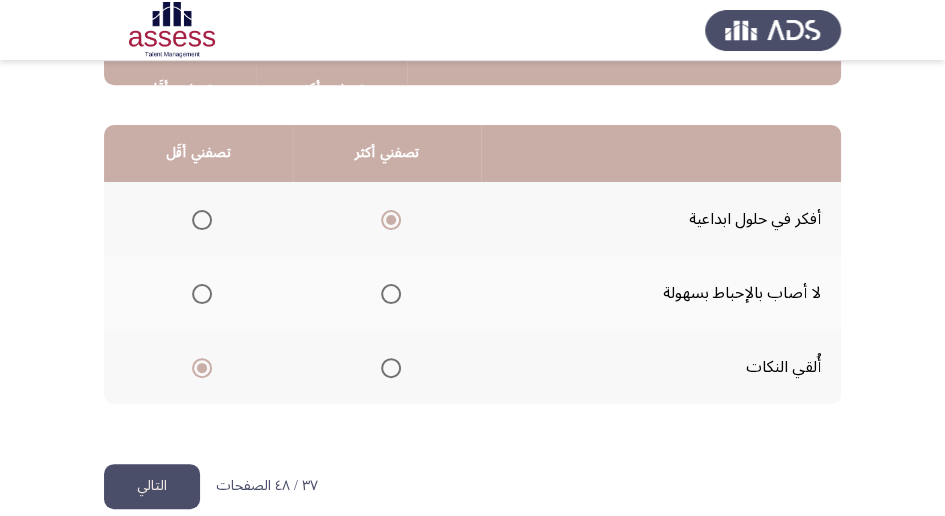click on "التالي" 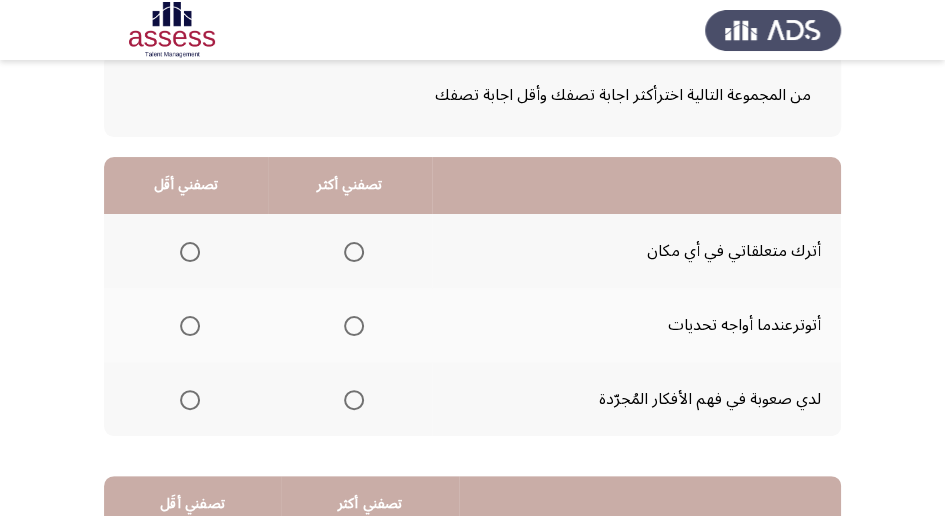 scroll, scrollTop: 133, scrollLeft: 0, axis: vertical 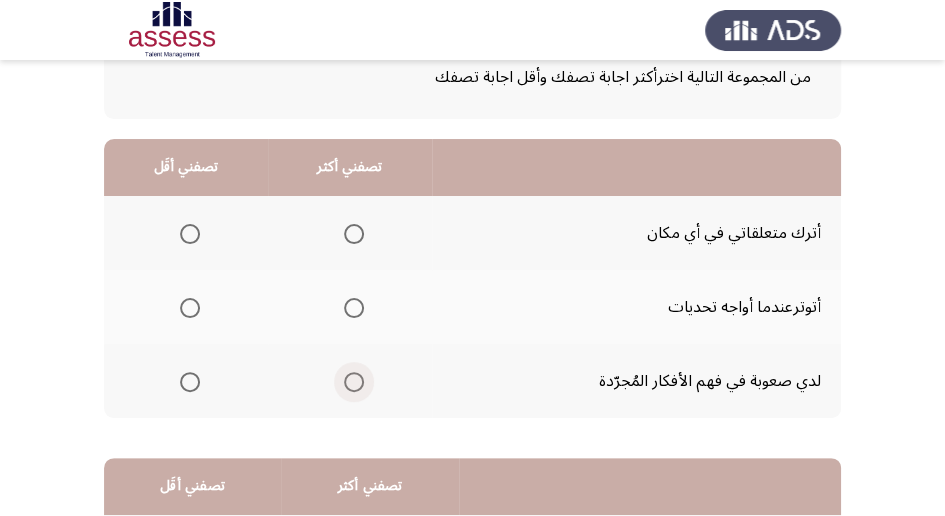 click at bounding box center (354, 382) 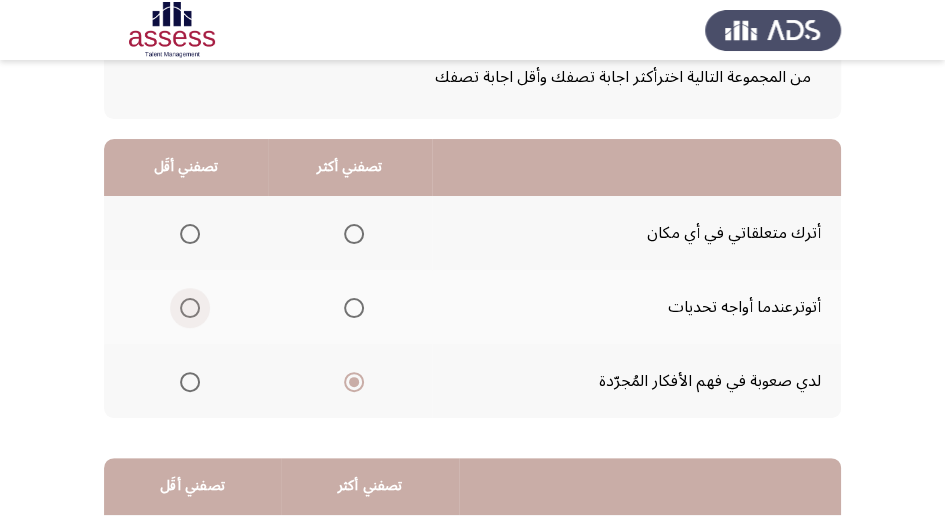click at bounding box center (190, 308) 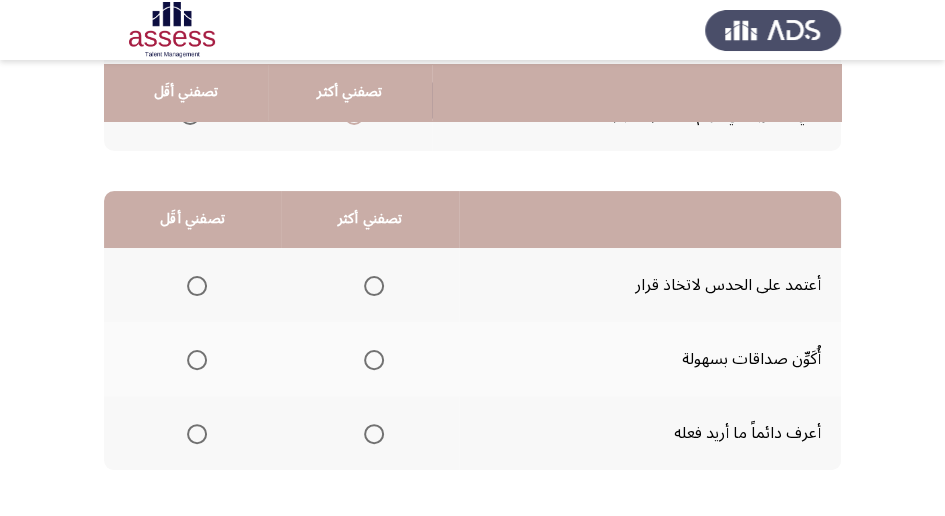 scroll, scrollTop: 466, scrollLeft: 0, axis: vertical 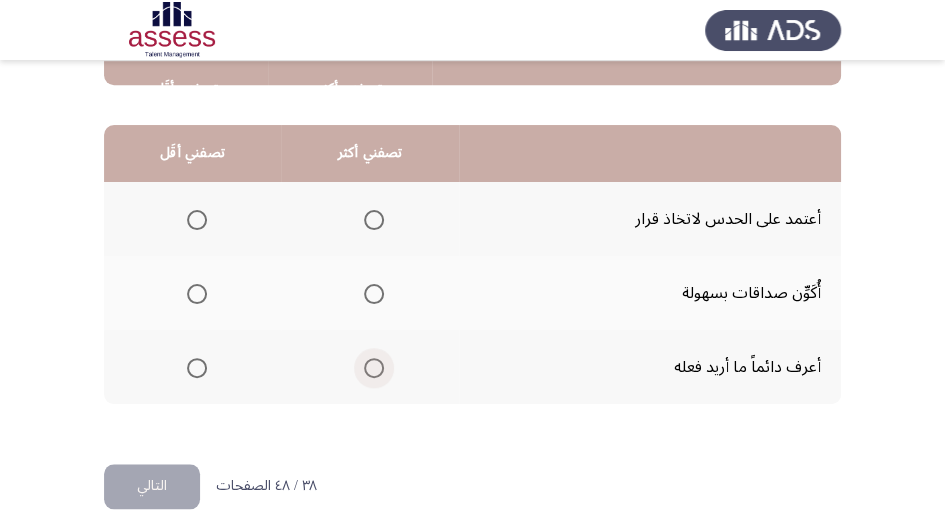 click at bounding box center (374, 368) 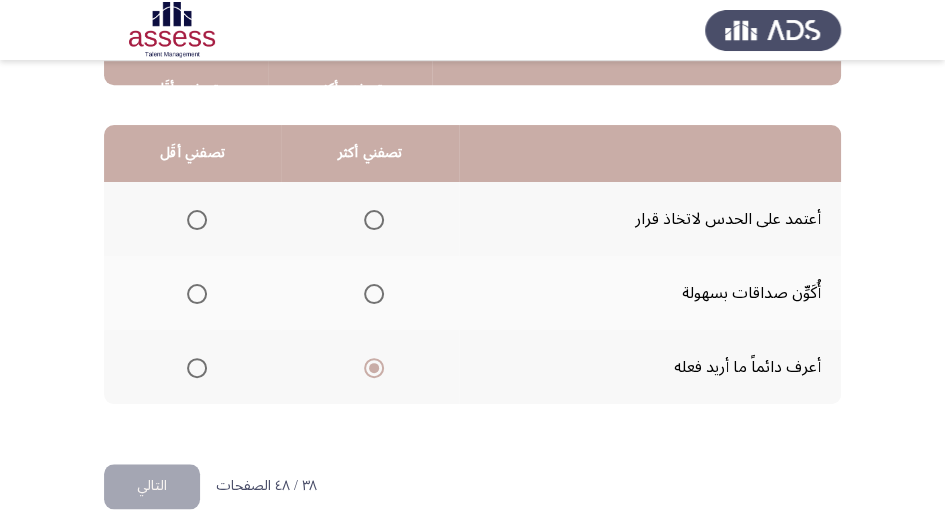 click at bounding box center [197, 294] 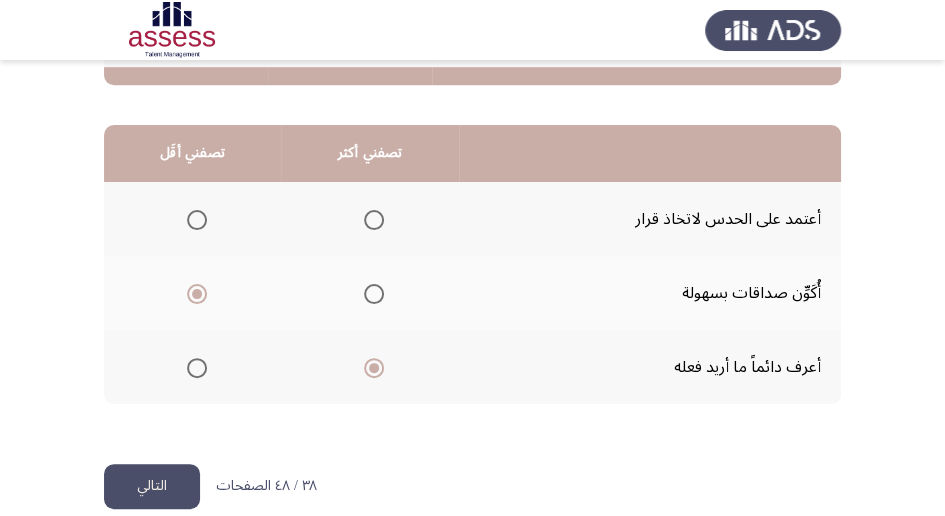 scroll, scrollTop: 494, scrollLeft: 0, axis: vertical 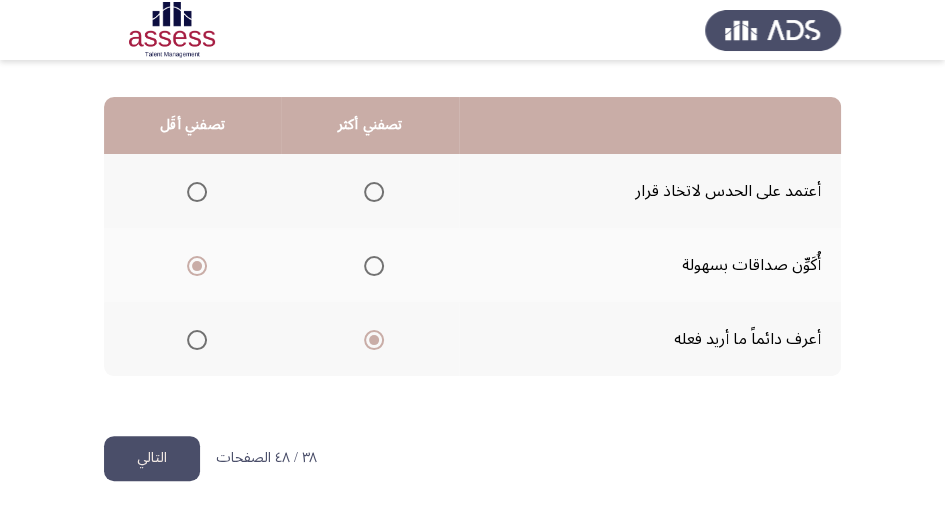 click on "التالي" 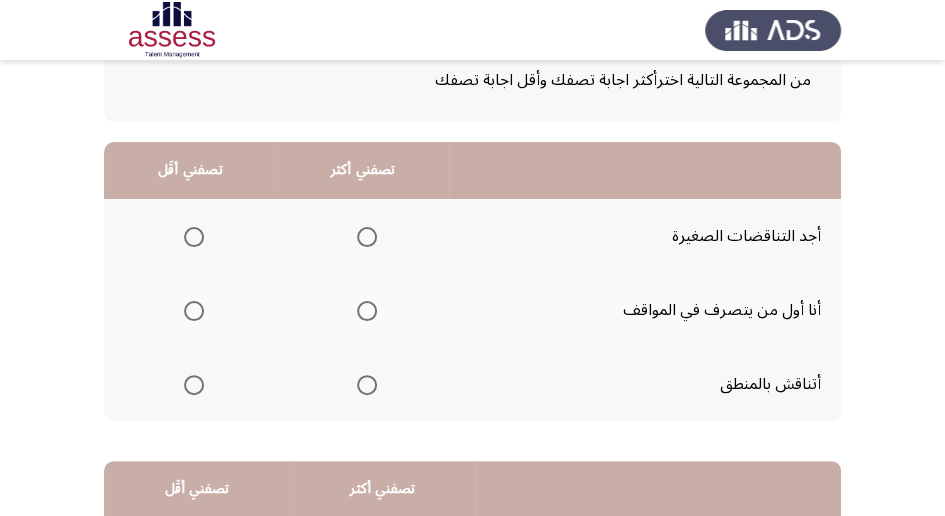 scroll, scrollTop: 133, scrollLeft: 0, axis: vertical 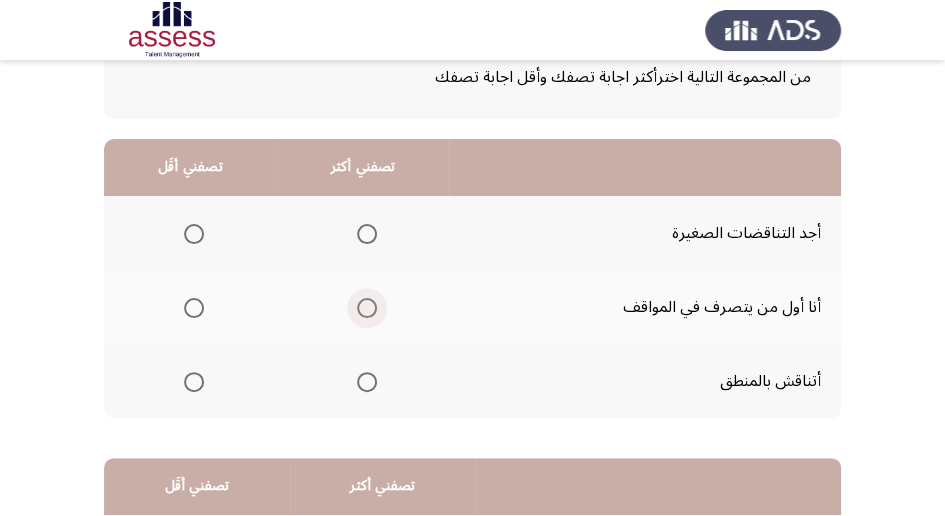 click at bounding box center [367, 308] 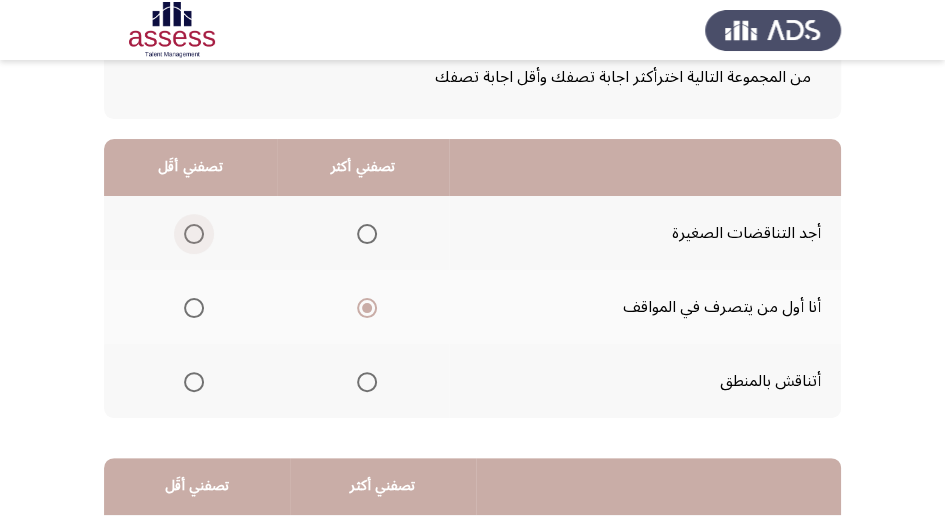 click at bounding box center [194, 234] 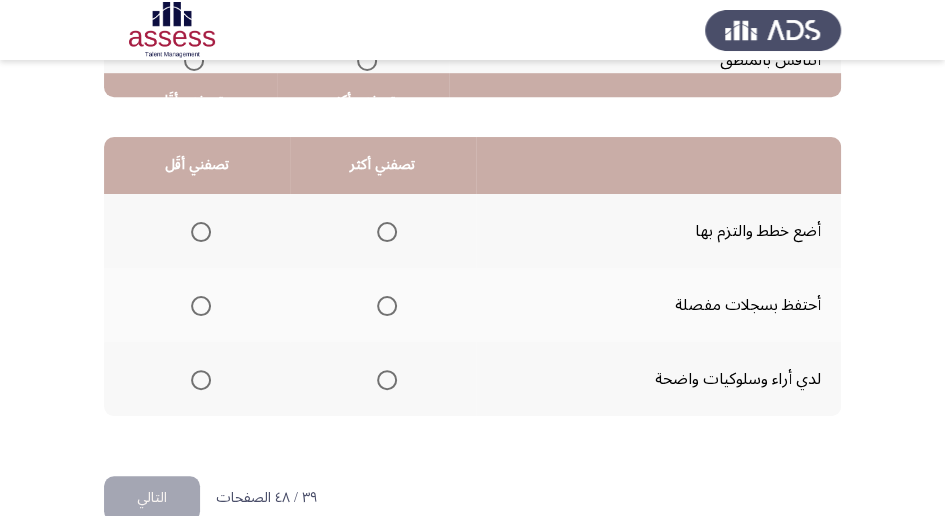 scroll, scrollTop: 466, scrollLeft: 0, axis: vertical 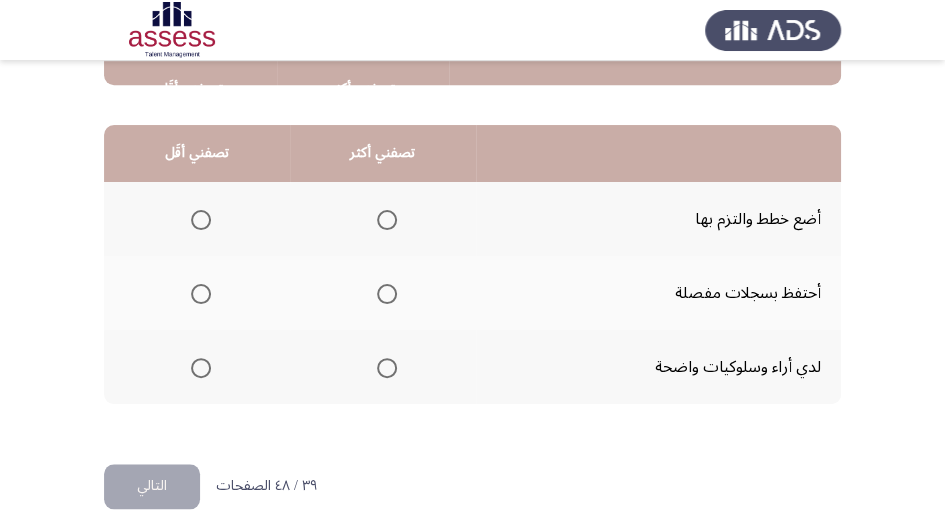 click at bounding box center [387, 368] 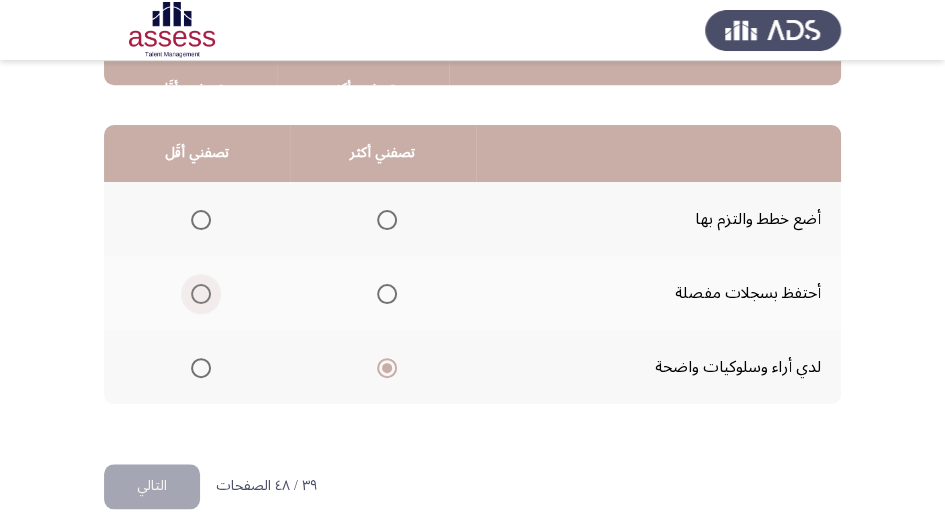 click at bounding box center [201, 294] 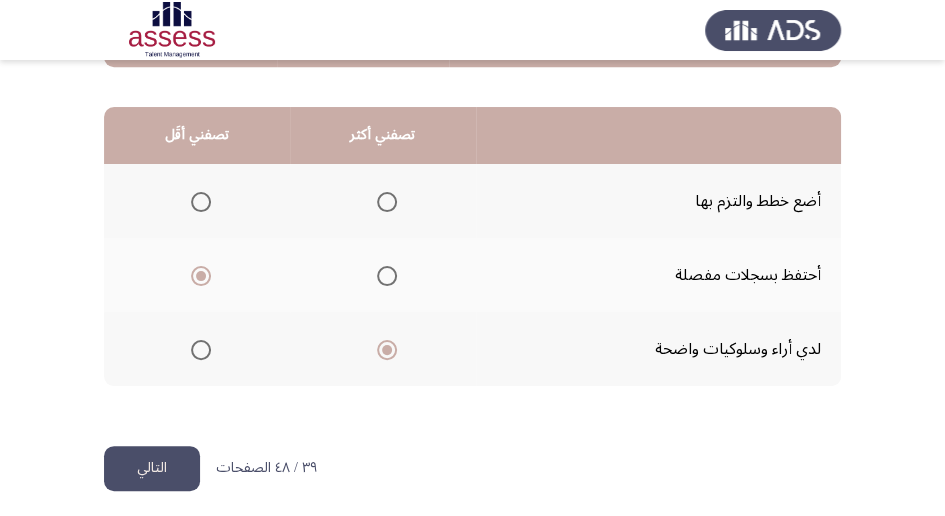 scroll, scrollTop: 494, scrollLeft: 0, axis: vertical 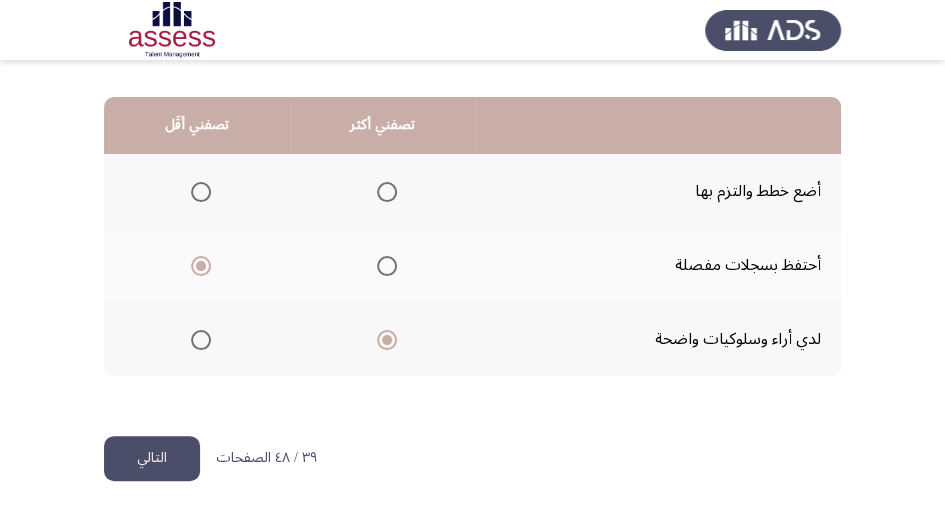 click on "التالي" 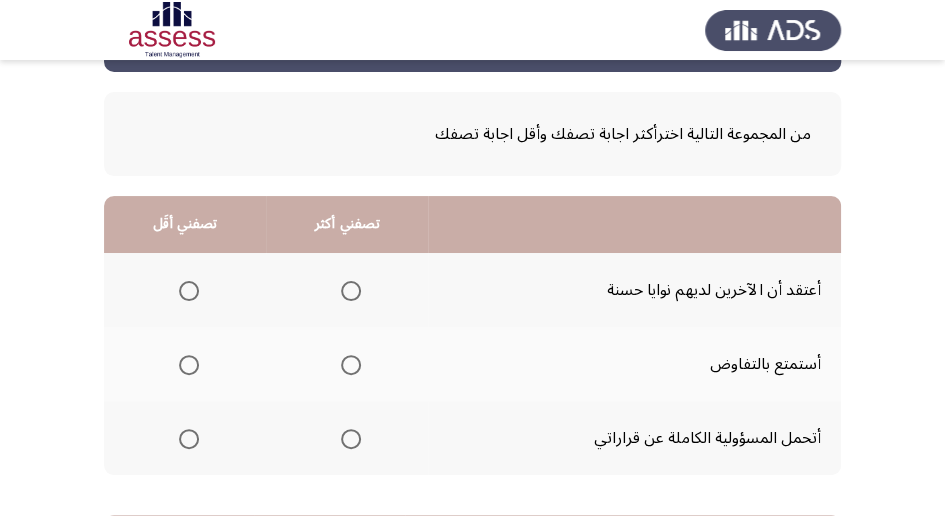 scroll, scrollTop: 133, scrollLeft: 0, axis: vertical 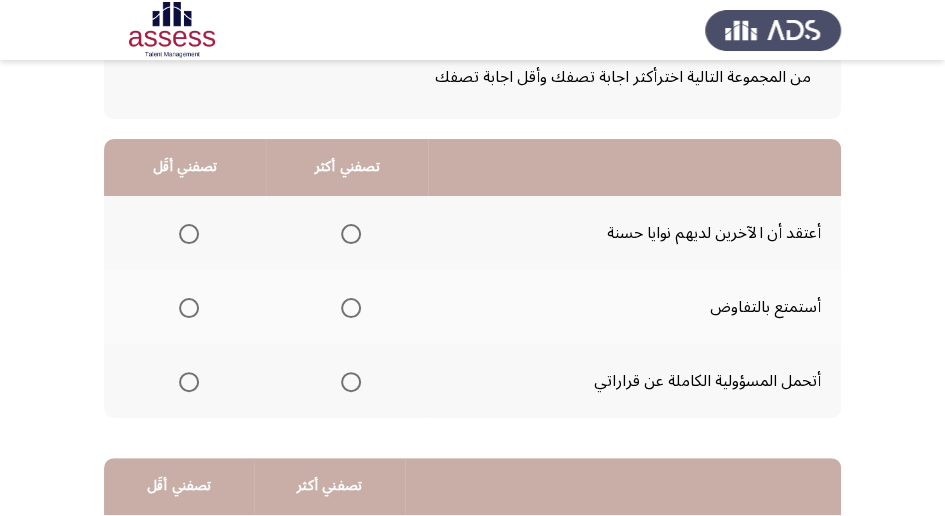 click at bounding box center [351, 382] 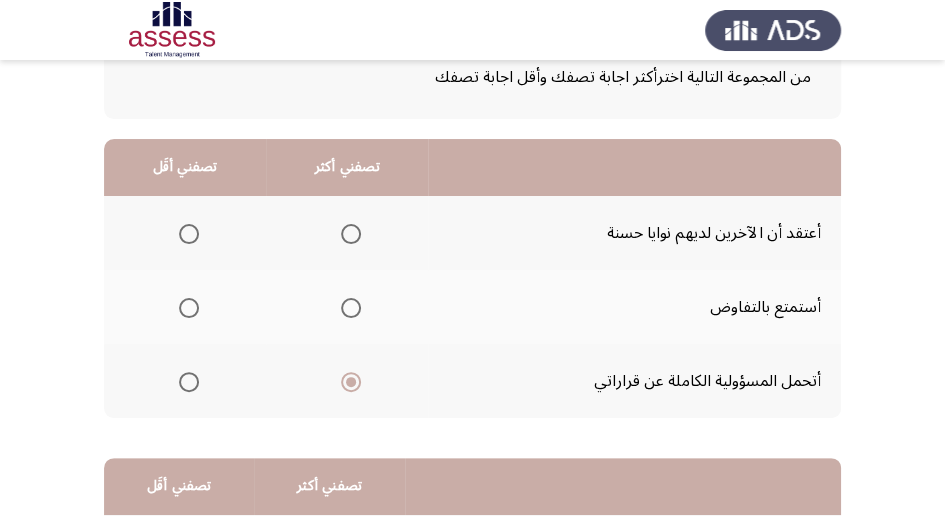 click at bounding box center (189, 308) 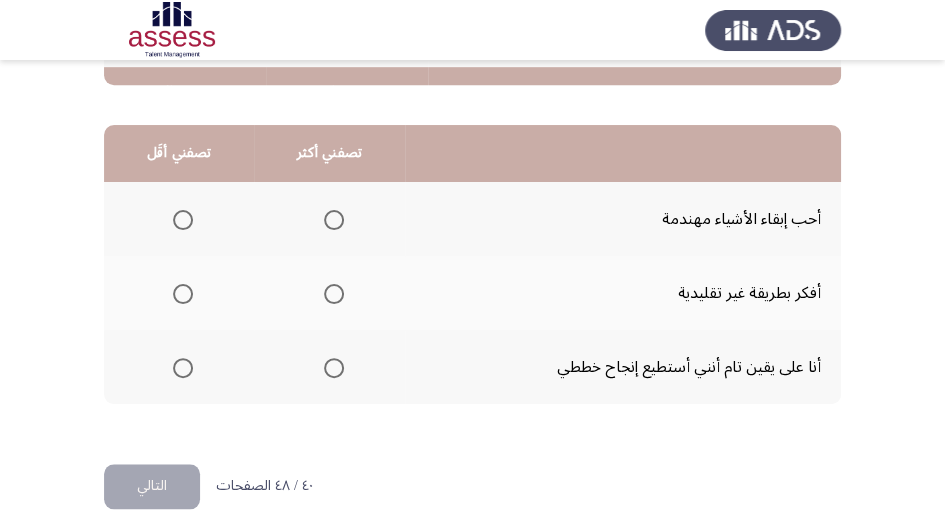 scroll, scrollTop: 494, scrollLeft: 0, axis: vertical 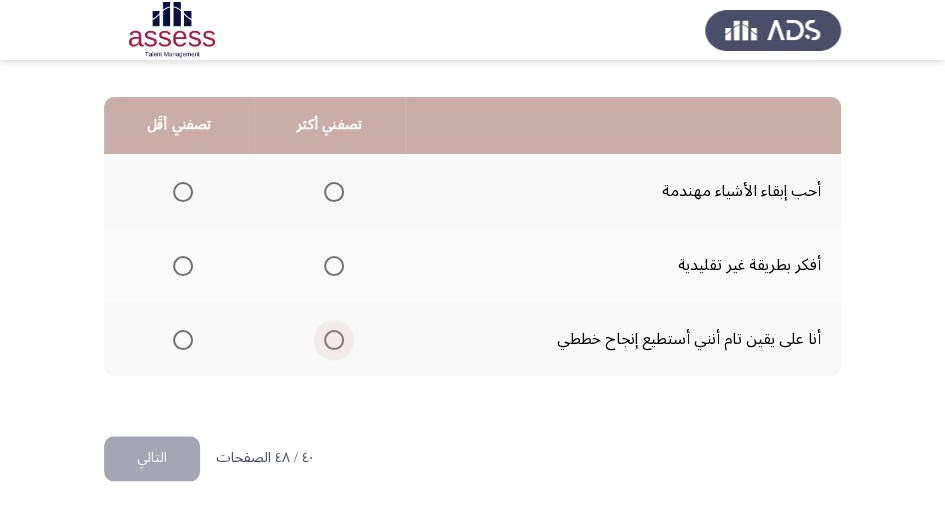 click at bounding box center [334, 340] 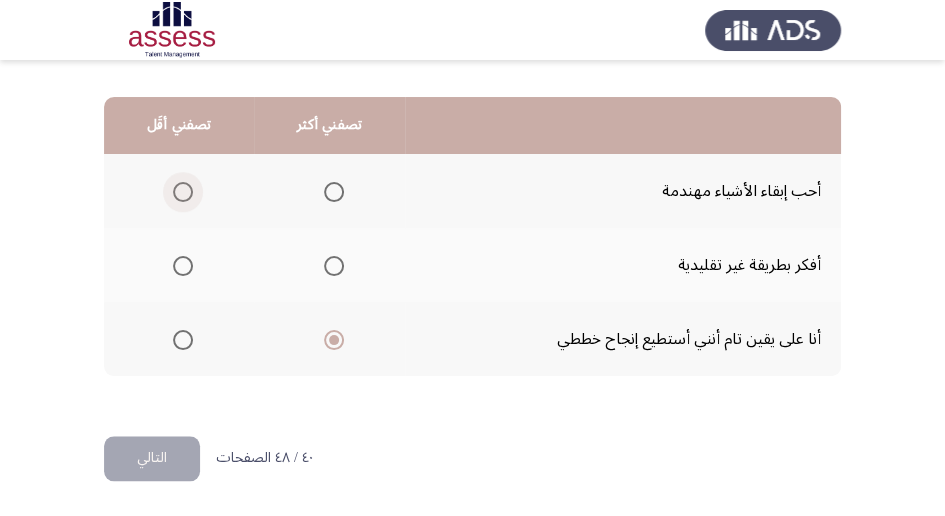 click at bounding box center [183, 192] 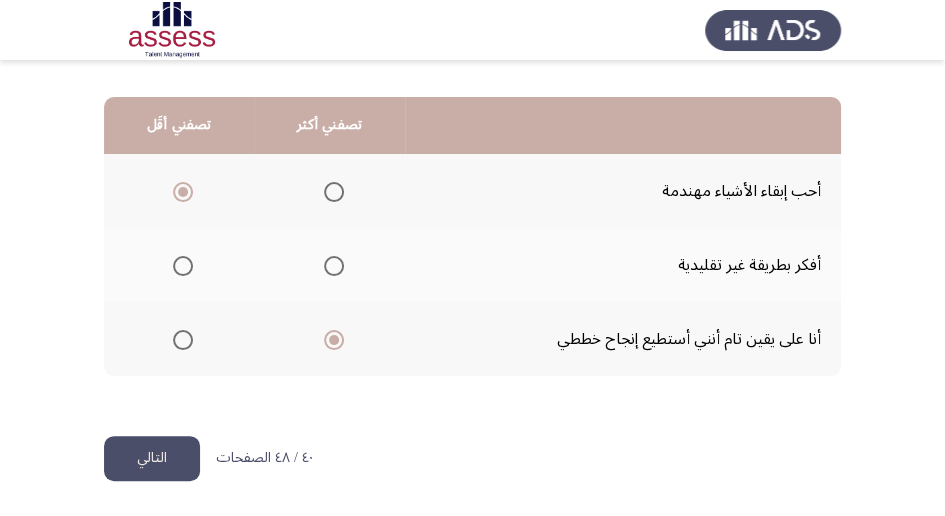 click on "التالي" 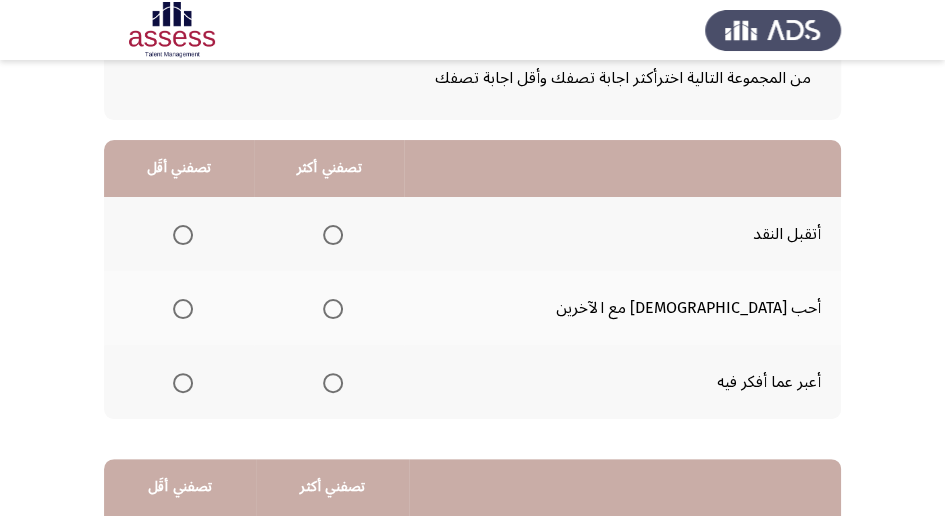 scroll, scrollTop: 133, scrollLeft: 0, axis: vertical 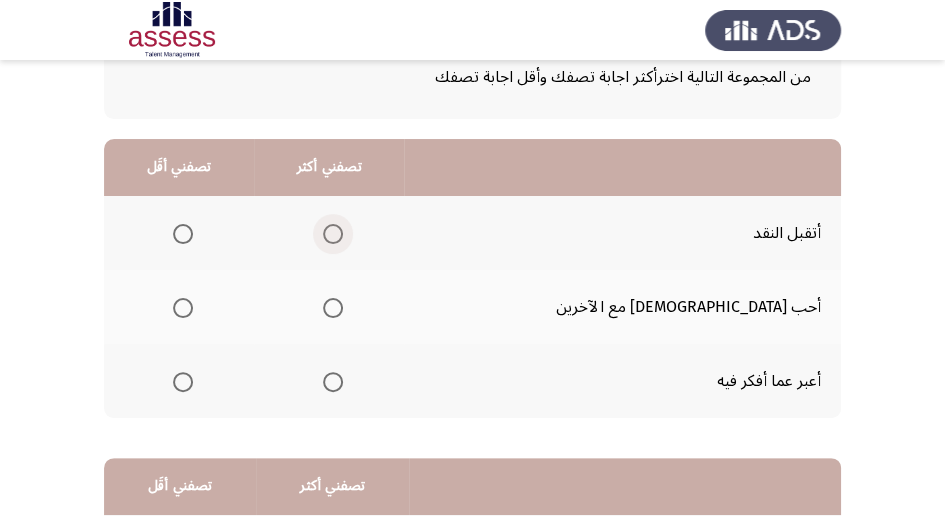 click at bounding box center [333, 234] 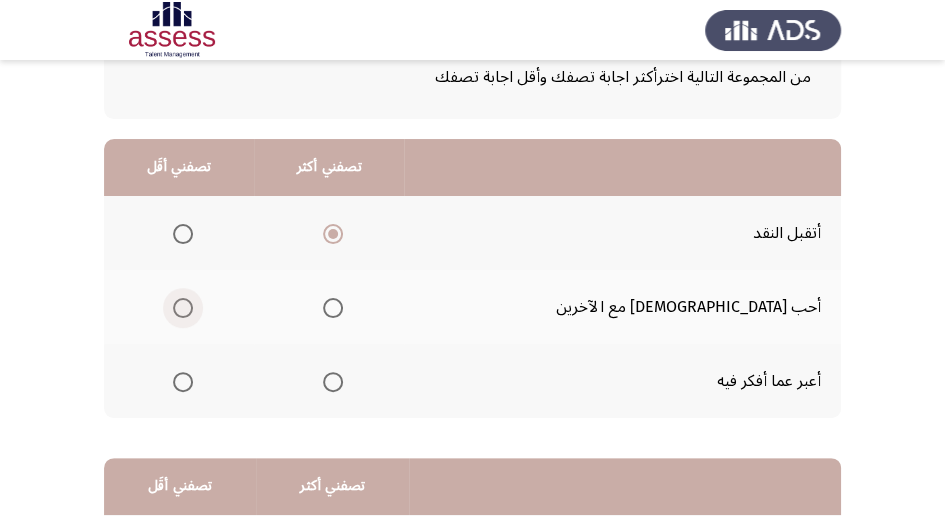 click at bounding box center [183, 308] 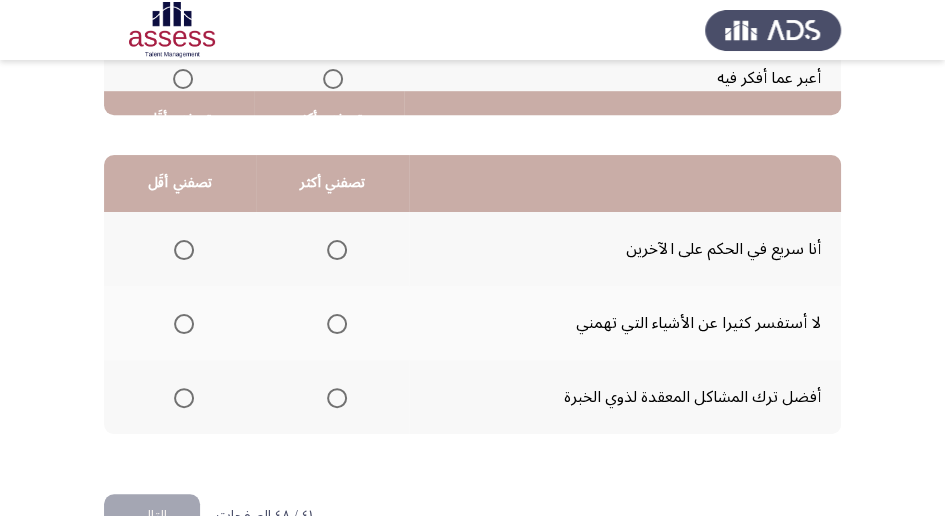 scroll, scrollTop: 466, scrollLeft: 0, axis: vertical 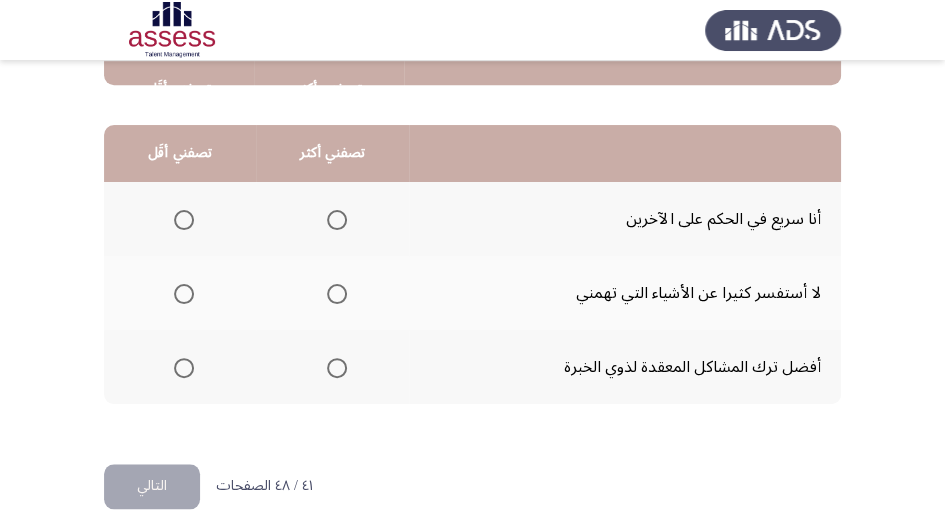 click at bounding box center [337, 220] 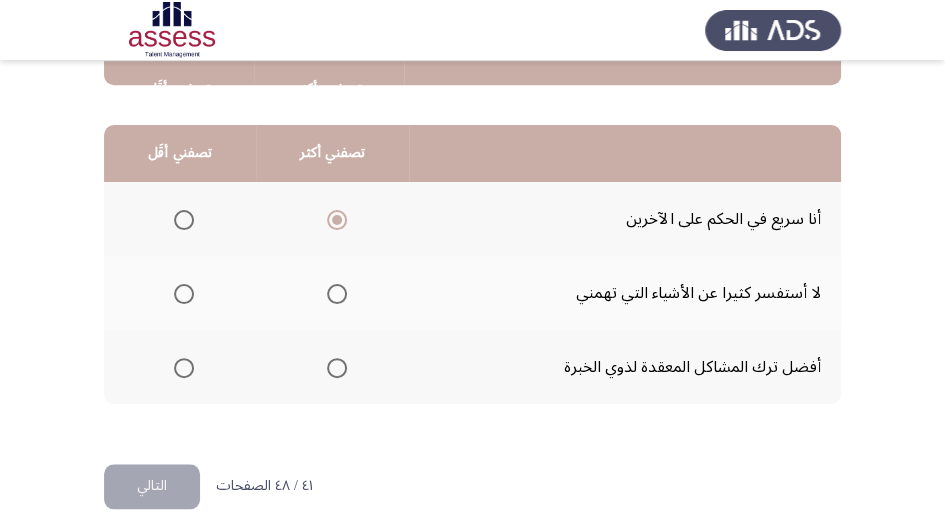 click at bounding box center [184, 368] 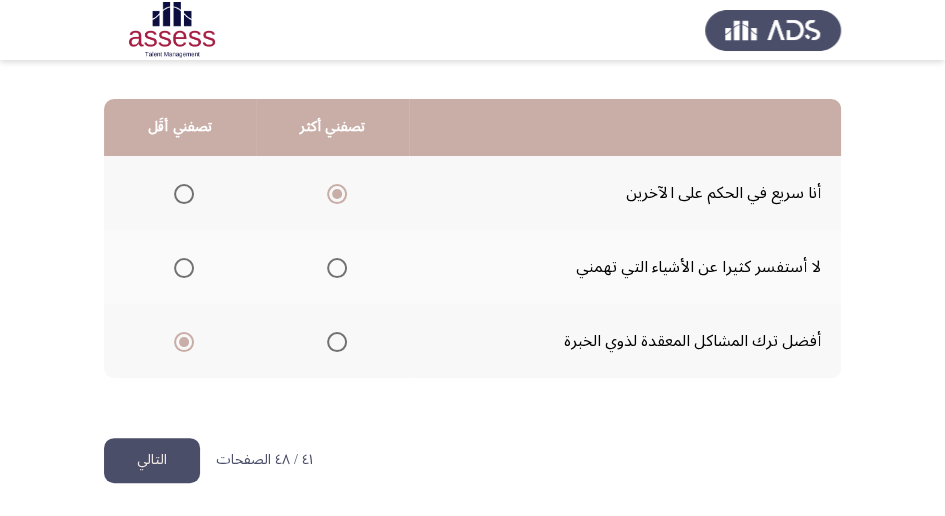 scroll, scrollTop: 494, scrollLeft: 0, axis: vertical 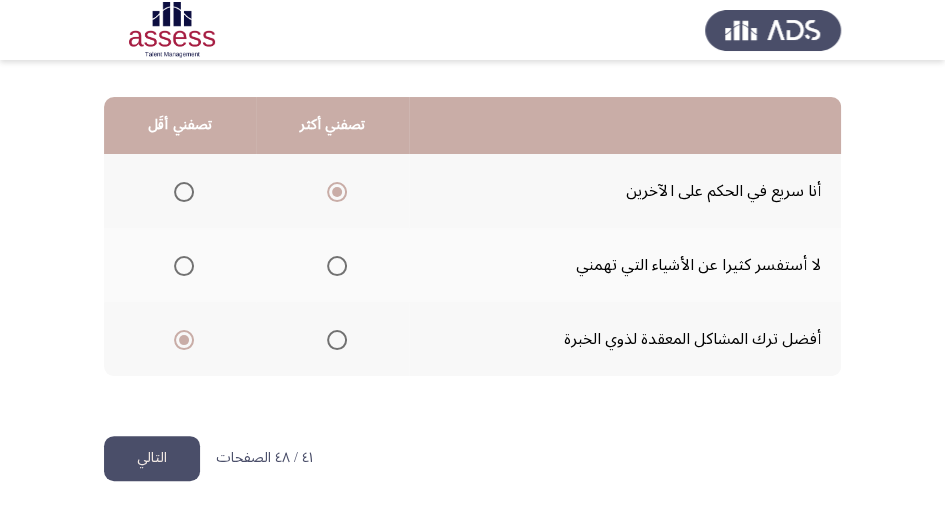 click on "التالي" 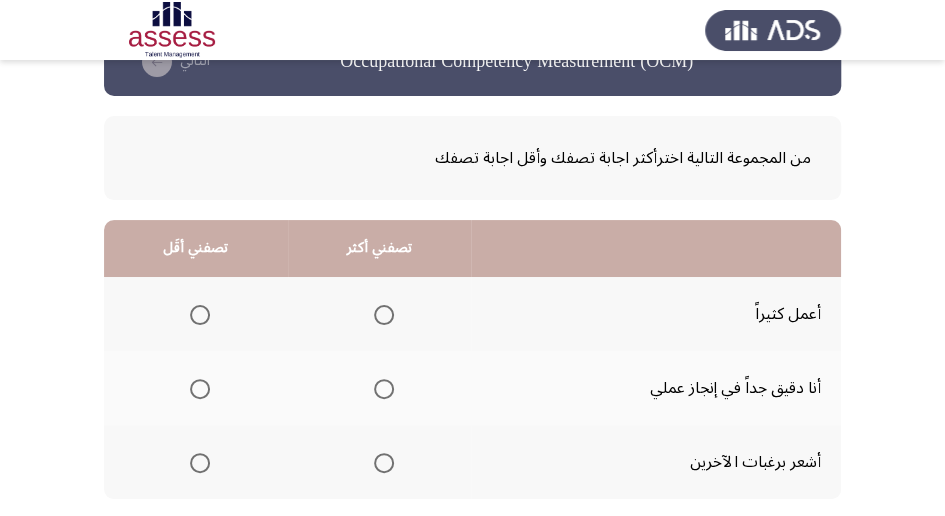 scroll, scrollTop: 200, scrollLeft: 0, axis: vertical 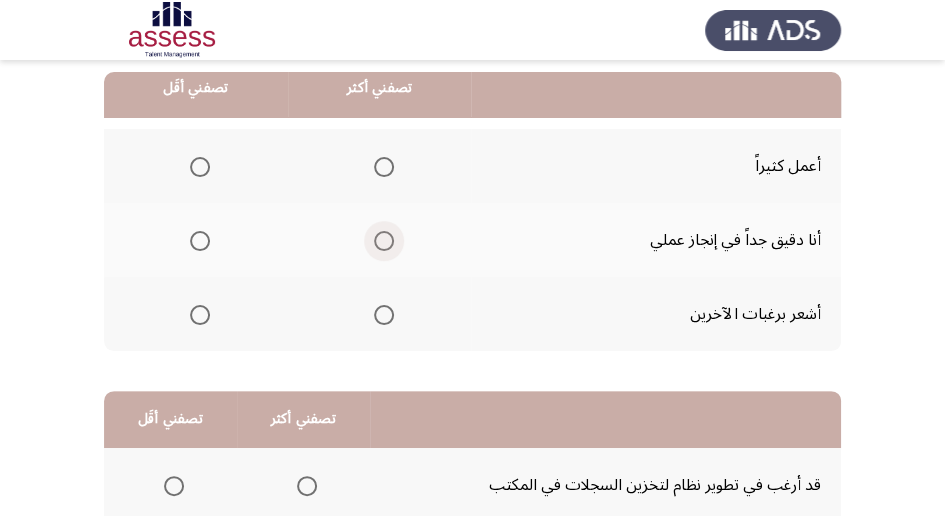 click at bounding box center (384, 241) 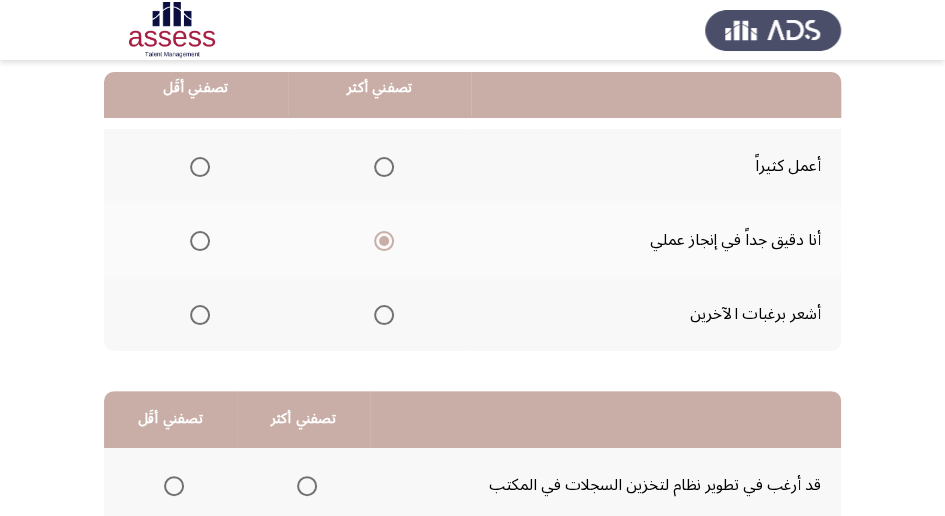 click at bounding box center (200, 315) 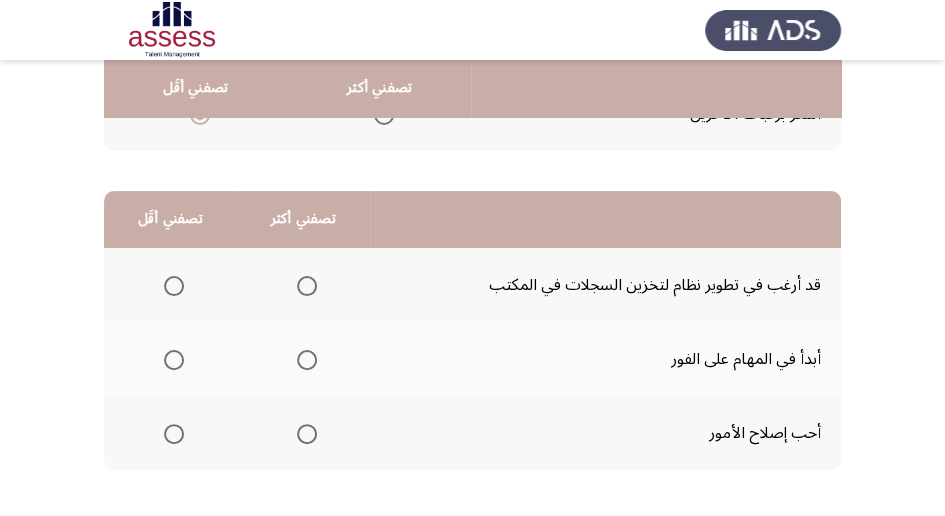 scroll, scrollTop: 466, scrollLeft: 0, axis: vertical 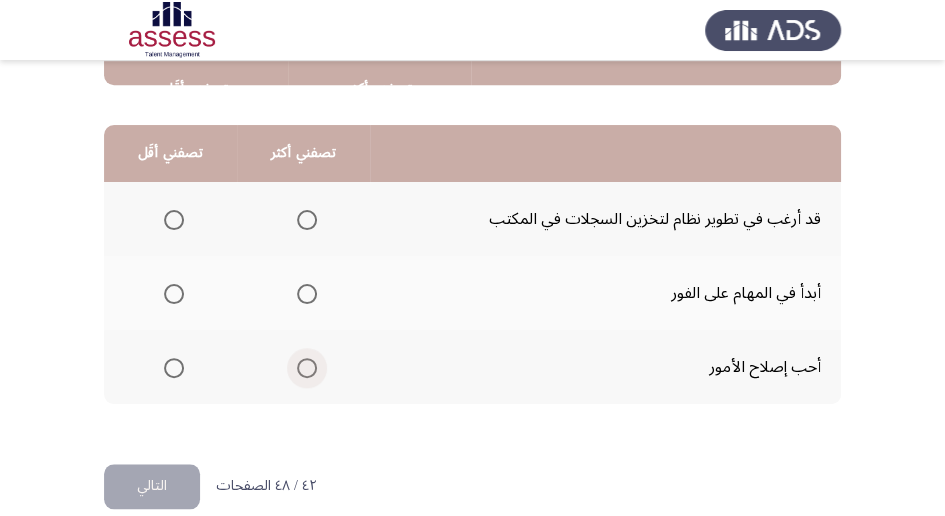 click at bounding box center [307, 368] 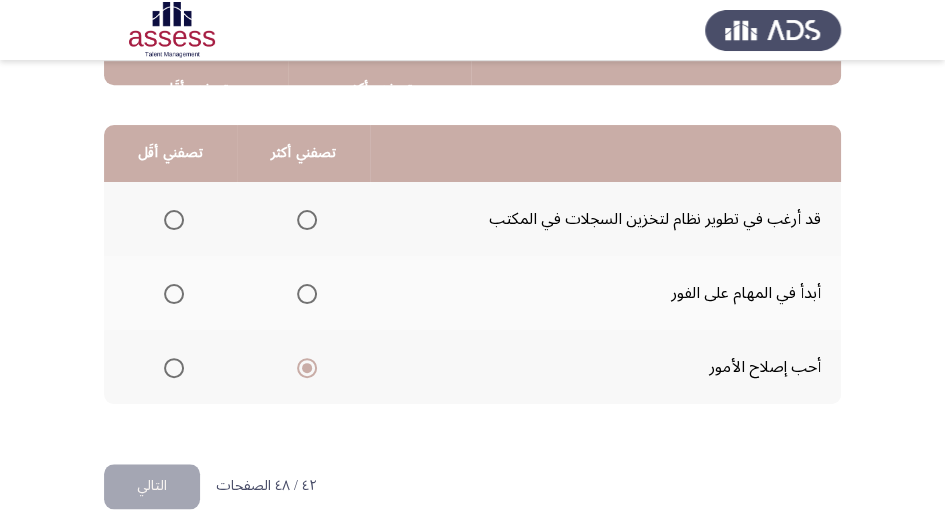 click at bounding box center (174, 220) 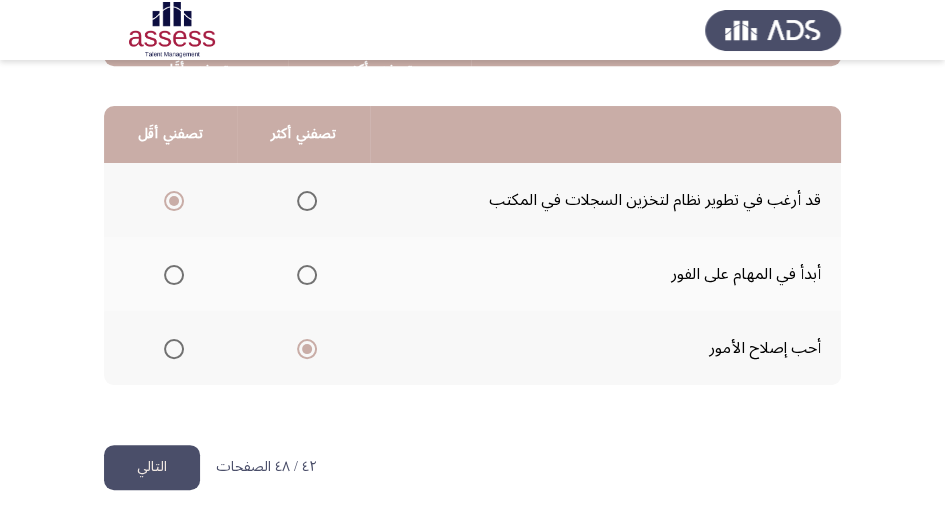 scroll, scrollTop: 494, scrollLeft: 0, axis: vertical 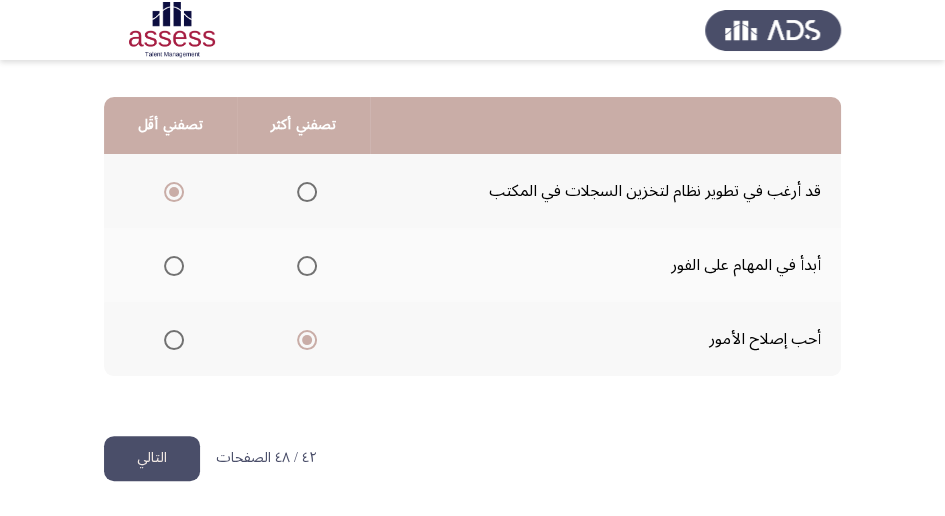 click on "التالي" 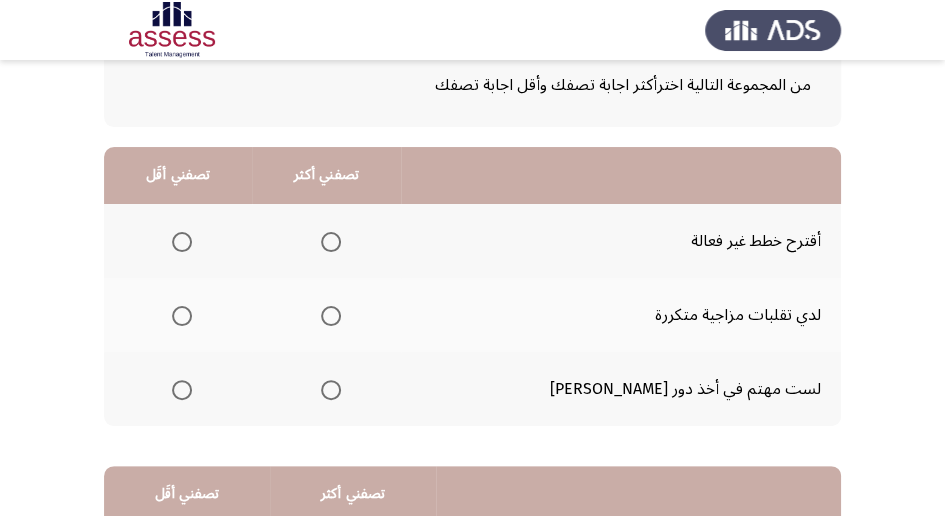 scroll, scrollTop: 133, scrollLeft: 0, axis: vertical 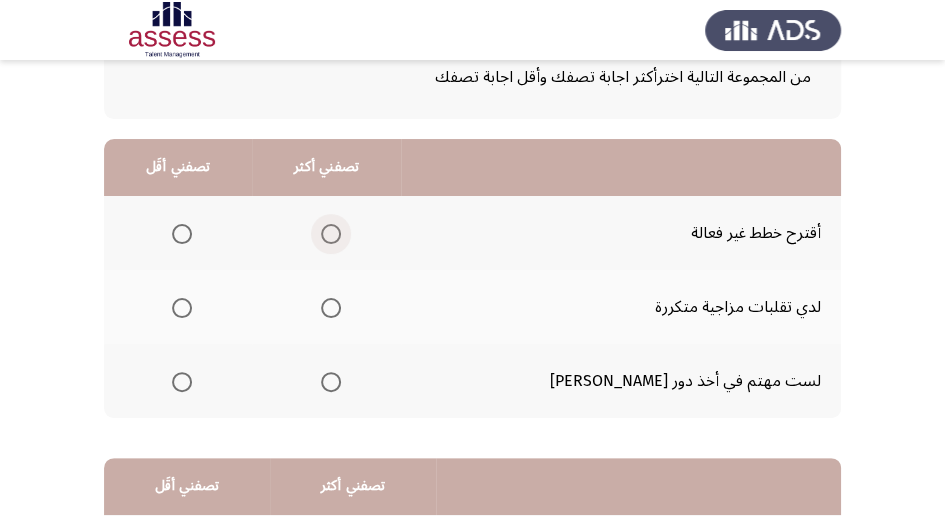 click at bounding box center [331, 234] 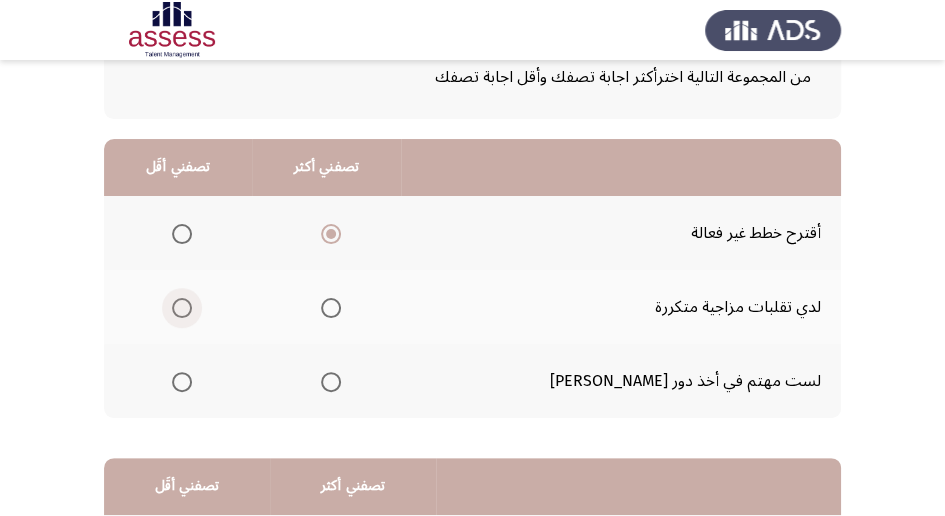 click at bounding box center (182, 308) 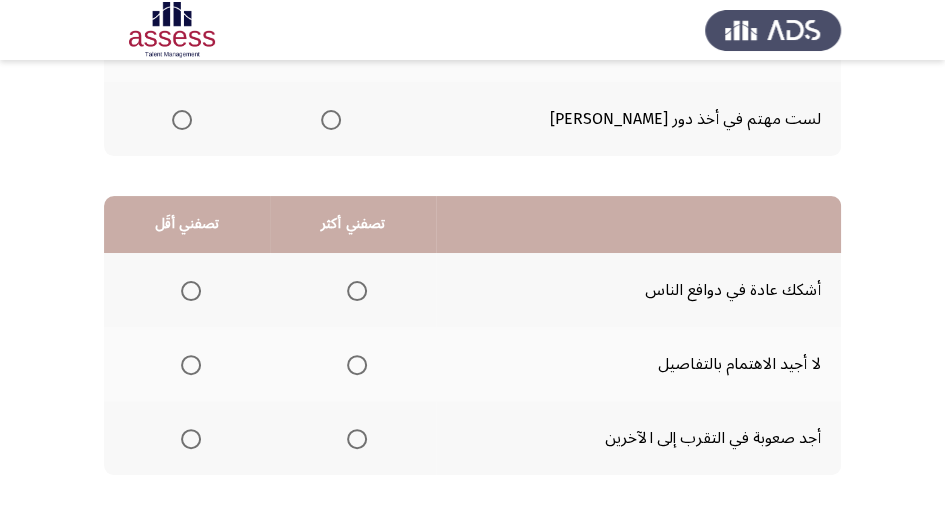 scroll, scrollTop: 400, scrollLeft: 0, axis: vertical 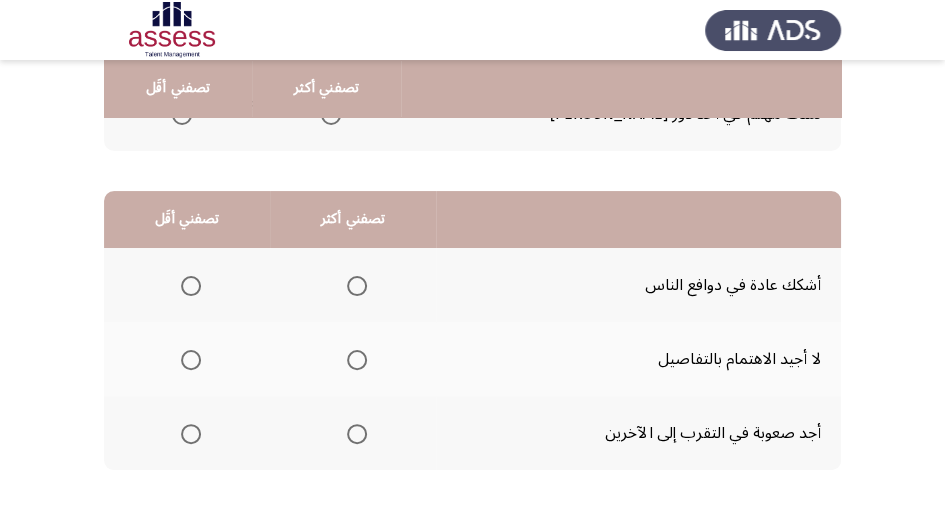 click at bounding box center (357, 360) 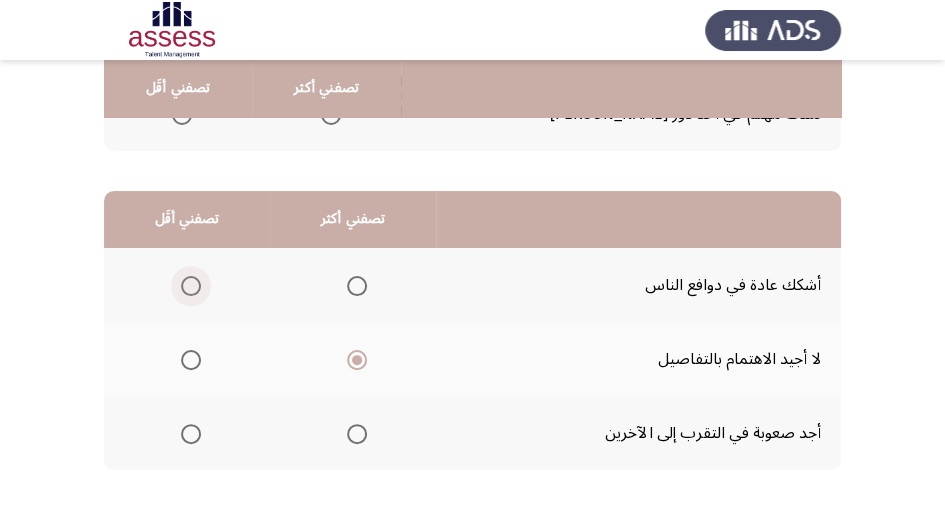 click at bounding box center [191, 286] 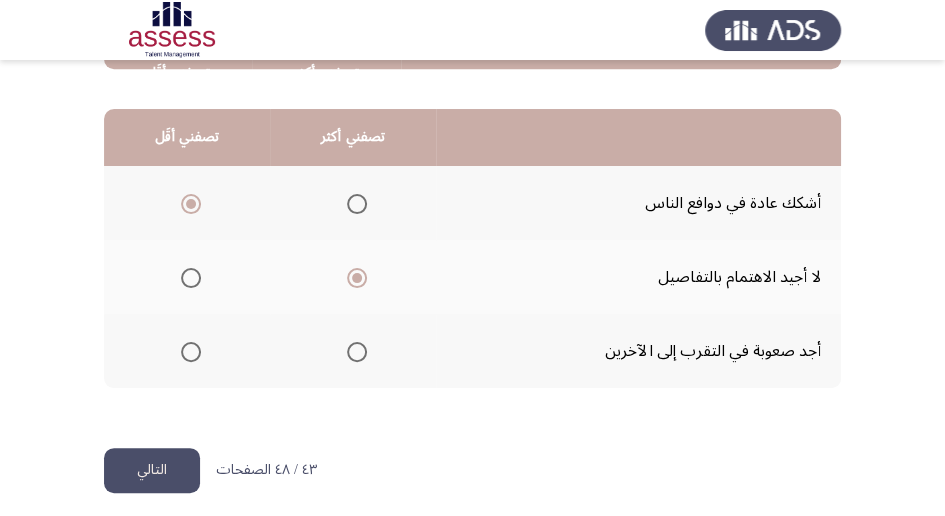 scroll, scrollTop: 494, scrollLeft: 0, axis: vertical 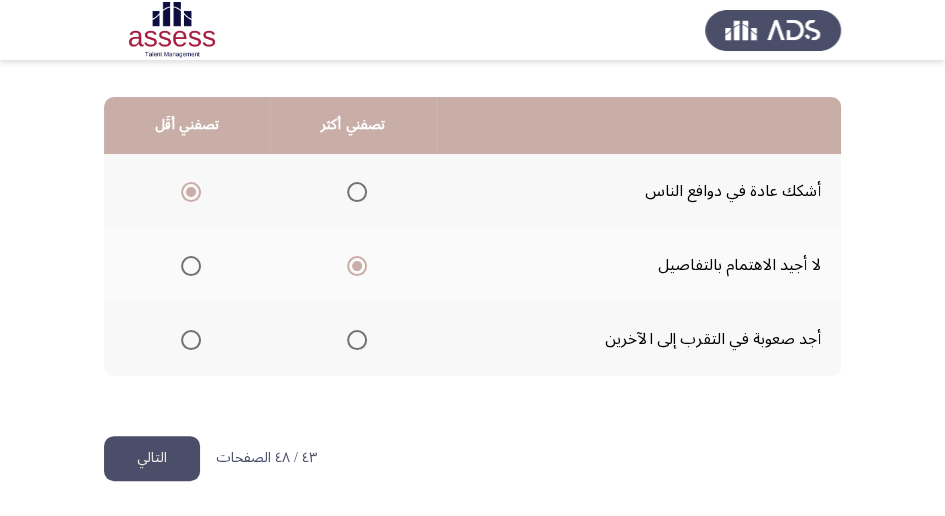 click on "التالي" 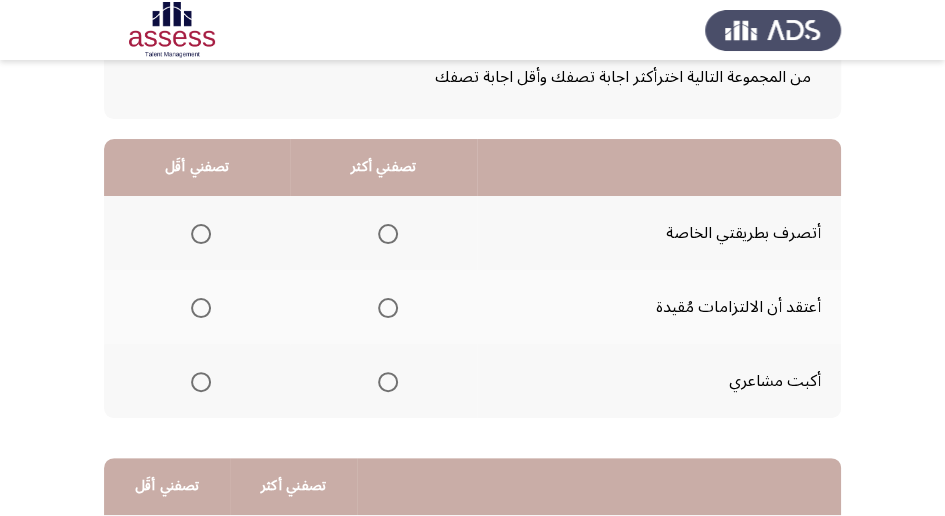 scroll, scrollTop: 200, scrollLeft: 0, axis: vertical 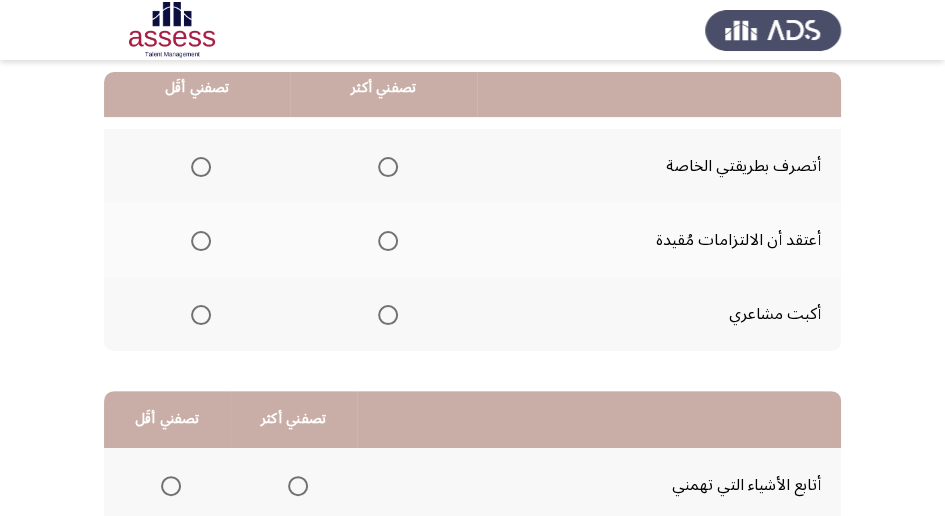 click at bounding box center [388, 167] 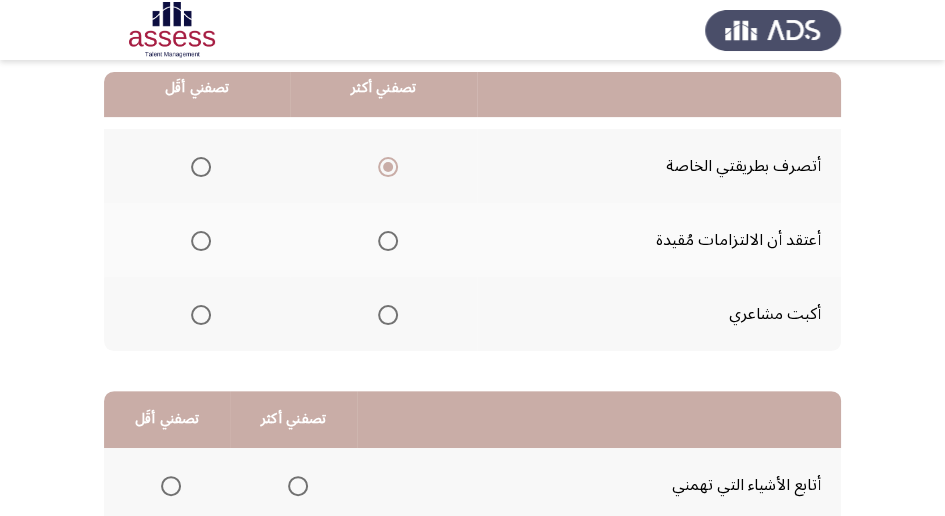 click at bounding box center [201, 315] 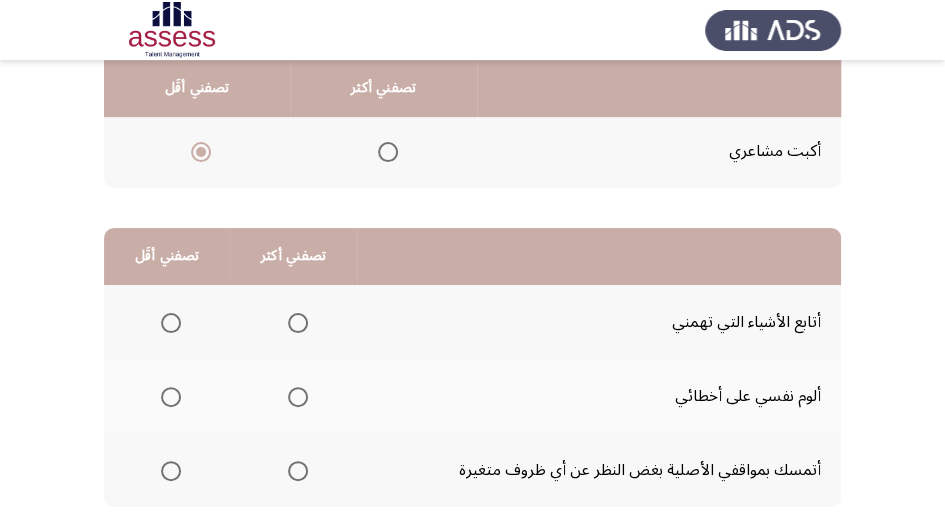scroll, scrollTop: 400, scrollLeft: 0, axis: vertical 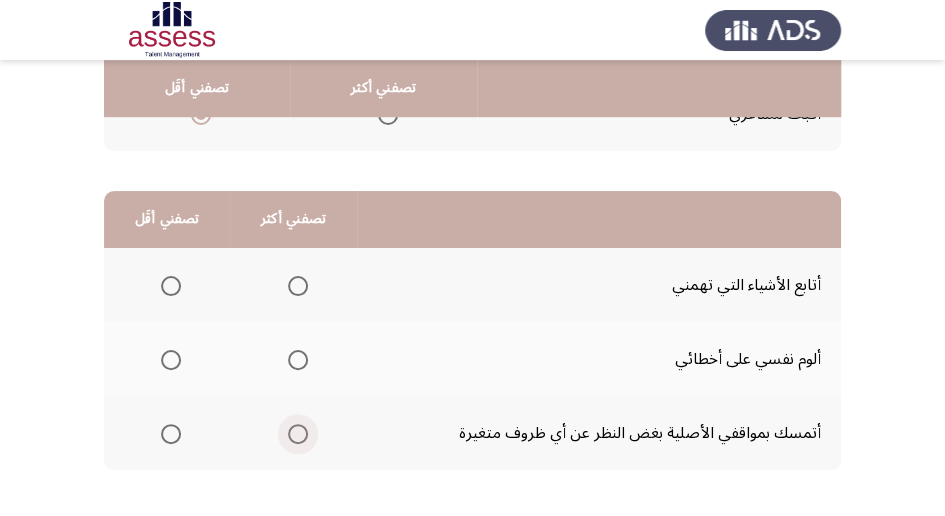 click at bounding box center [298, 434] 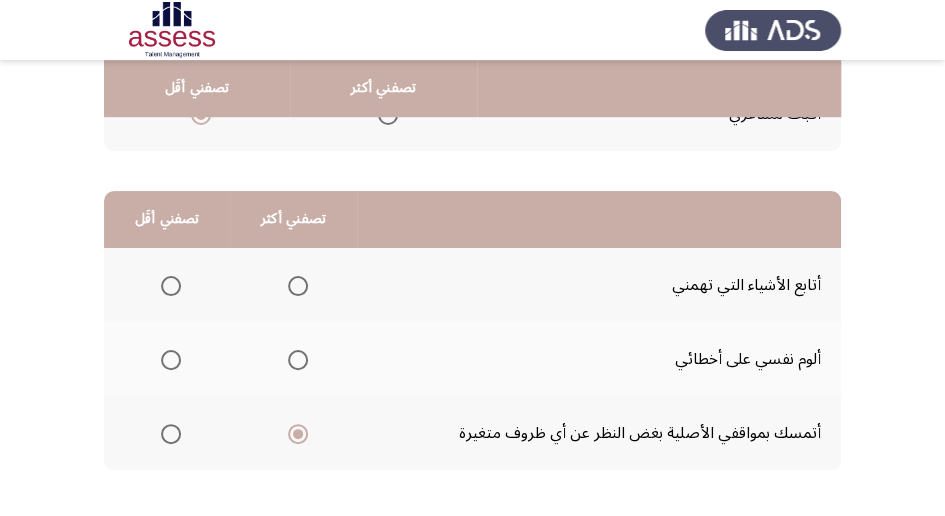 click at bounding box center (171, 360) 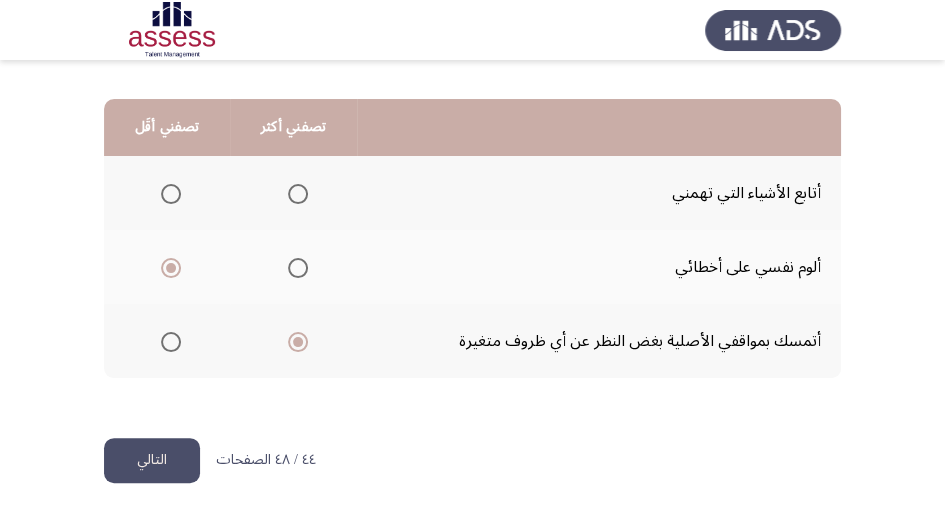 scroll, scrollTop: 494, scrollLeft: 0, axis: vertical 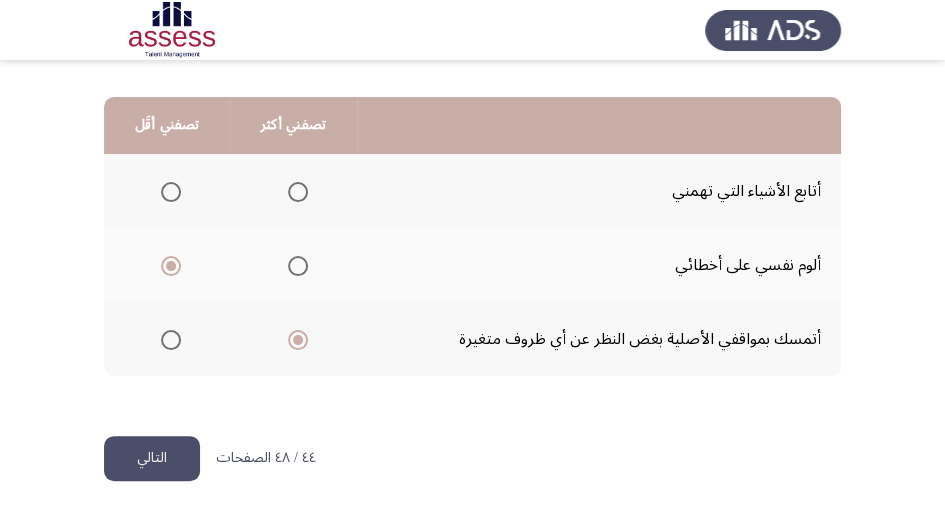 click on "التالي" 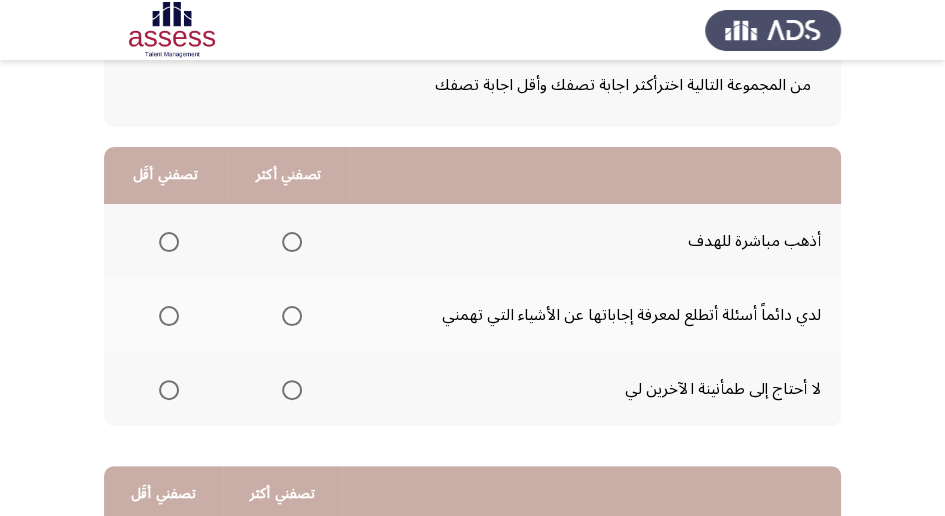 scroll, scrollTop: 133, scrollLeft: 0, axis: vertical 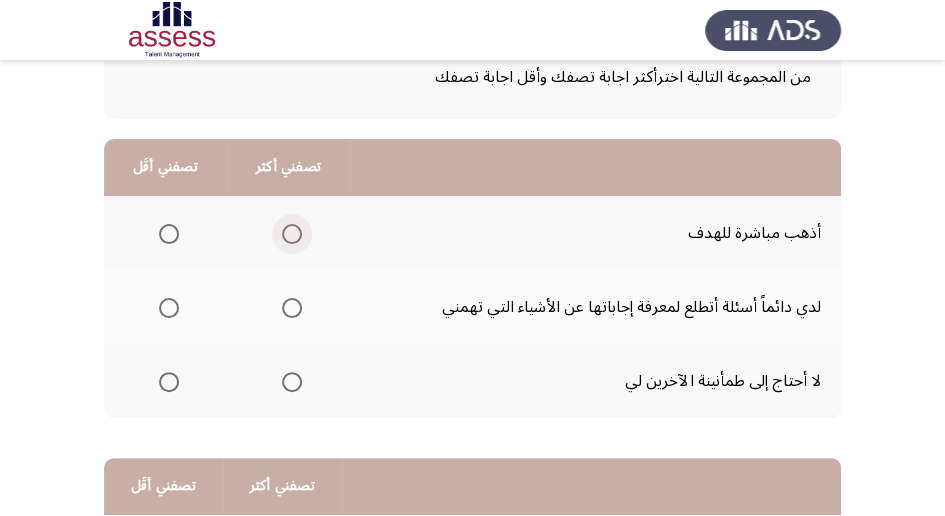 click at bounding box center [292, 234] 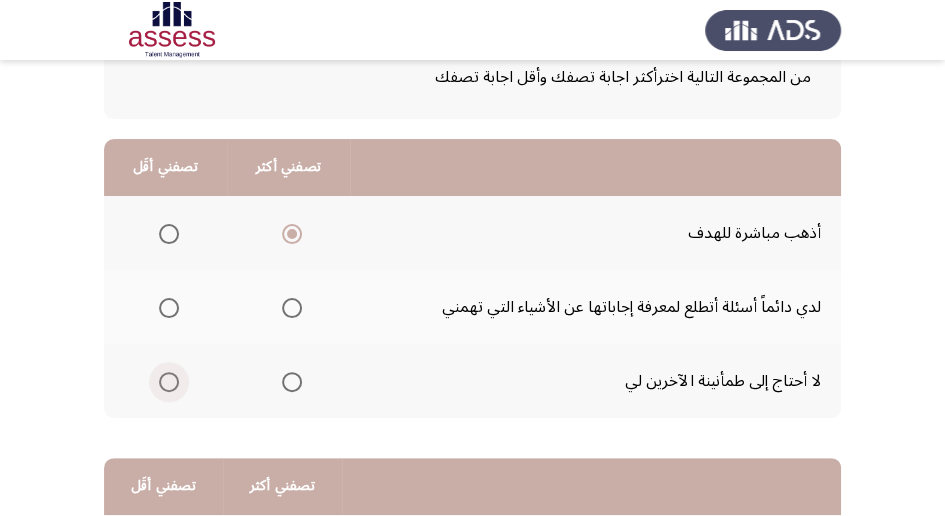 click at bounding box center [169, 382] 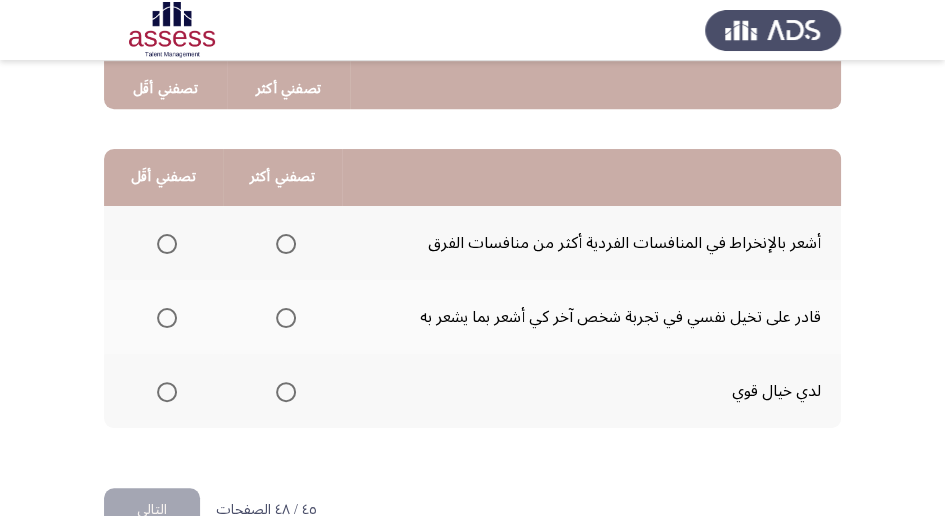 scroll, scrollTop: 466, scrollLeft: 0, axis: vertical 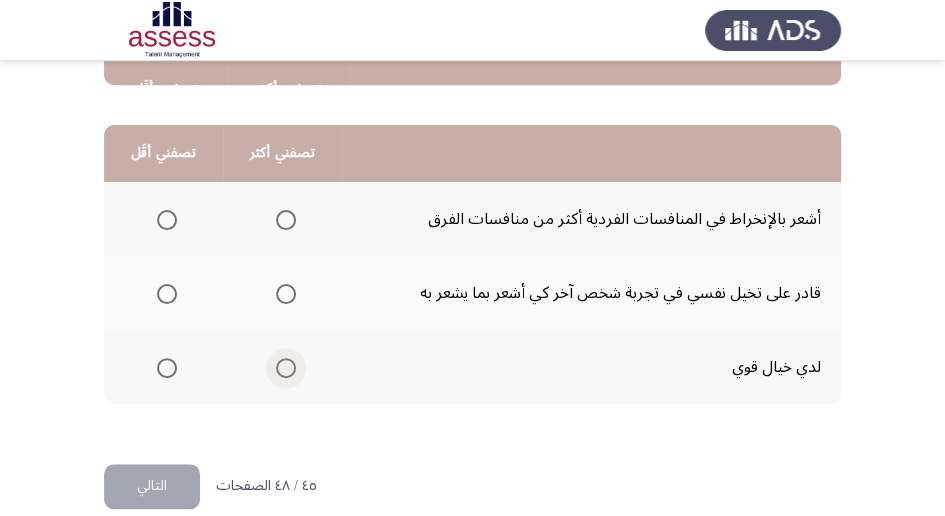 click at bounding box center [286, 368] 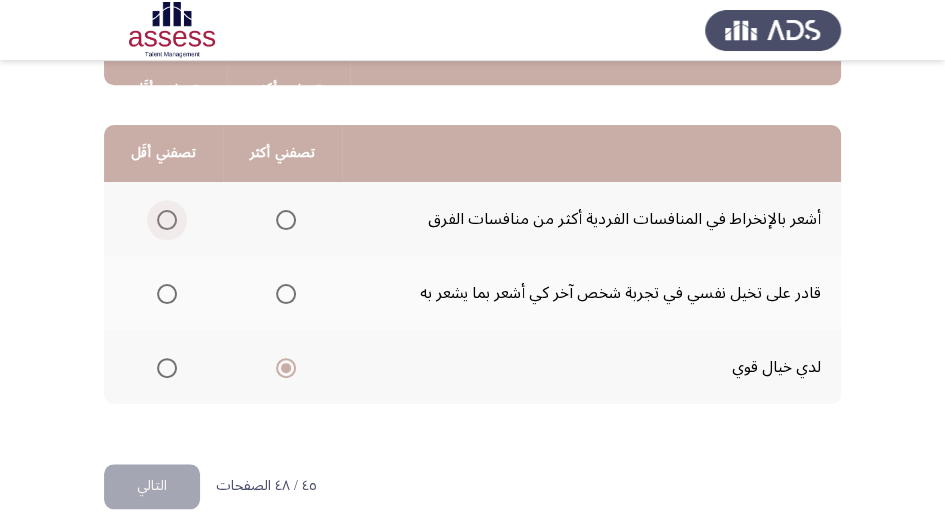 click at bounding box center (167, 220) 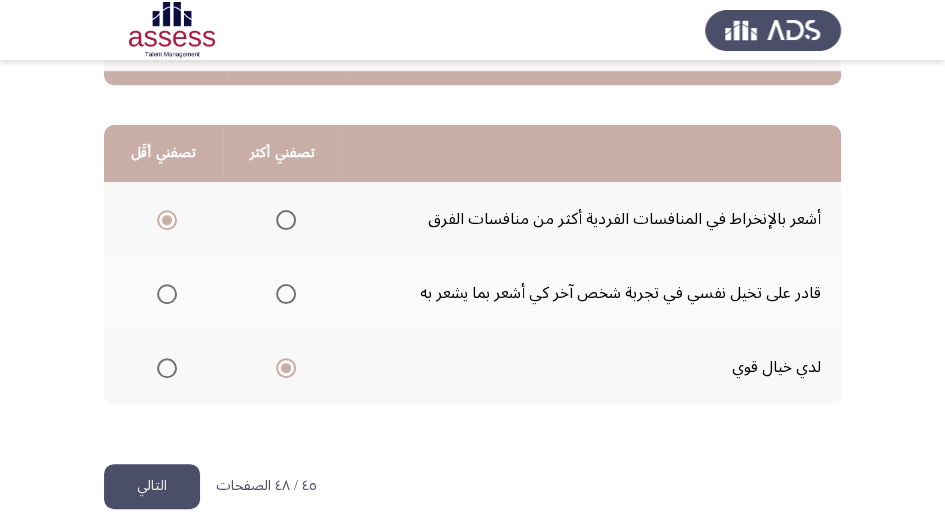 scroll, scrollTop: 494, scrollLeft: 0, axis: vertical 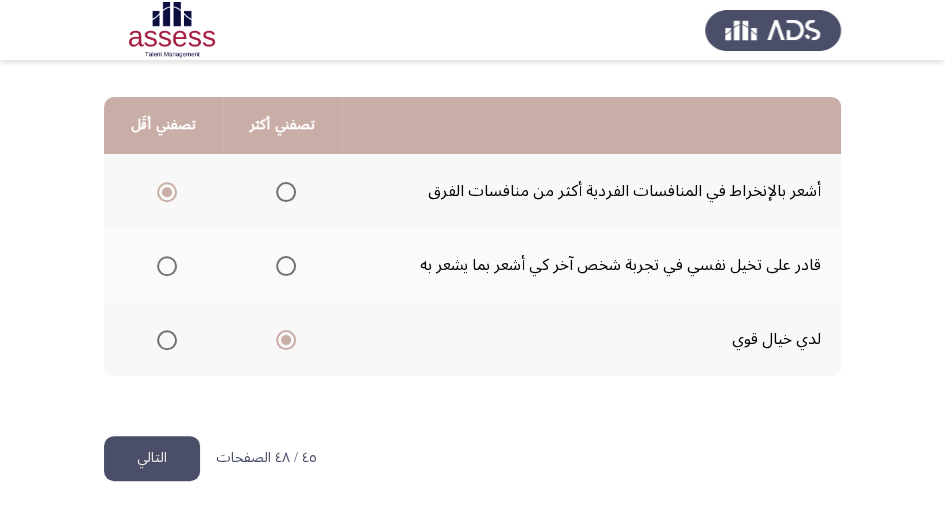 click on "التالي" 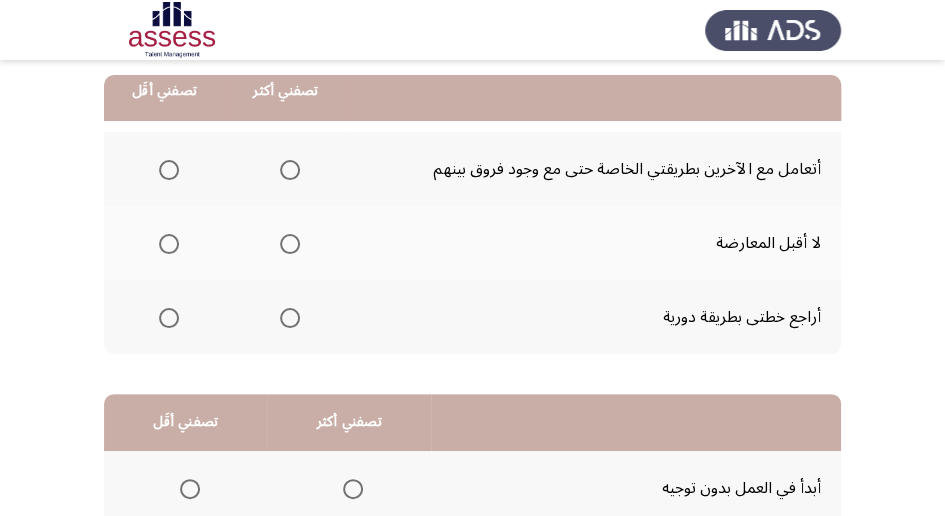 scroll, scrollTop: 200, scrollLeft: 0, axis: vertical 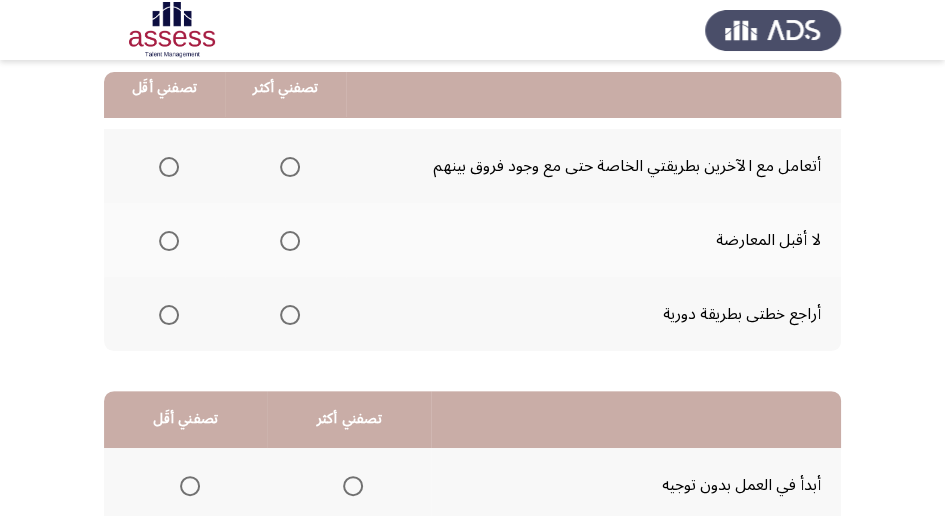 click at bounding box center [290, 167] 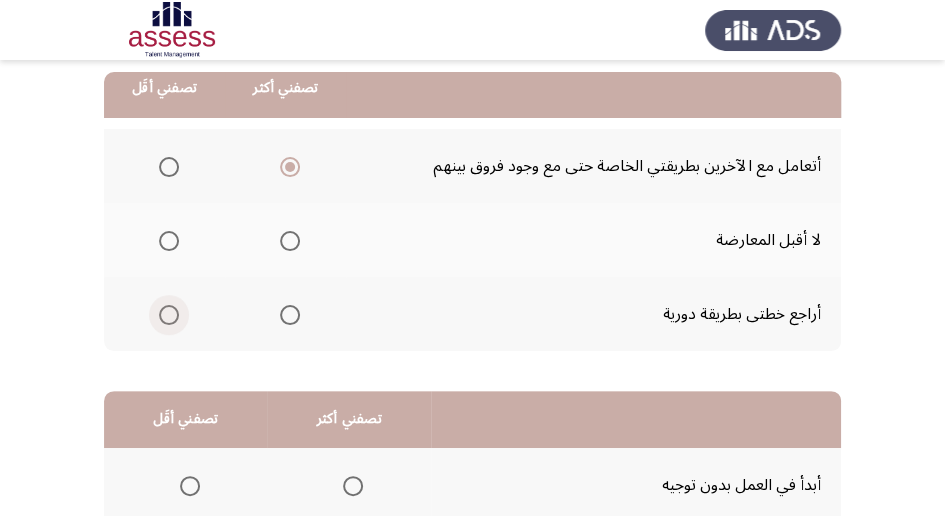 click at bounding box center (169, 315) 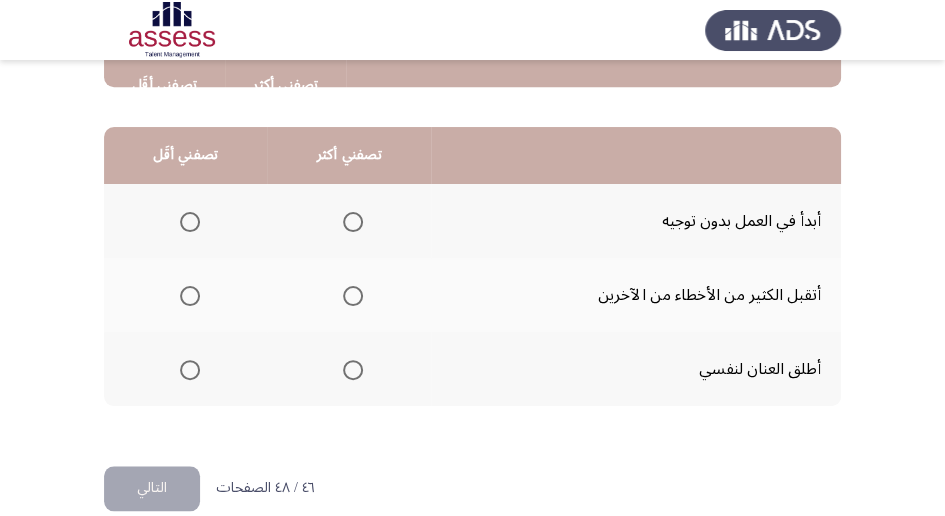 scroll, scrollTop: 466, scrollLeft: 0, axis: vertical 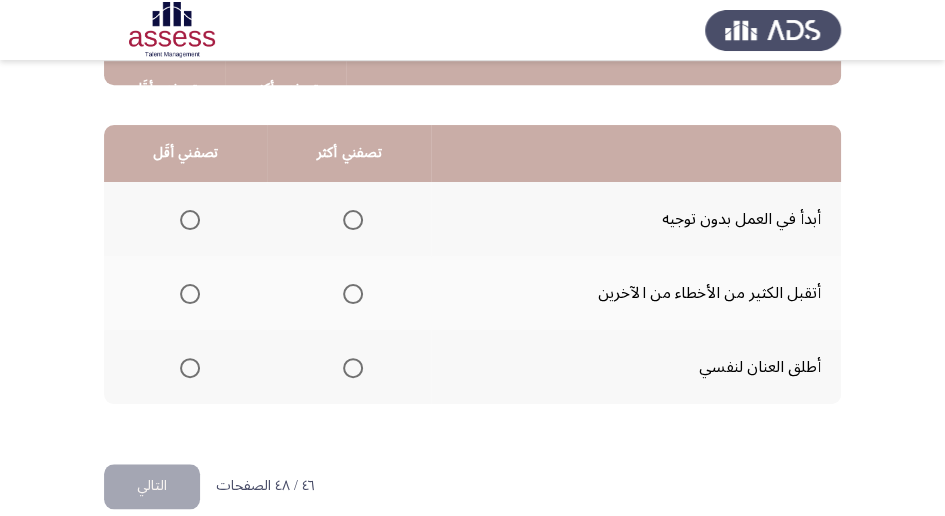 click at bounding box center [353, 368] 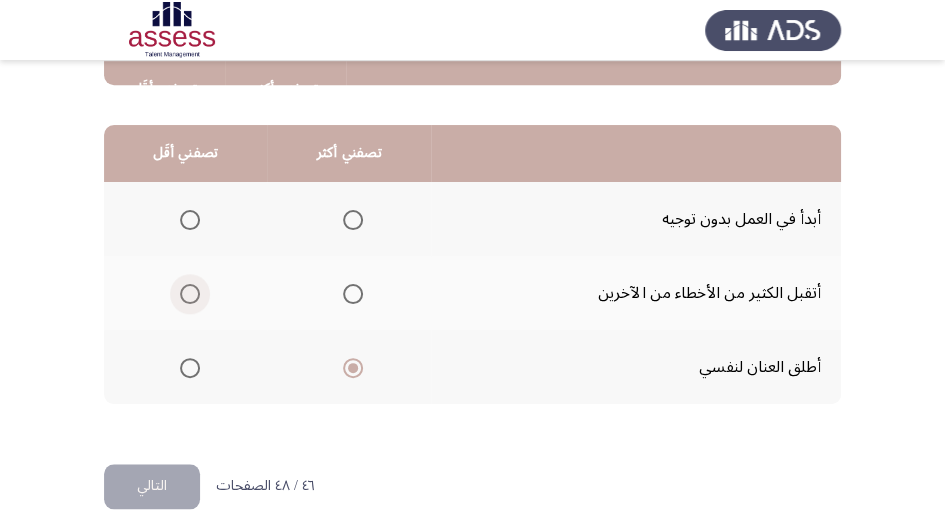 click at bounding box center (190, 294) 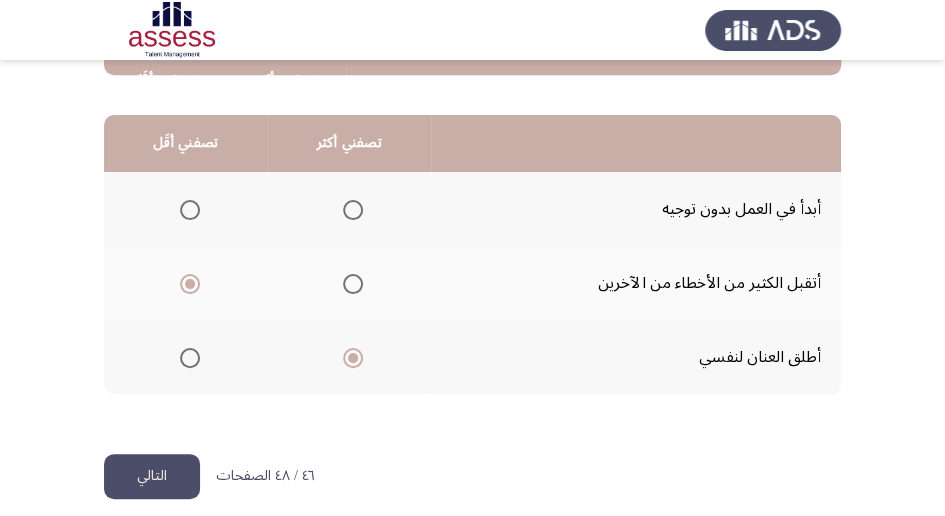 scroll, scrollTop: 494, scrollLeft: 0, axis: vertical 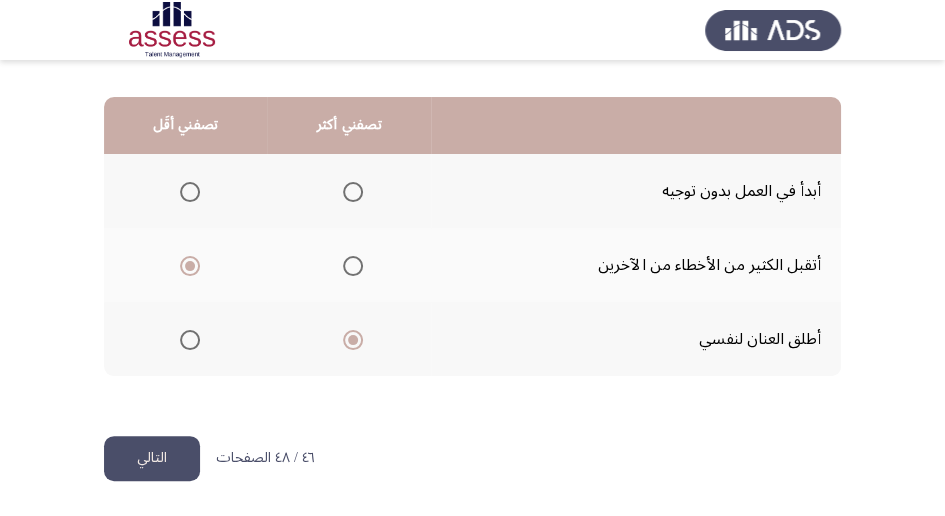 click on "التالي" 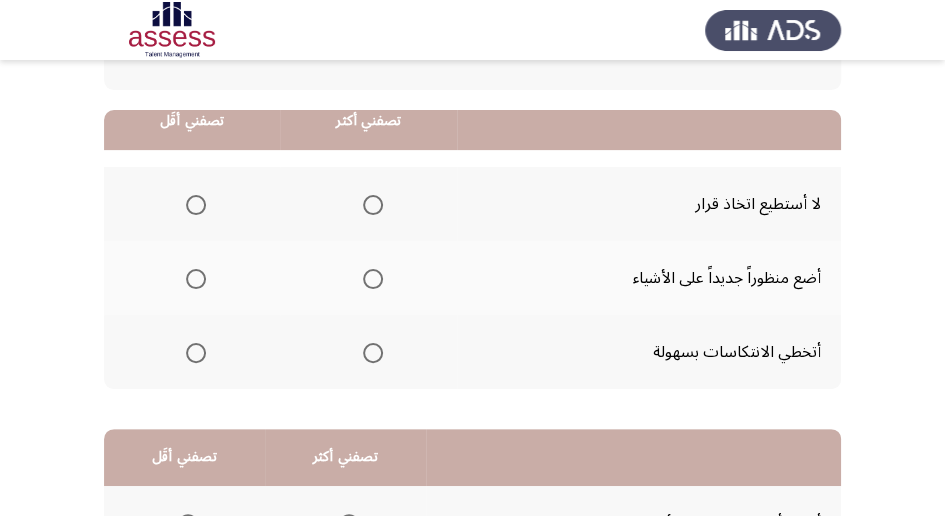 scroll, scrollTop: 200, scrollLeft: 0, axis: vertical 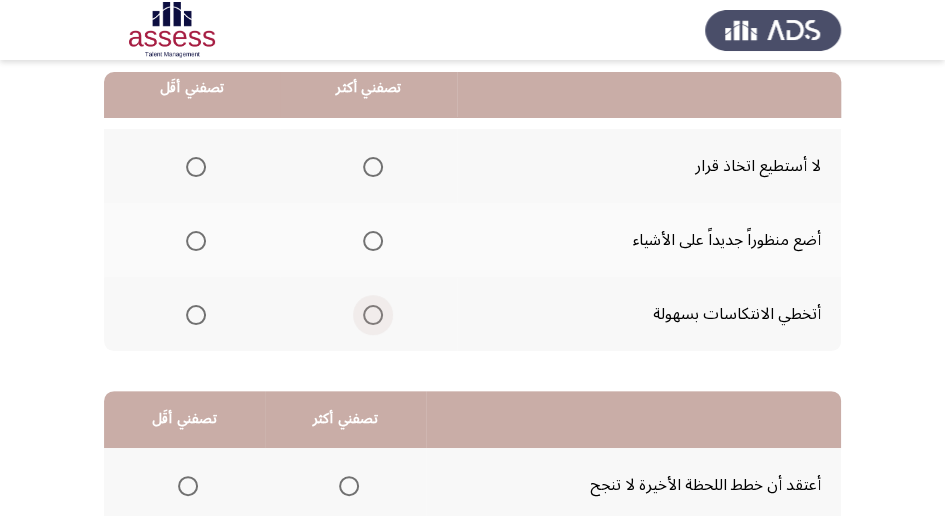 click at bounding box center (373, 315) 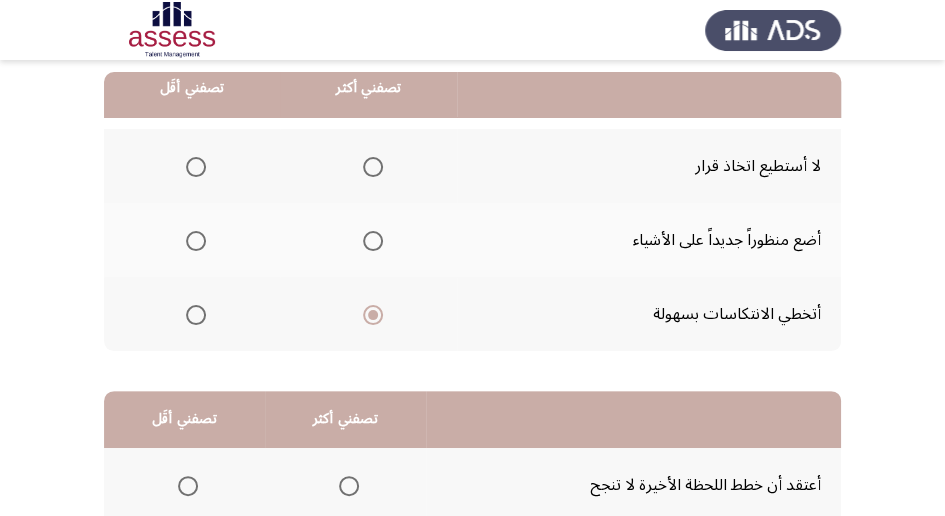click at bounding box center [196, 167] 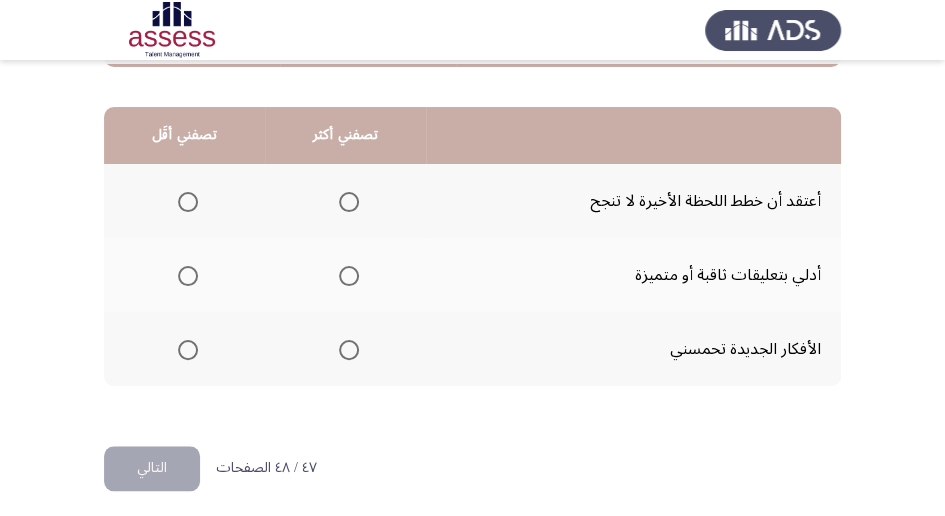 scroll, scrollTop: 494, scrollLeft: 0, axis: vertical 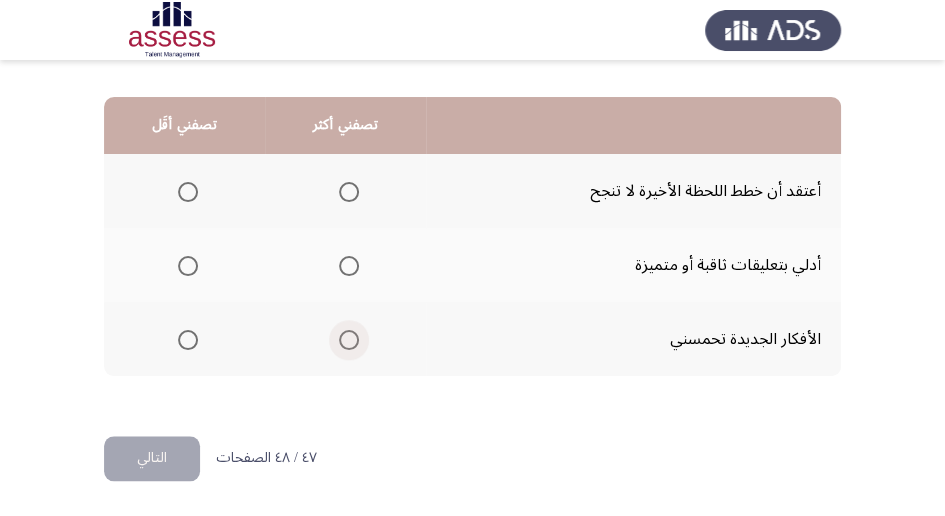 click at bounding box center (349, 340) 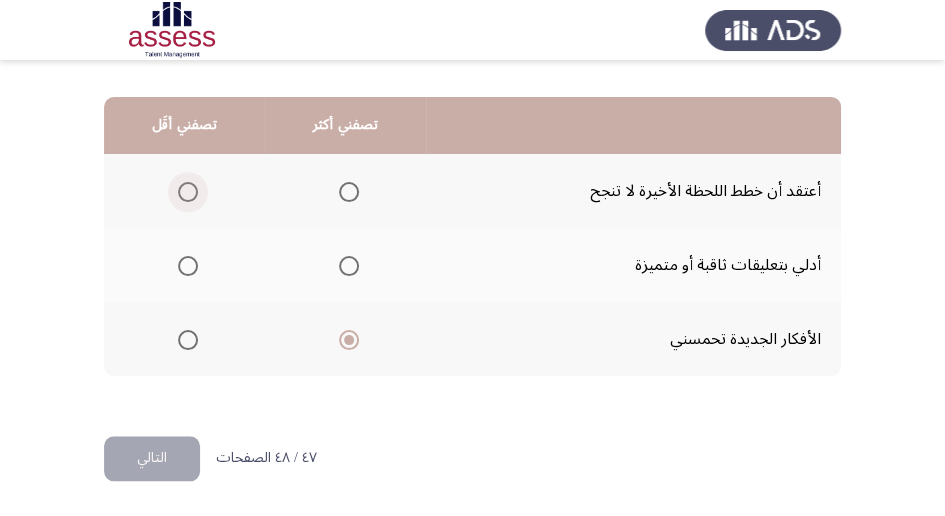 click at bounding box center [188, 192] 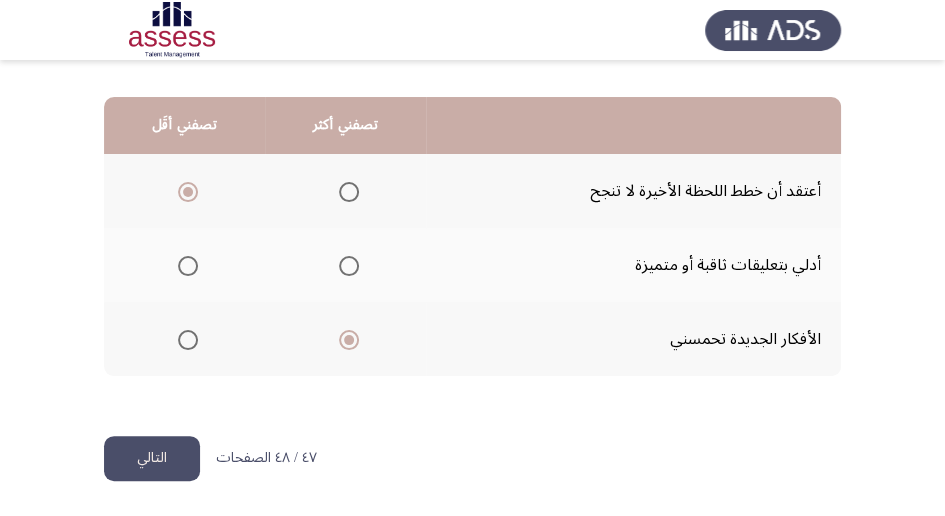click on "التالي" 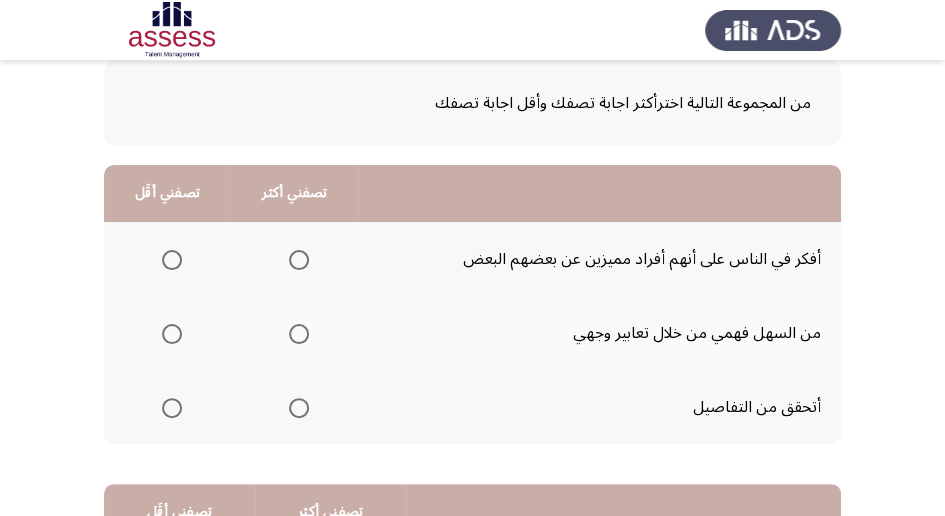 scroll, scrollTop: 133, scrollLeft: 0, axis: vertical 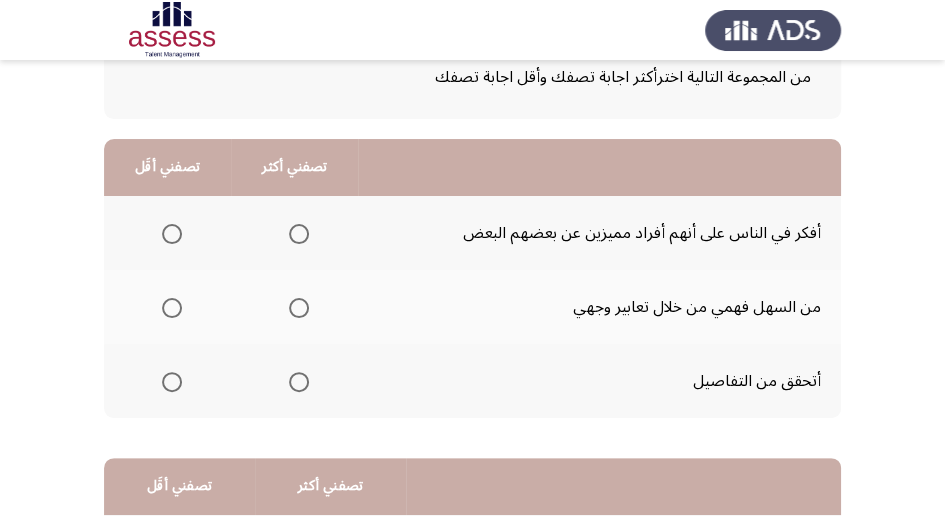 click at bounding box center (299, 308) 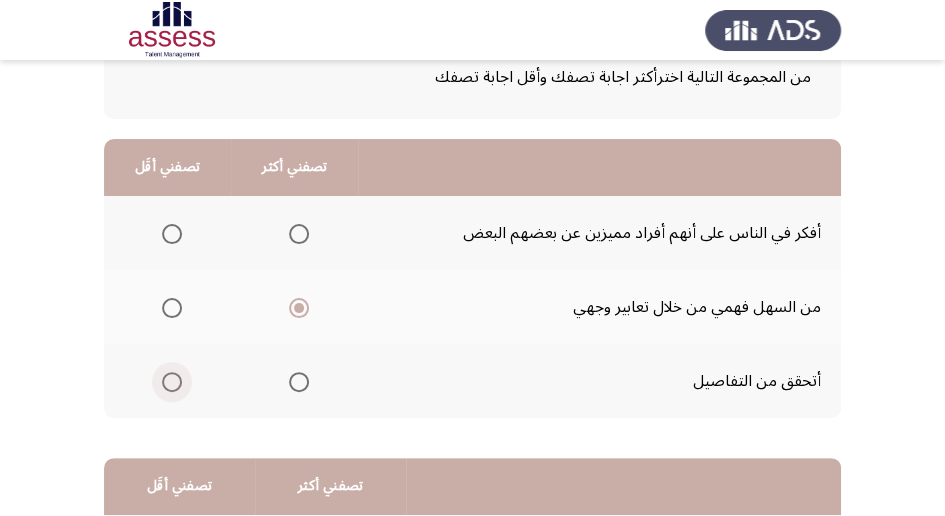 click at bounding box center (172, 382) 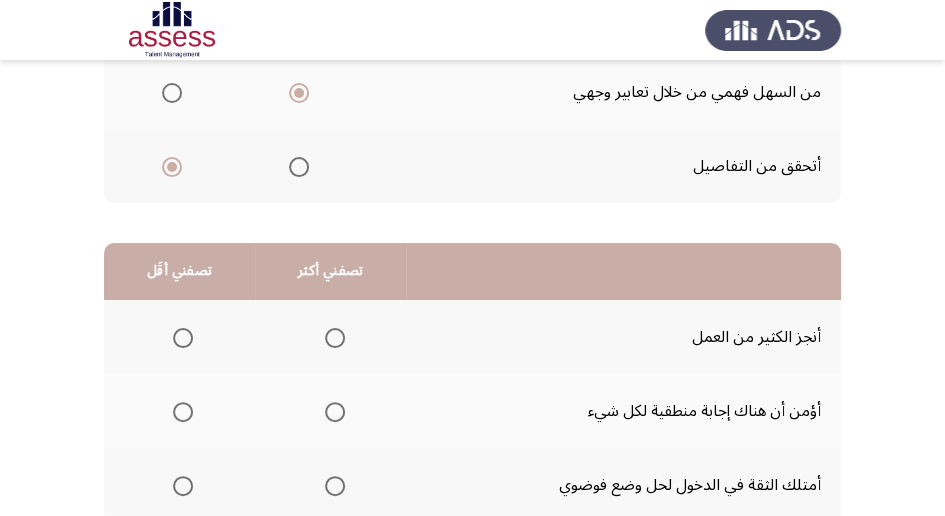 scroll, scrollTop: 400, scrollLeft: 0, axis: vertical 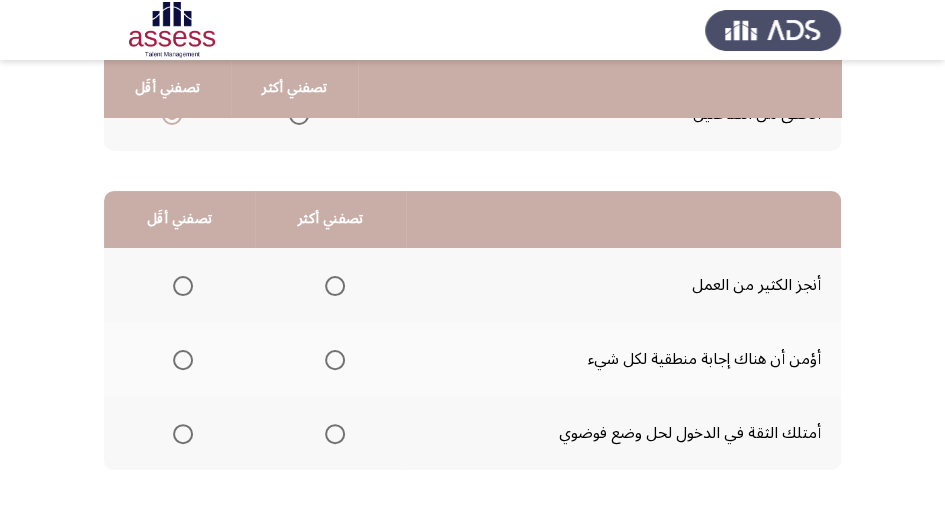 click at bounding box center (335, 434) 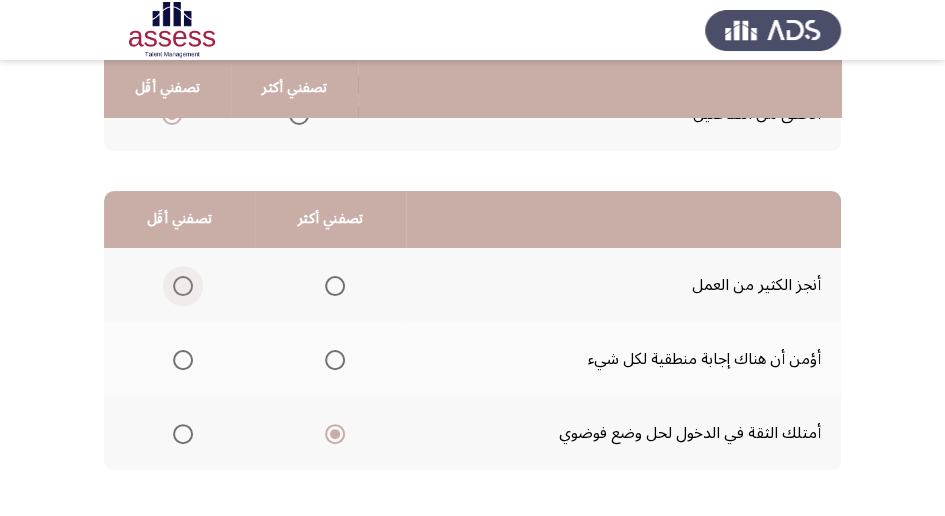 click at bounding box center [183, 286] 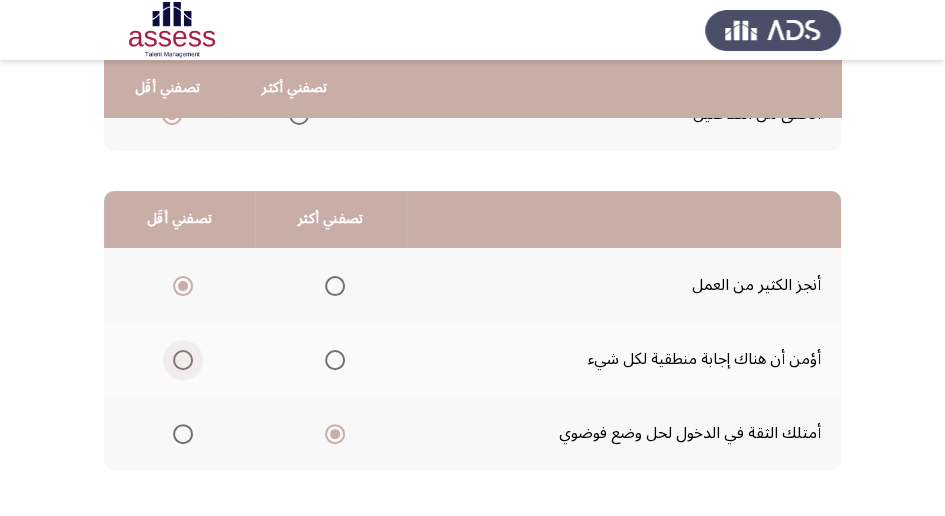 click at bounding box center (183, 360) 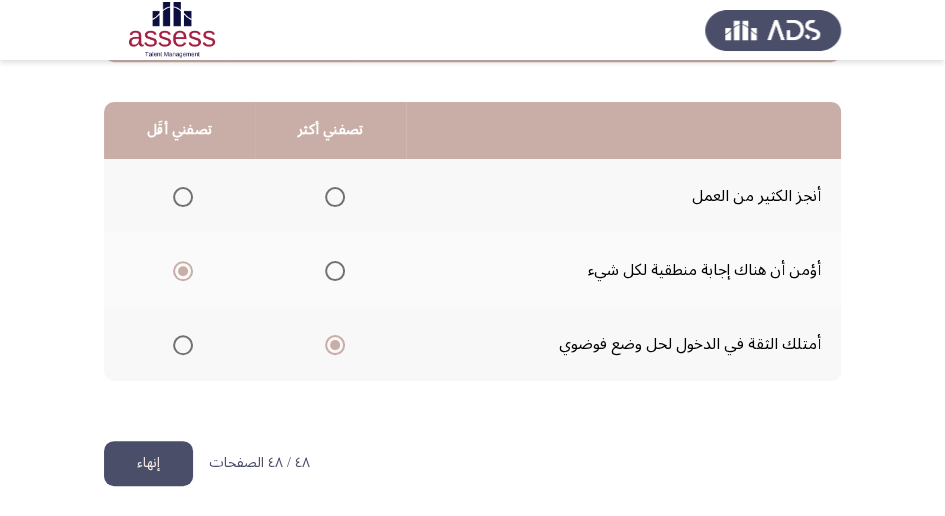 scroll, scrollTop: 494, scrollLeft: 0, axis: vertical 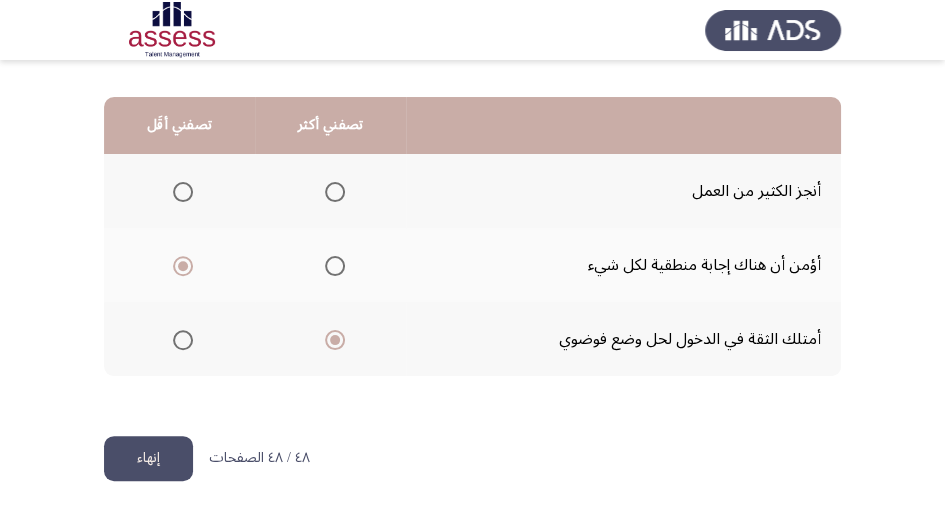 click on "إنهاء" 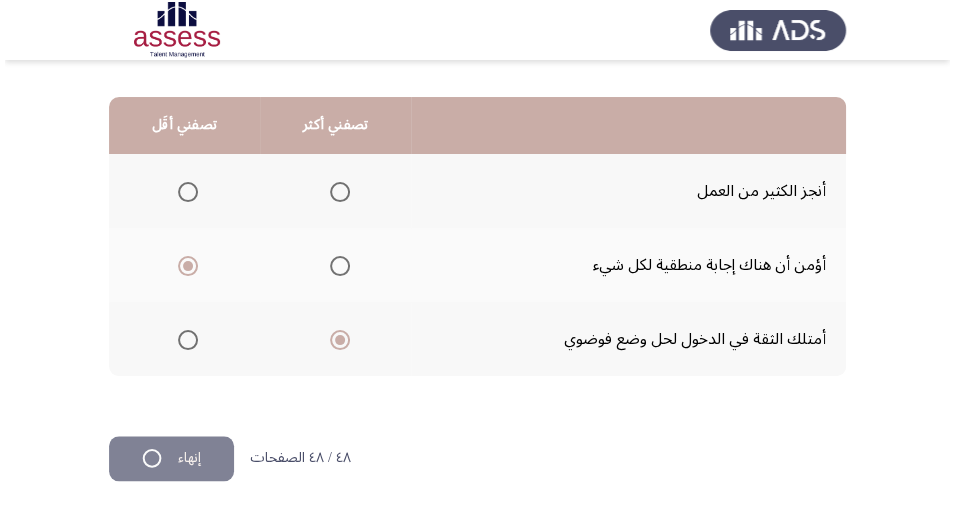 scroll, scrollTop: 0, scrollLeft: 0, axis: both 